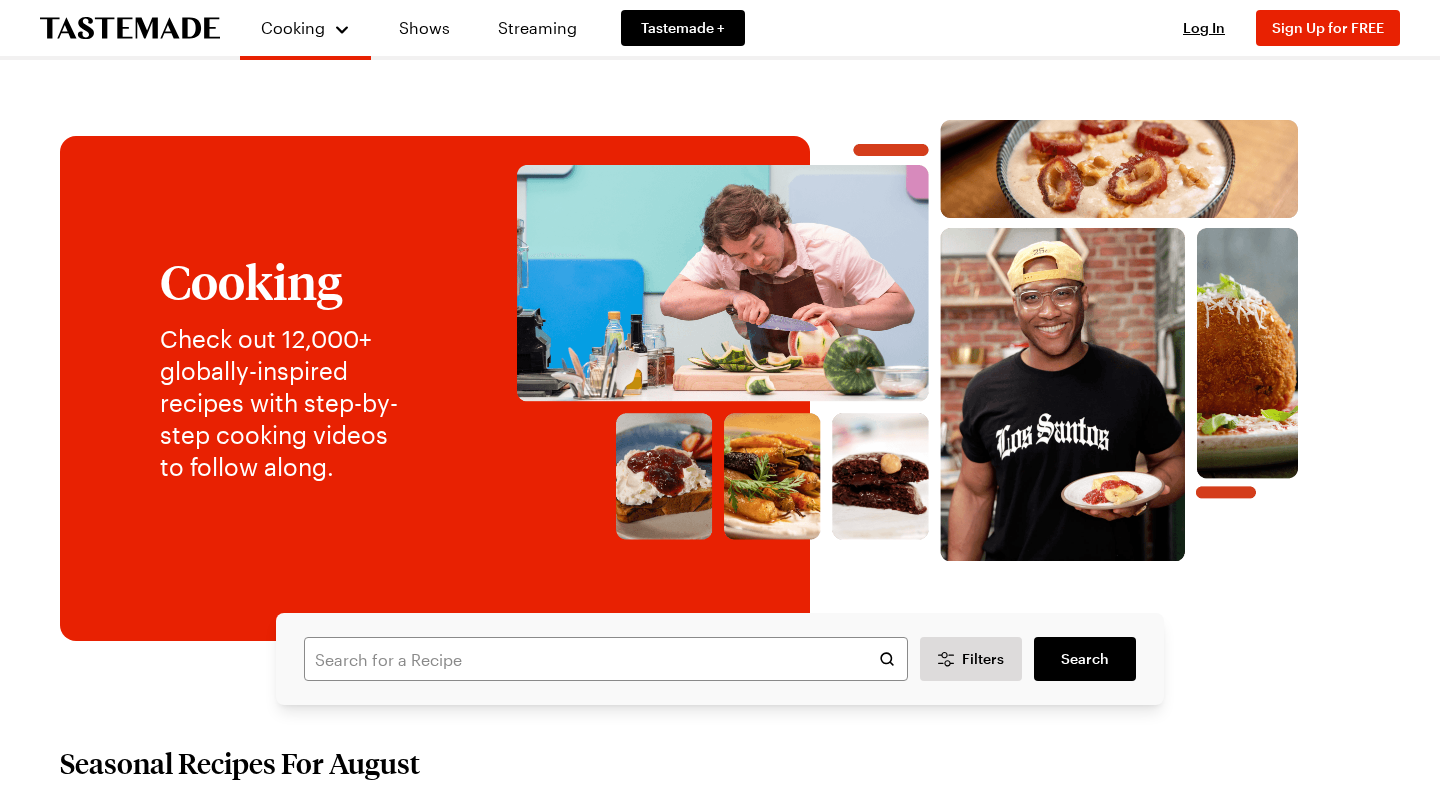 scroll, scrollTop: 0, scrollLeft: 0, axis: both 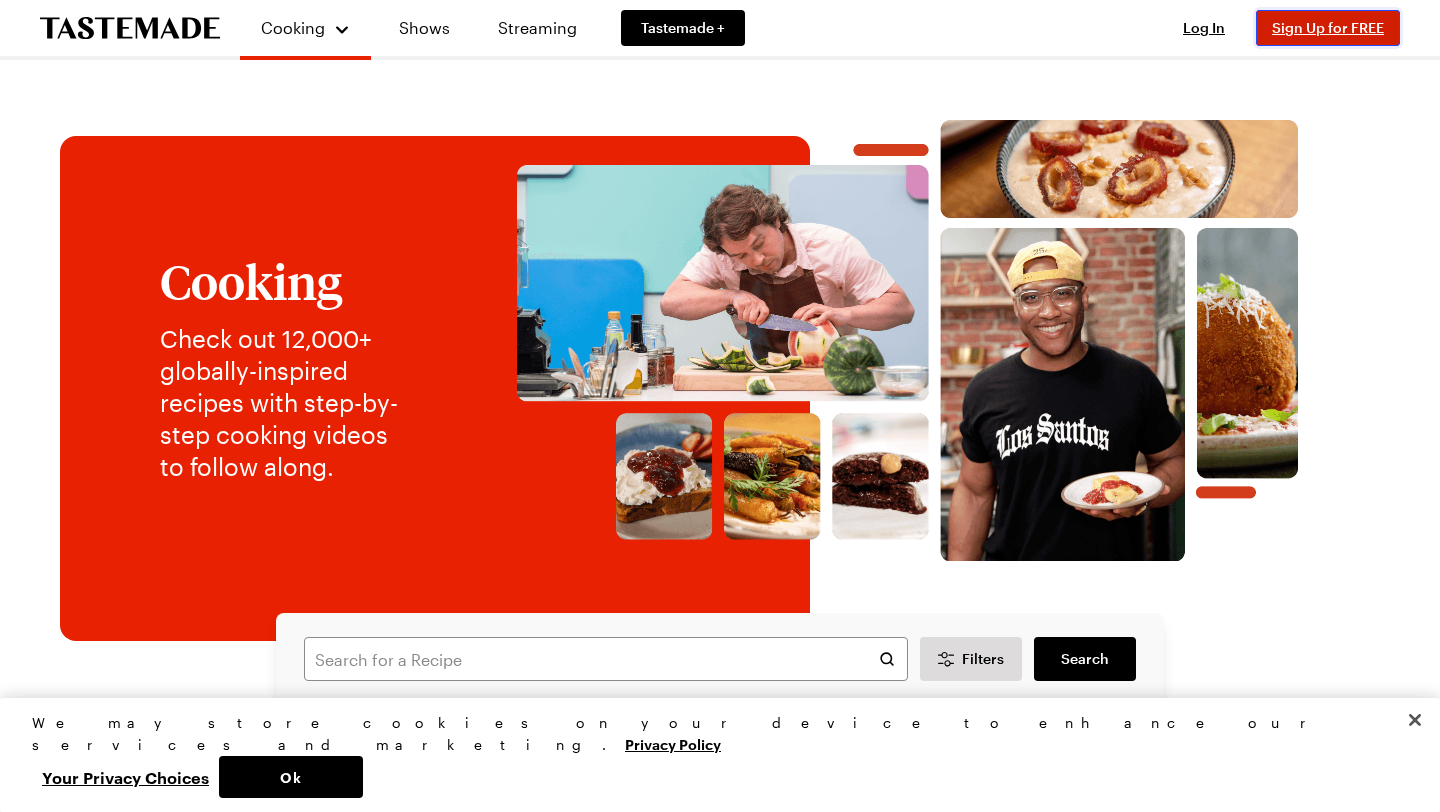 click on "Sign Up for FREE" at bounding box center (1328, 28) 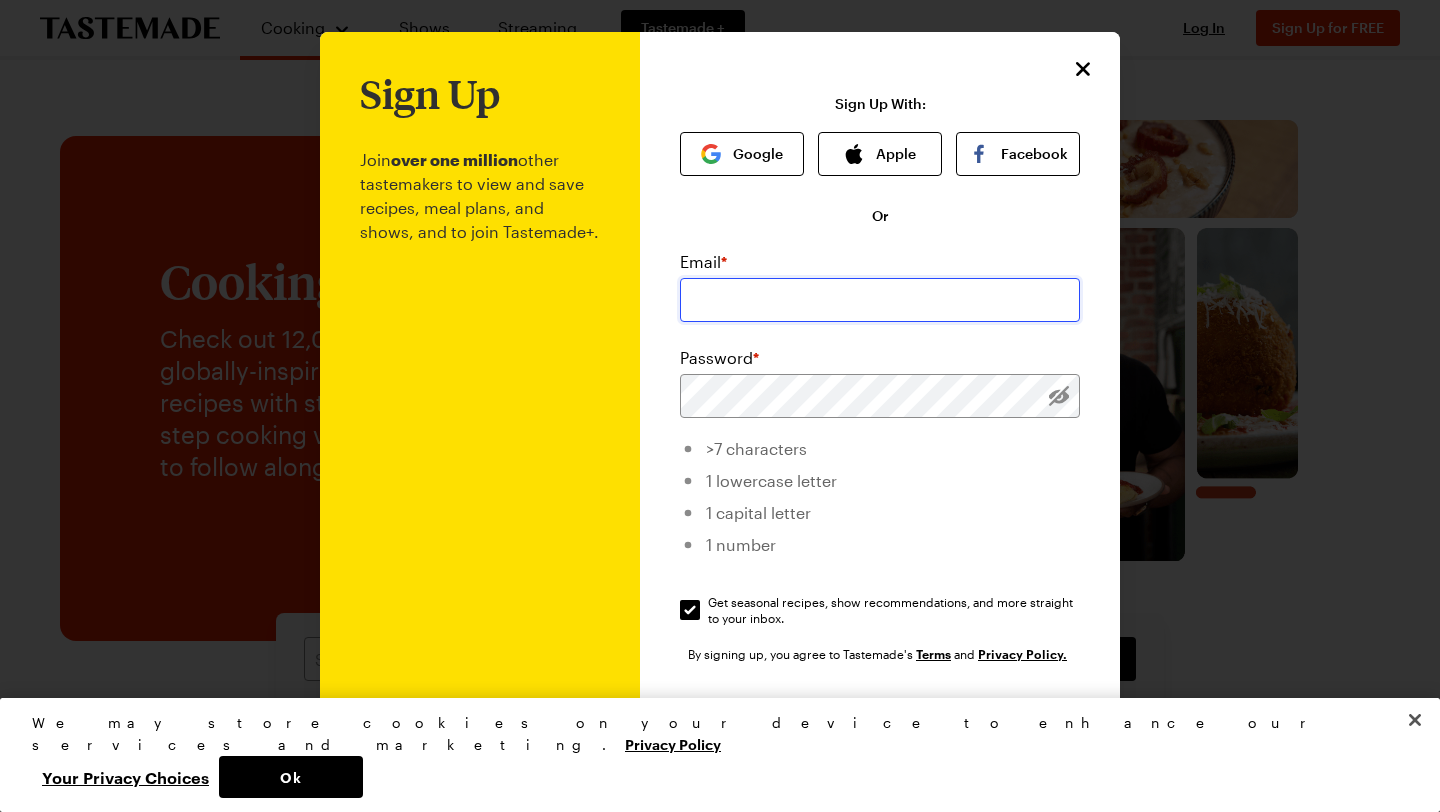 click at bounding box center [880, 300] 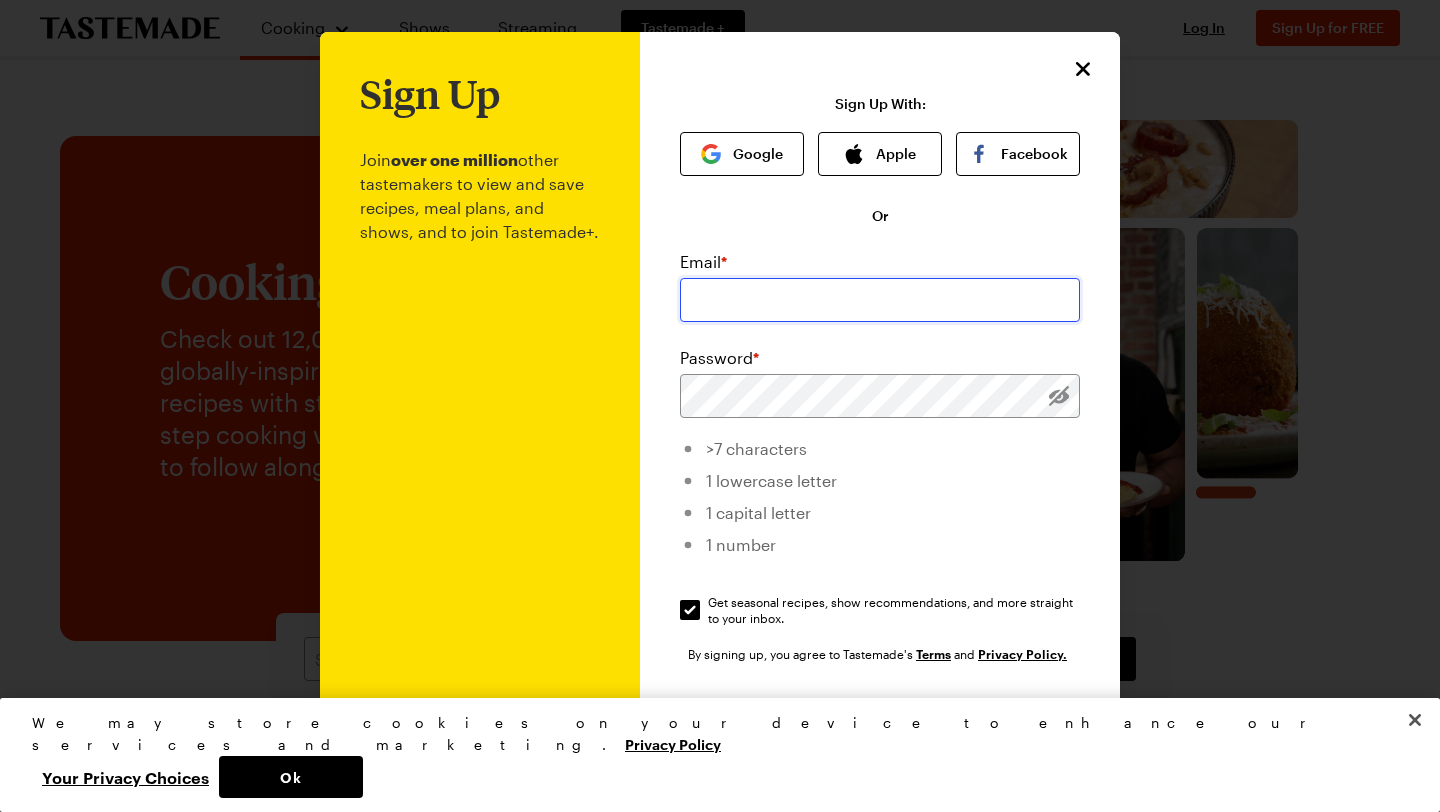 type on "[FIRST][LAST]@example.com" 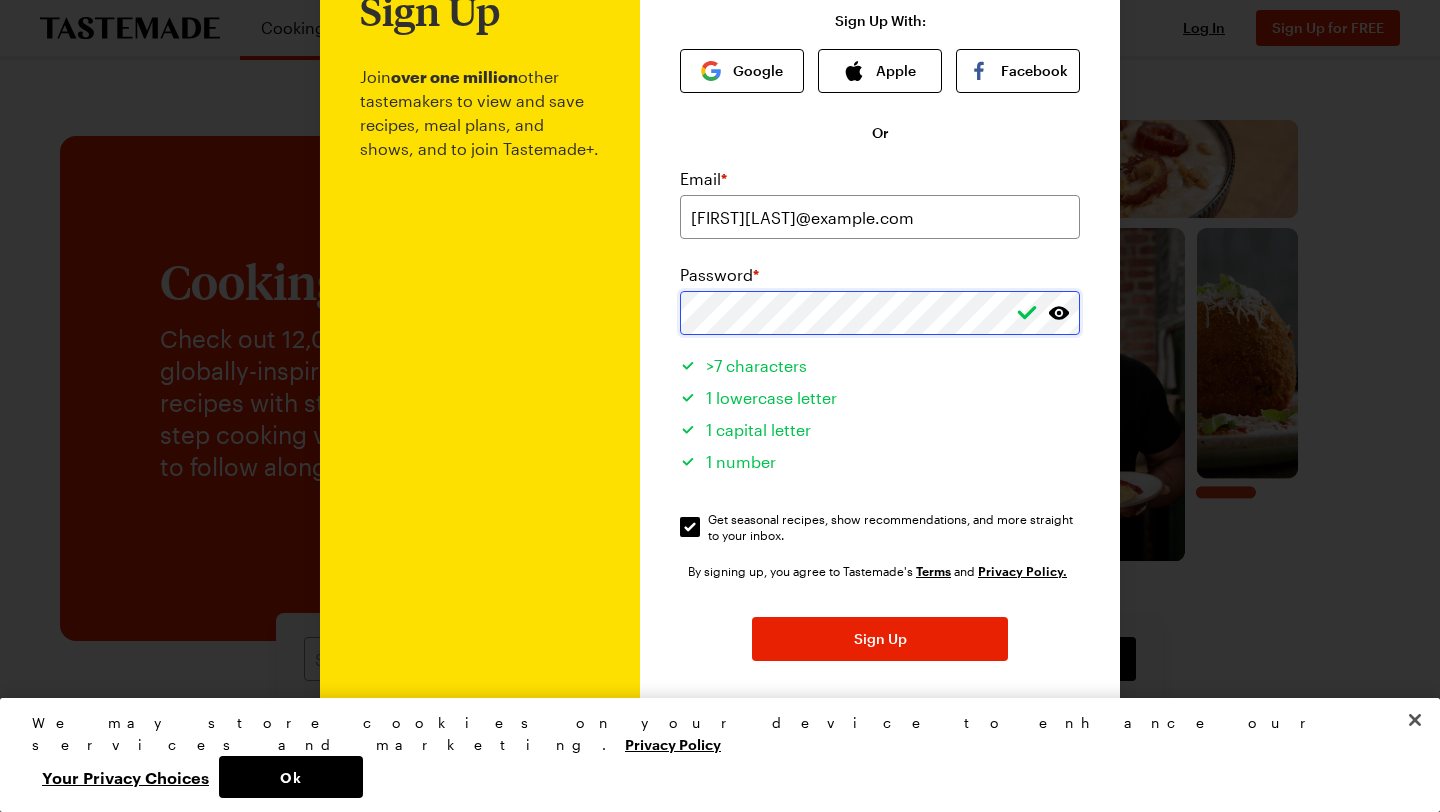 scroll, scrollTop: 98, scrollLeft: 0, axis: vertical 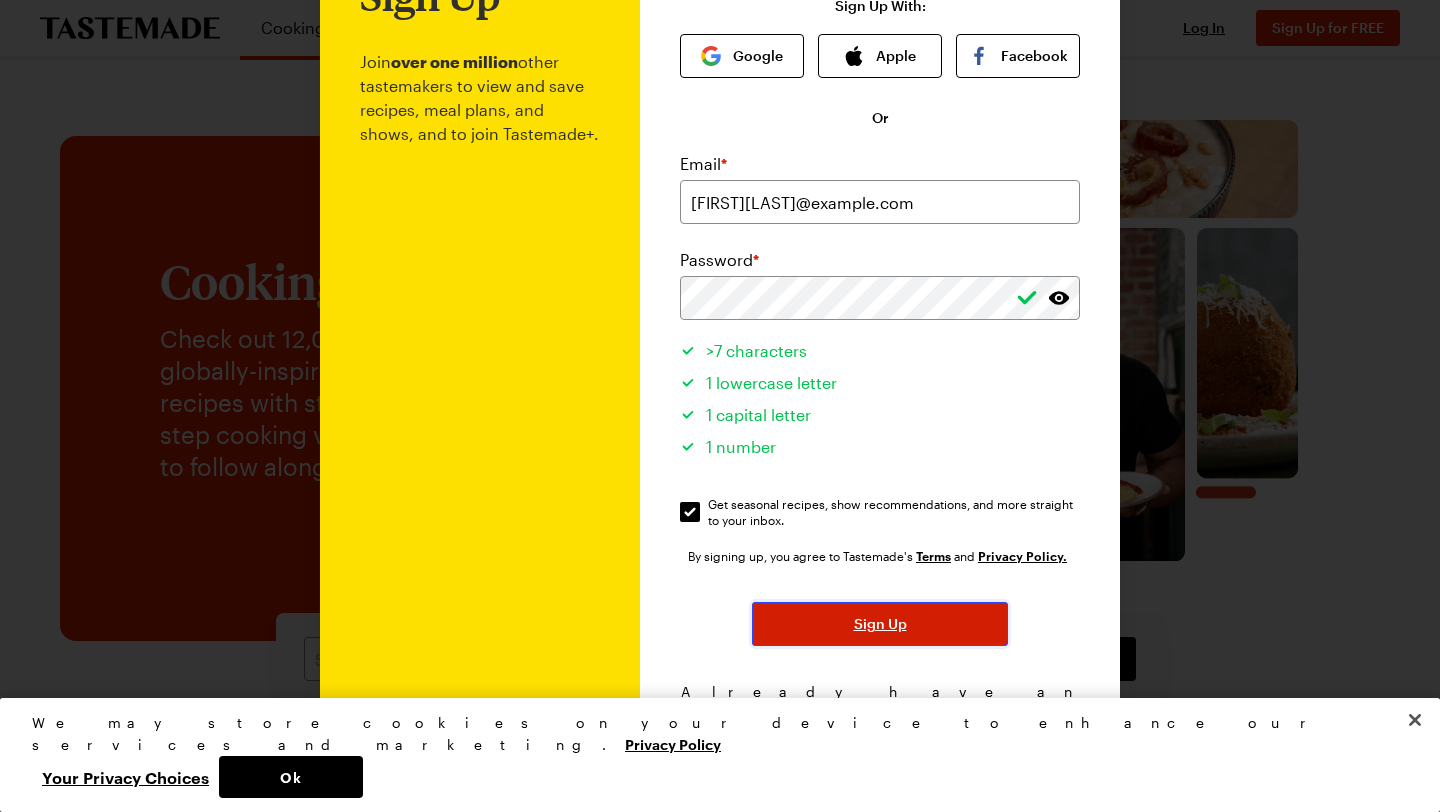 click on "Sign Up" at bounding box center (880, 624) 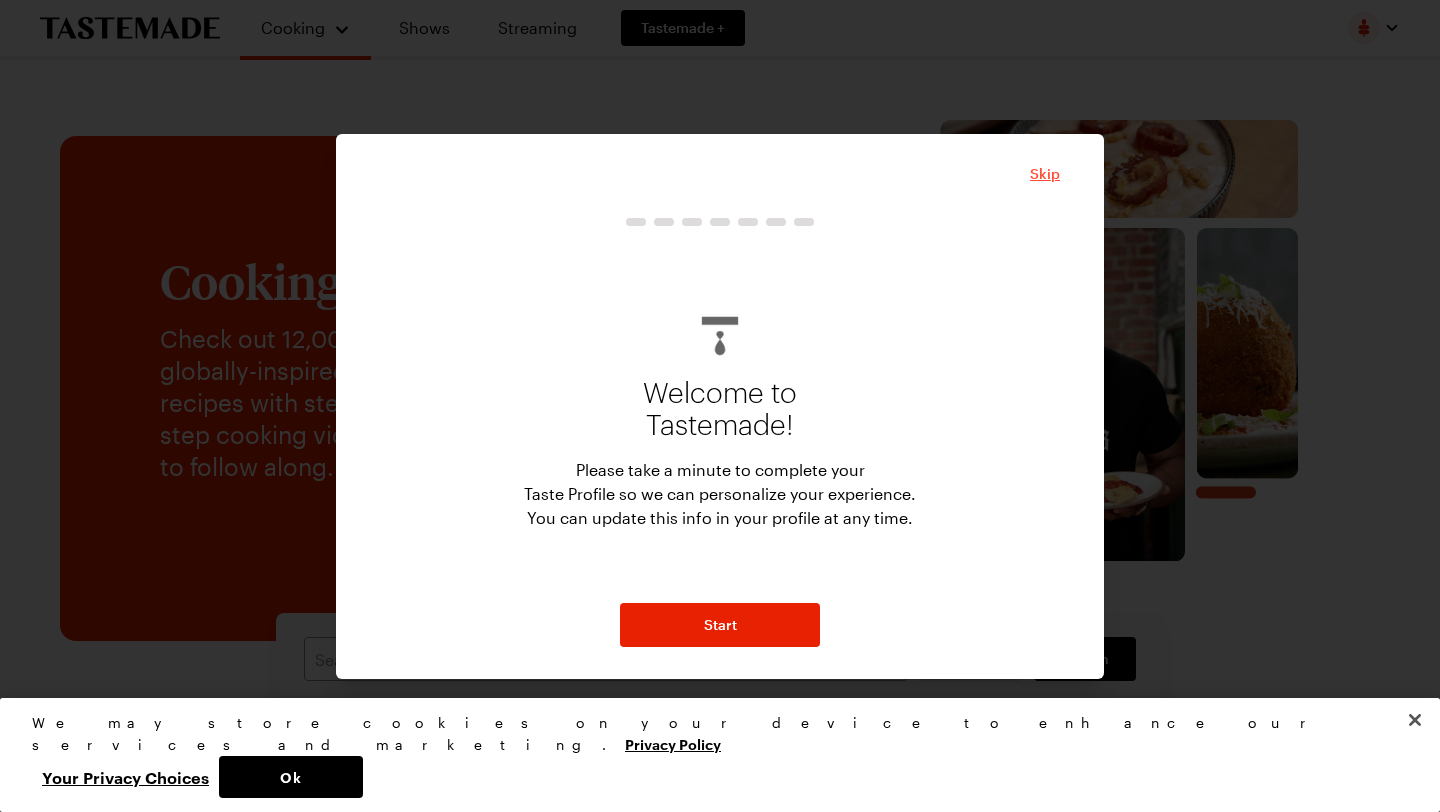 click on "Skip" at bounding box center (1045, 174) 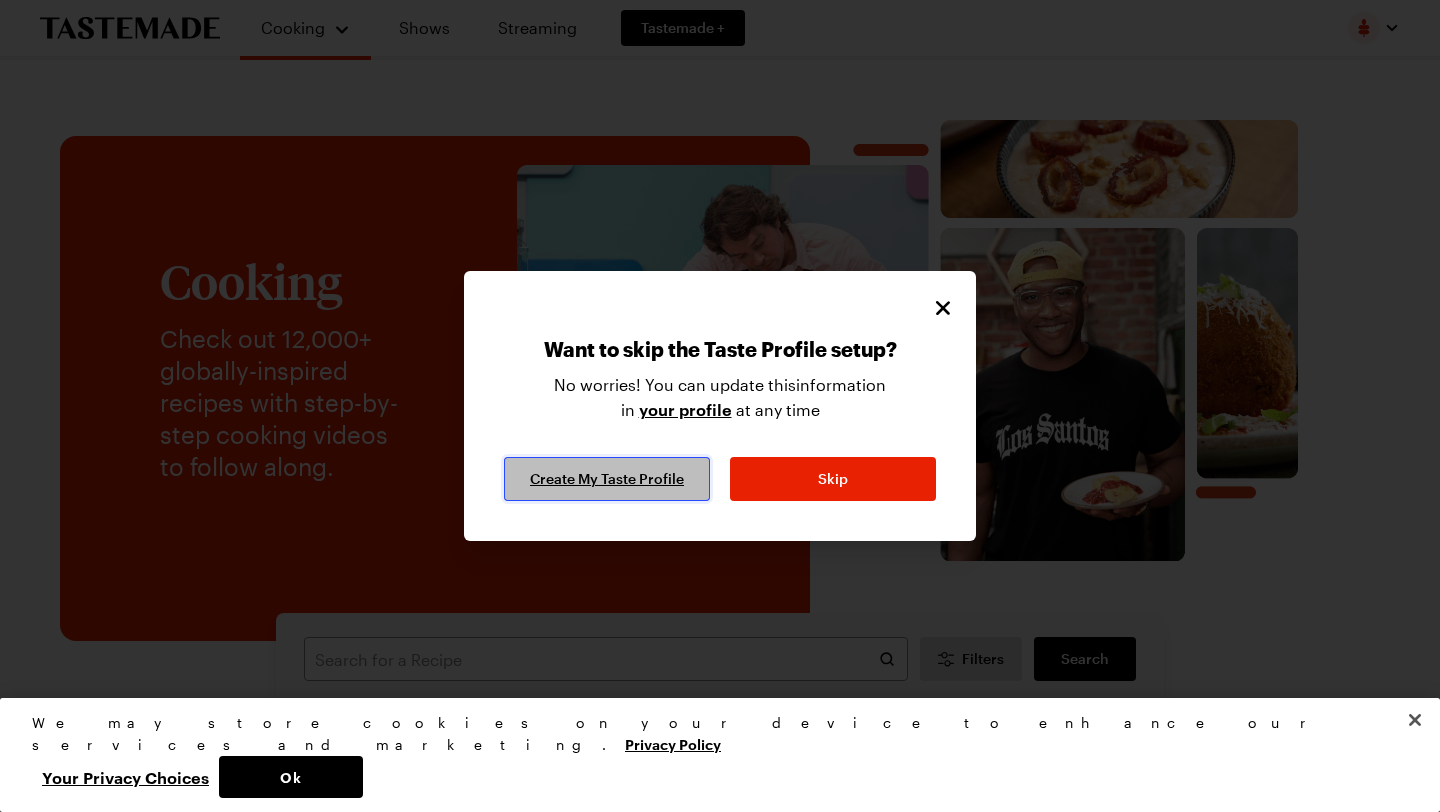 click on "Create My Taste Profile" at bounding box center (607, 479) 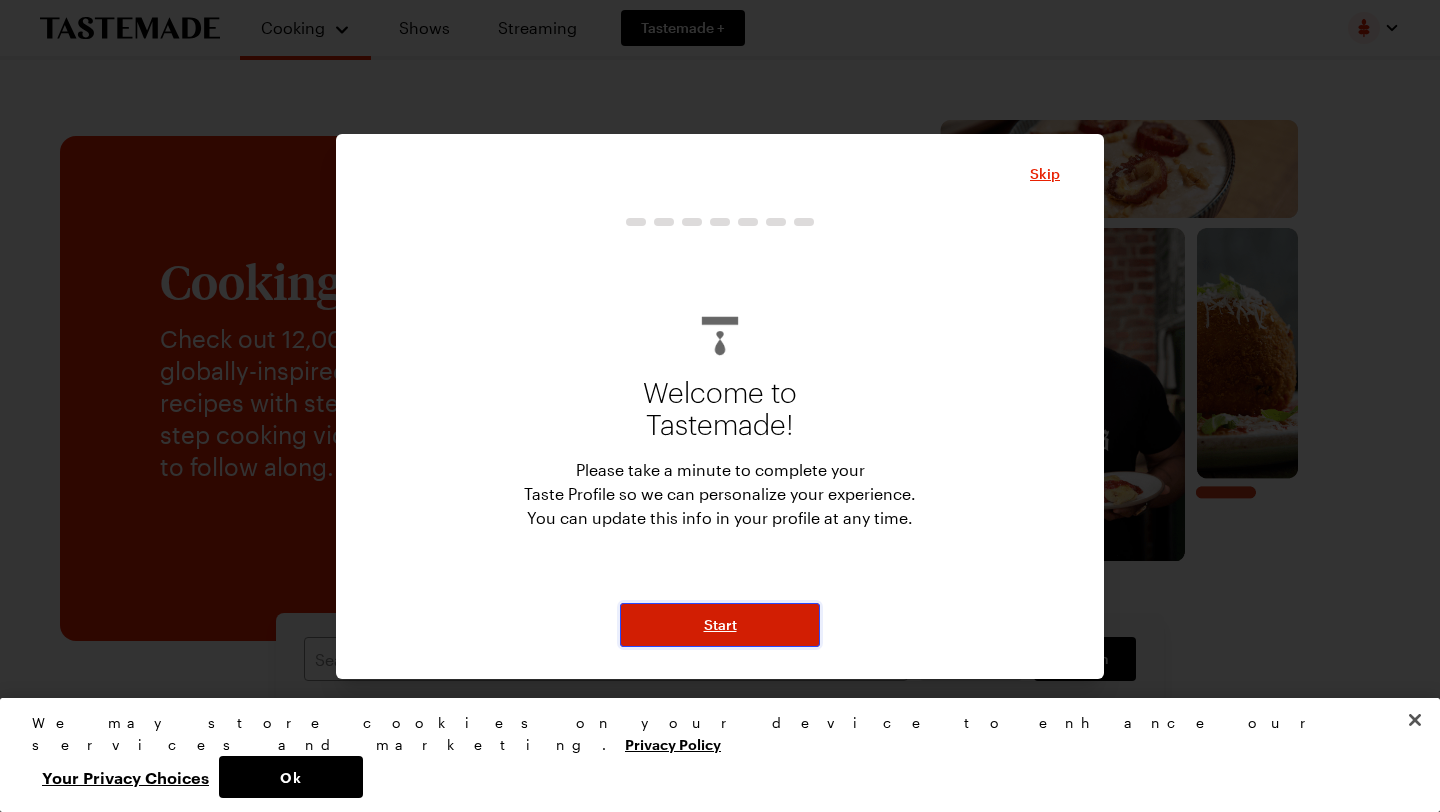 click on "Start" at bounding box center [720, 625] 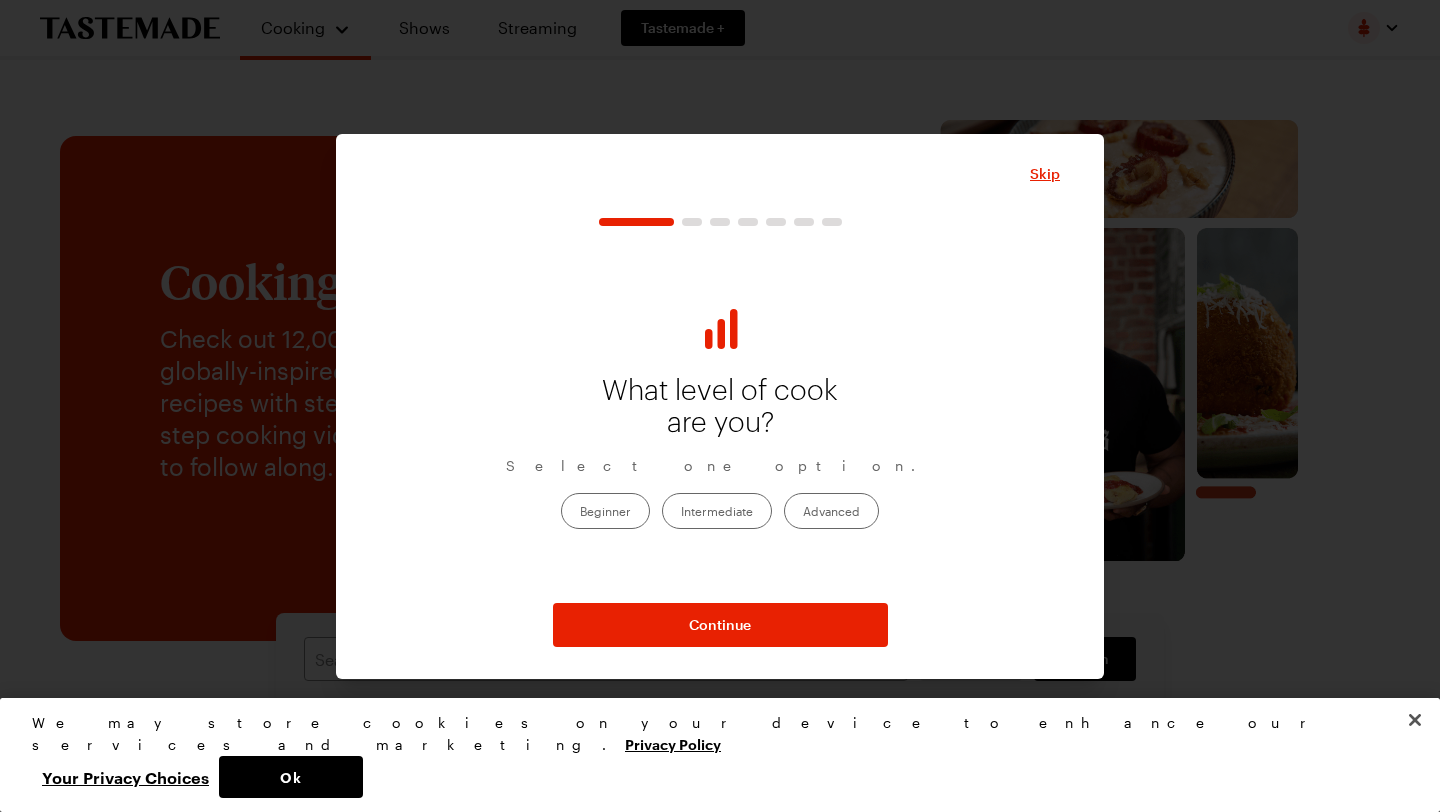 click on "Intermediate" at bounding box center [717, 511] 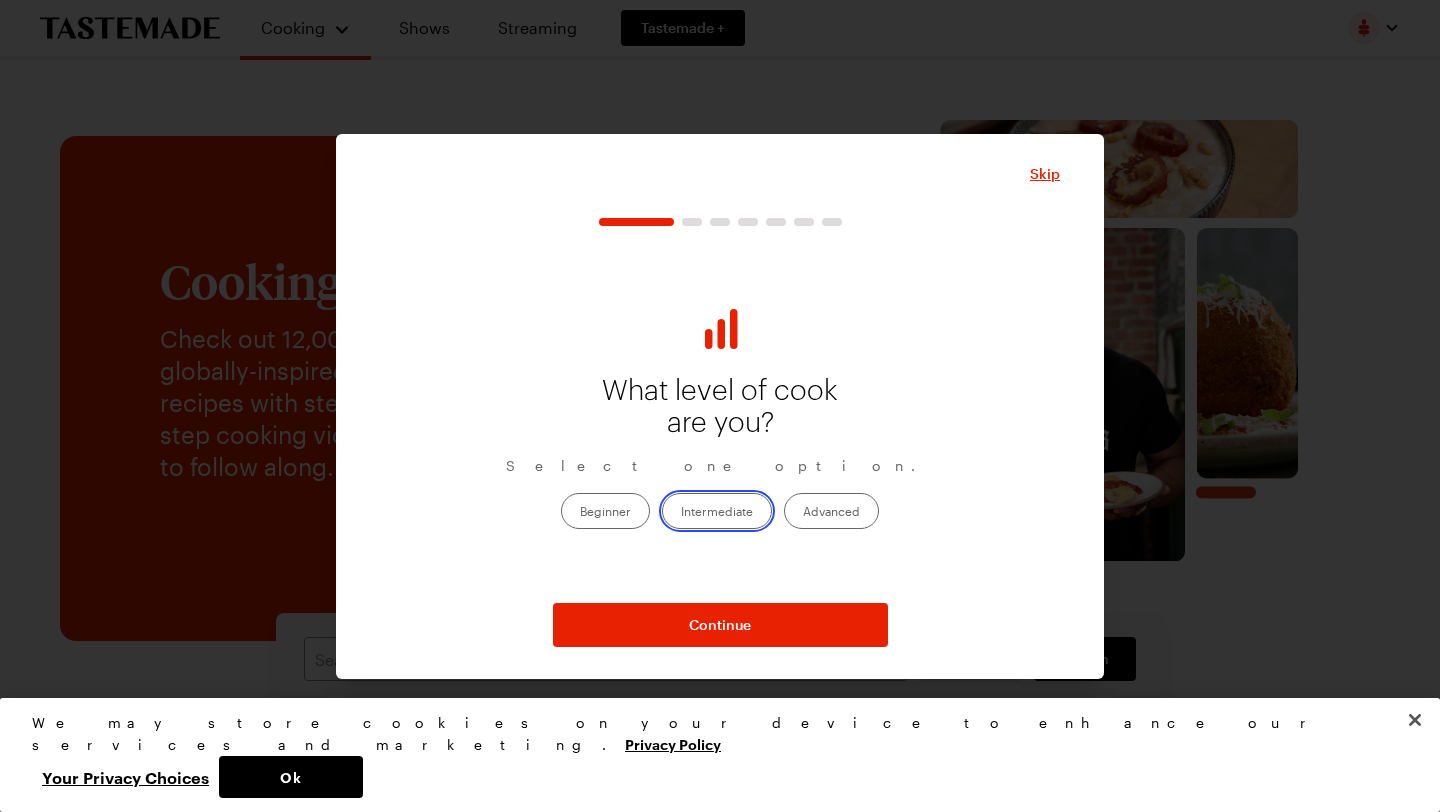 click on "Intermediate" at bounding box center [681, 513] 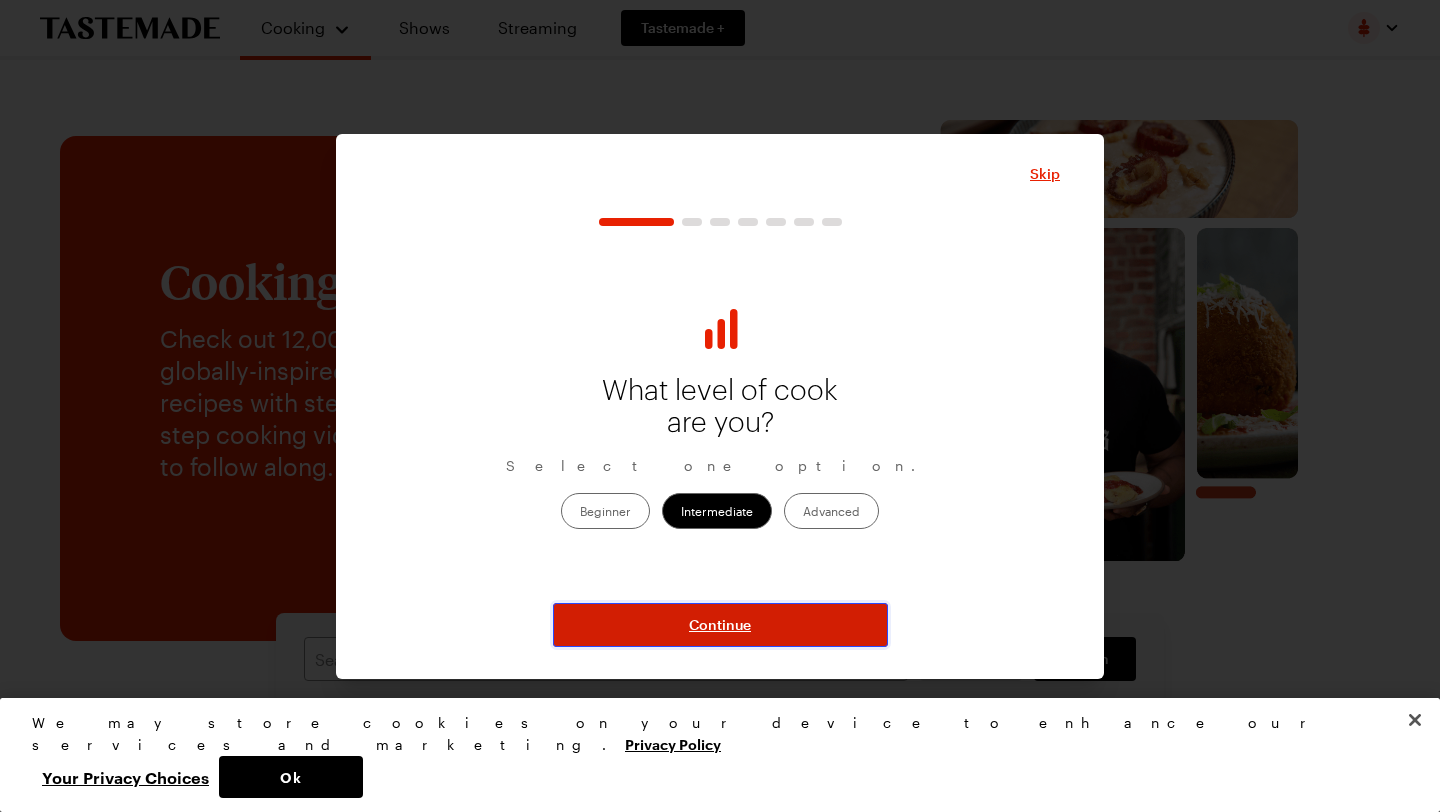 click on "Continue" at bounding box center (720, 625) 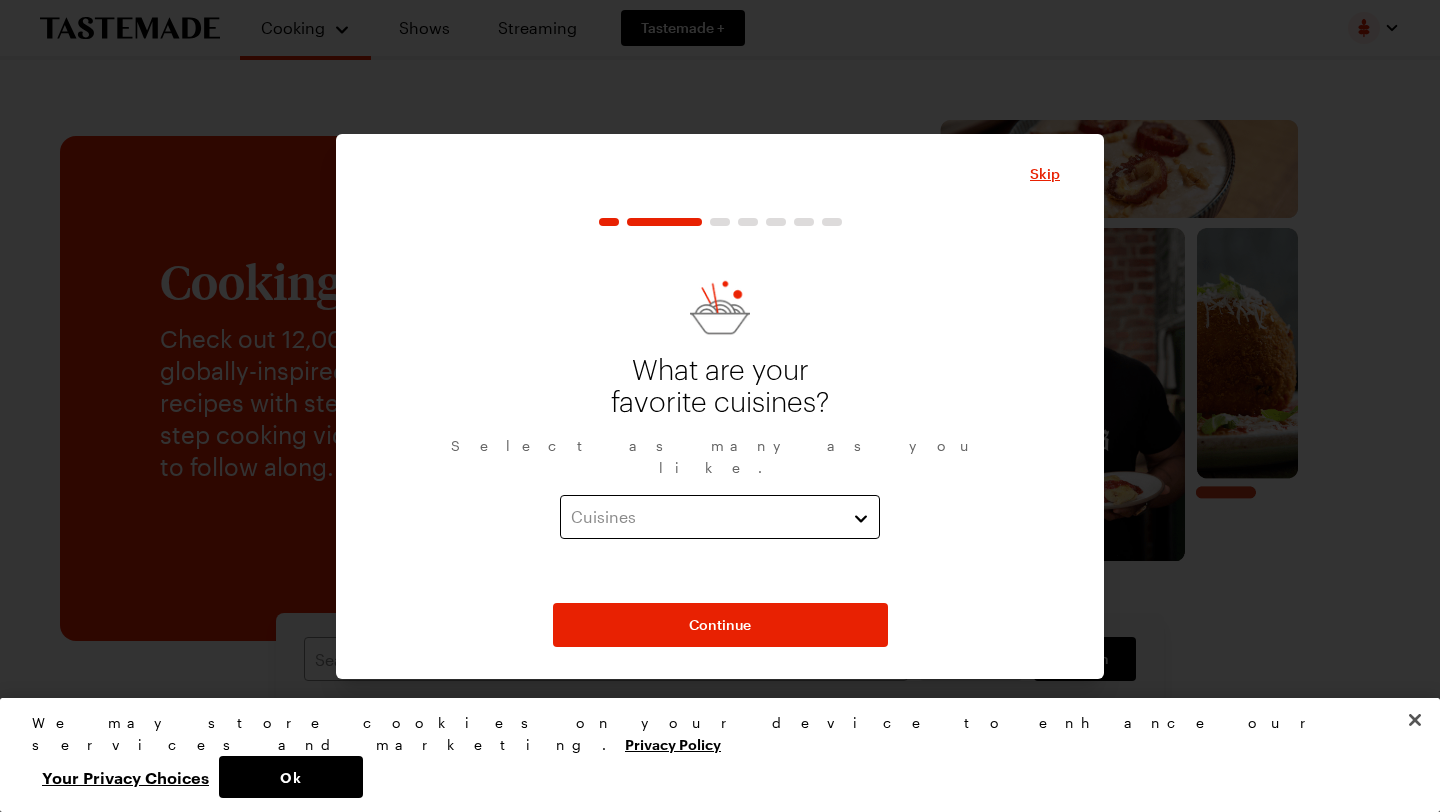 click on "Cuisines" at bounding box center [705, 517] 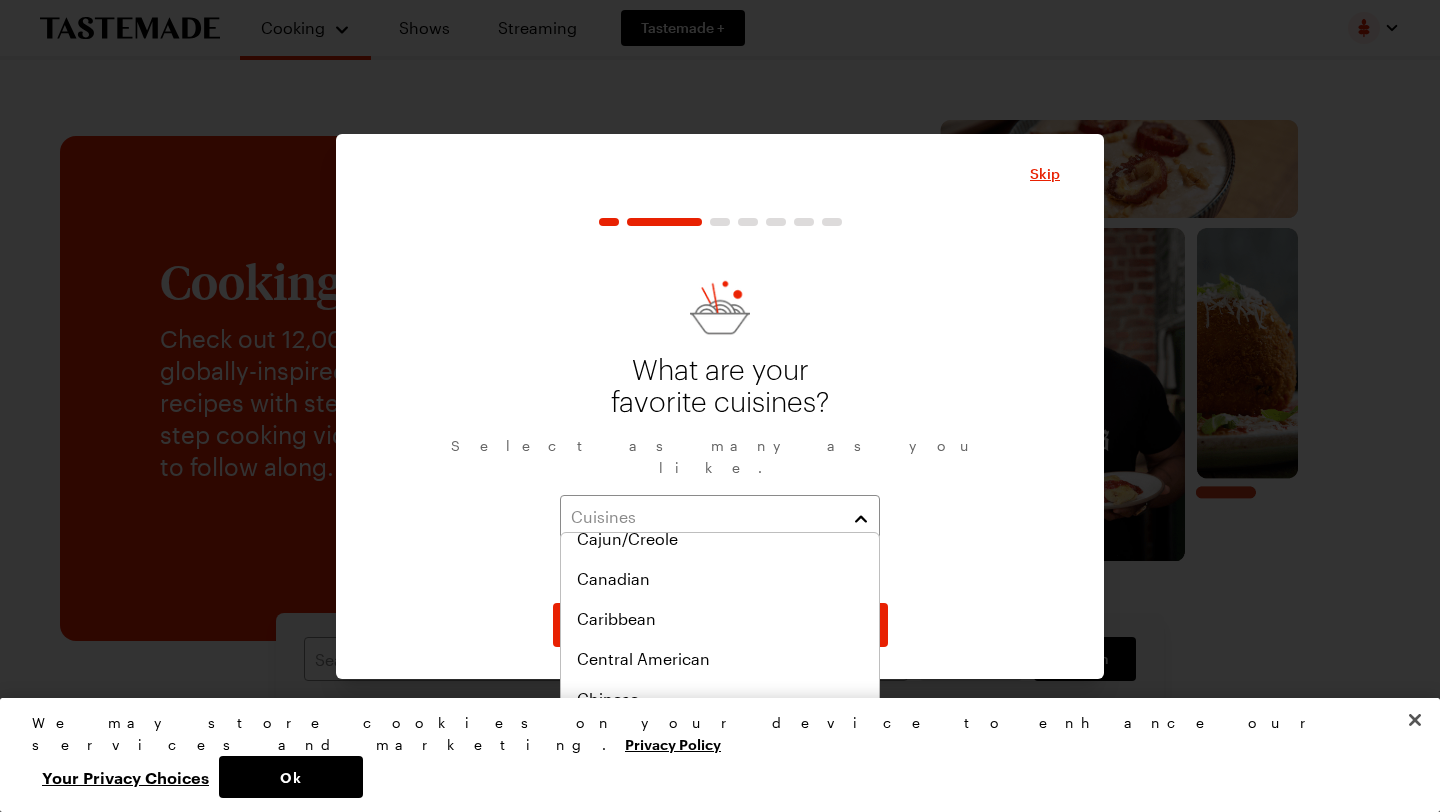 scroll, scrollTop: 0, scrollLeft: 0, axis: both 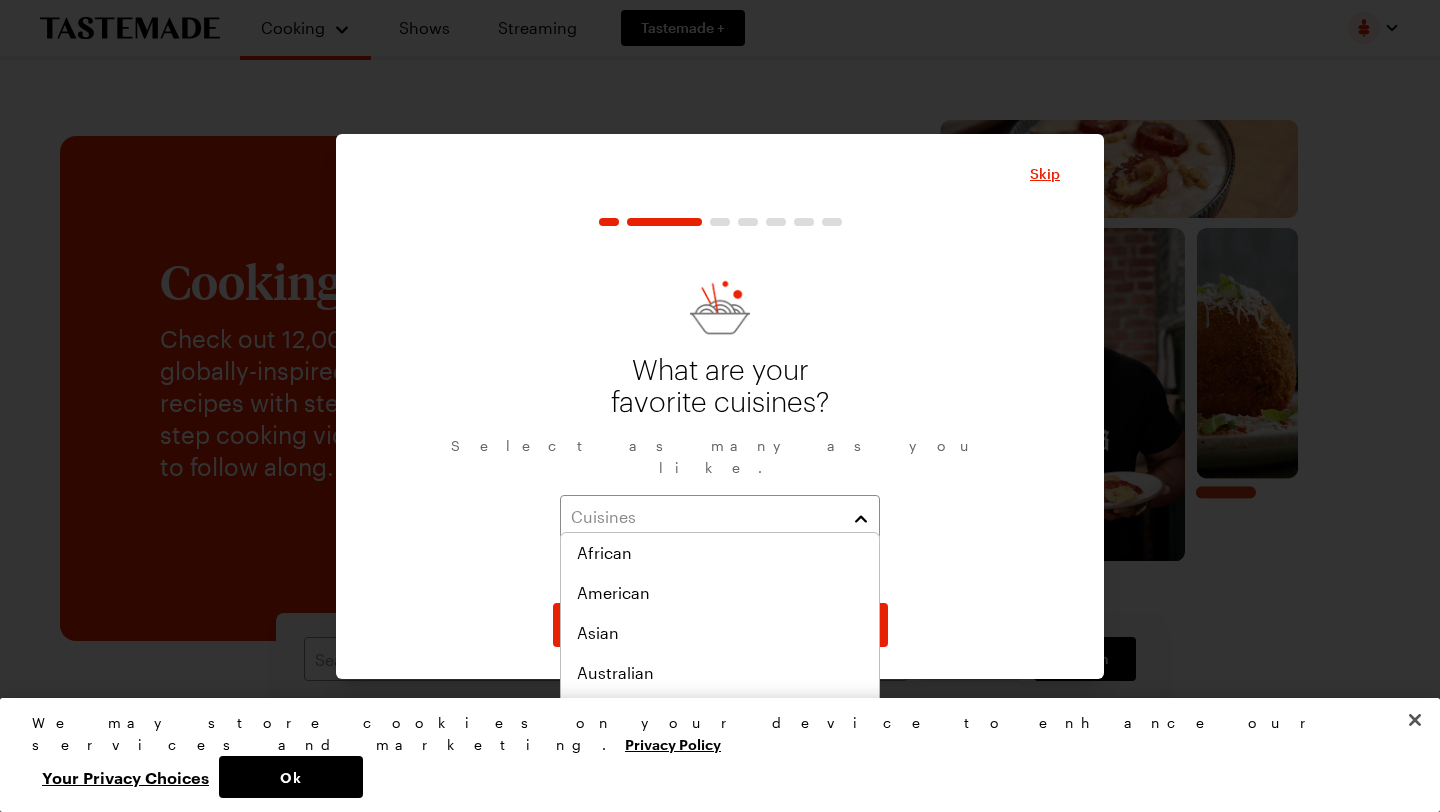 click on "What are your favorite cuisines? Select as many as you like. Cuisines" at bounding box center (720, 414) 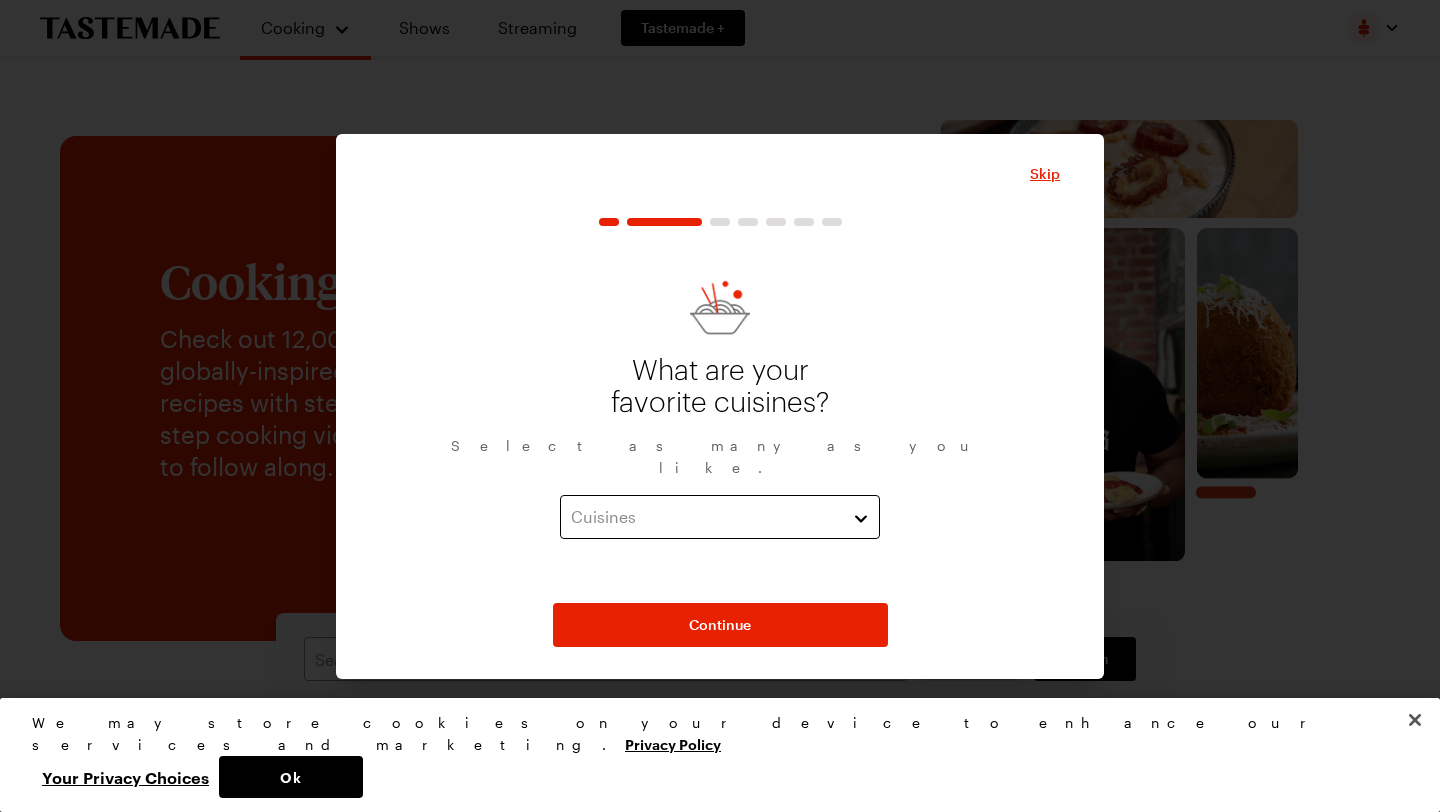 click on "Cuisines" at bounding box center (720, 517) 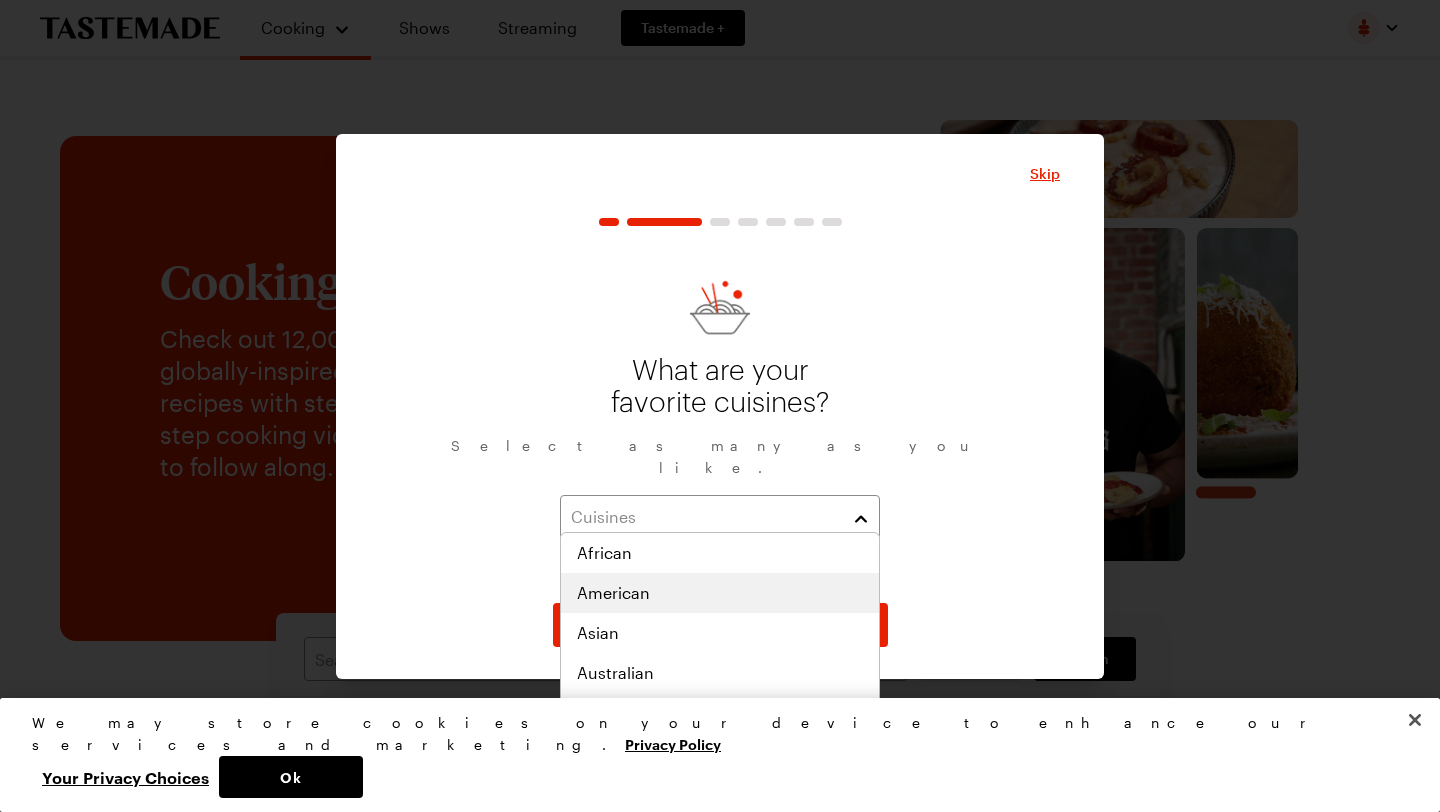click on "American" at bounding box center (720, 593) 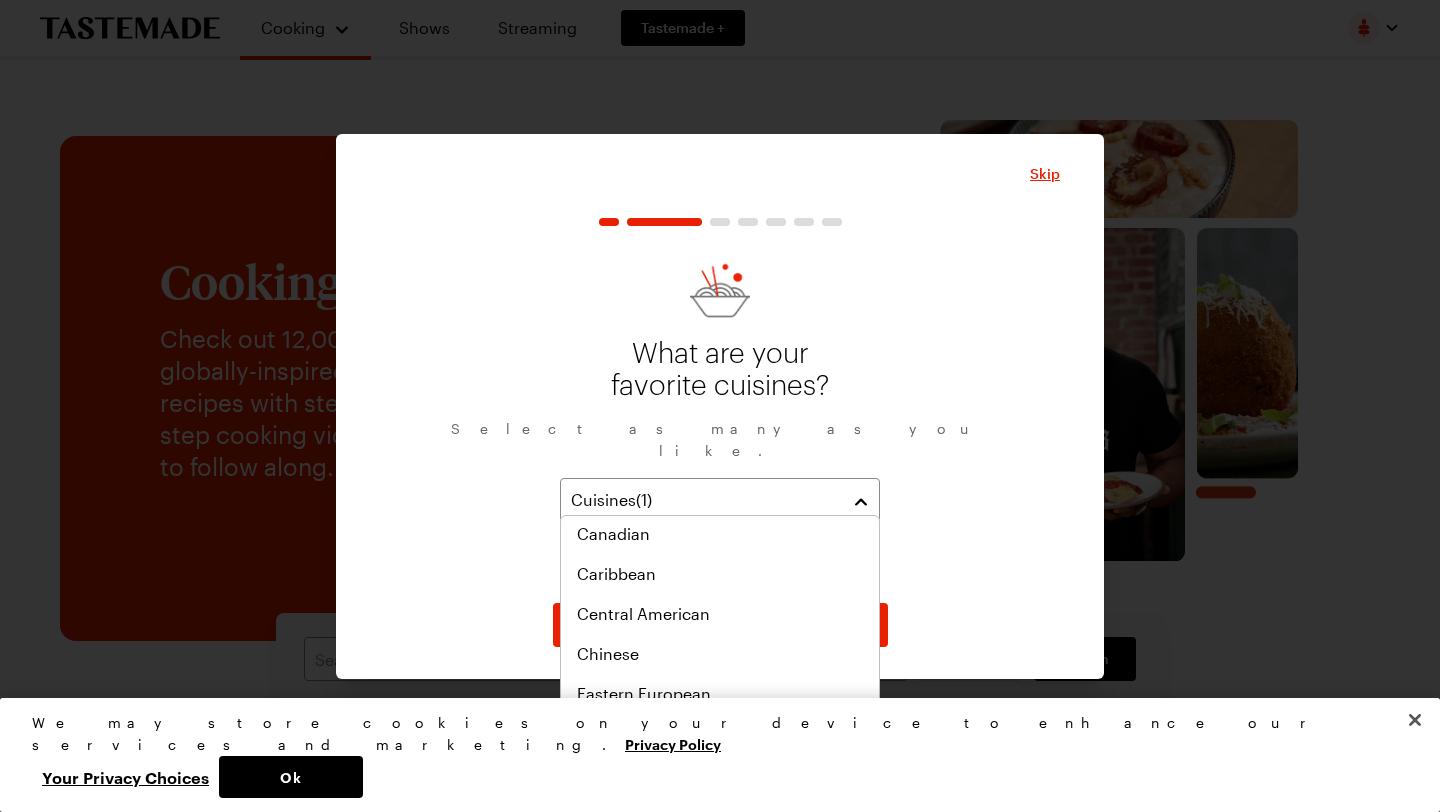 scroll, scrollTop: 245, scrollLeft: 0, axis: vertical 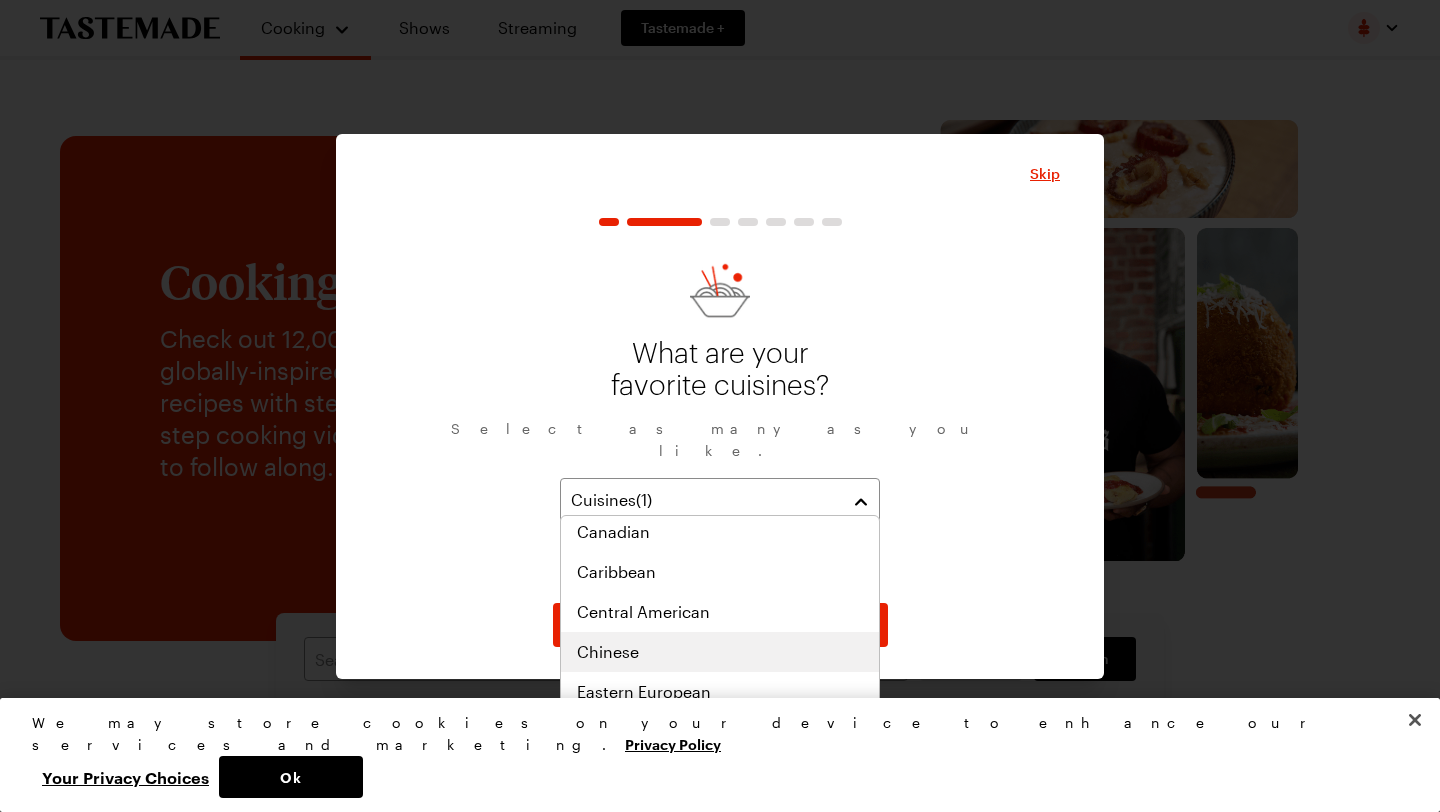 click on "Chinese" at bounding box center [720, 652] 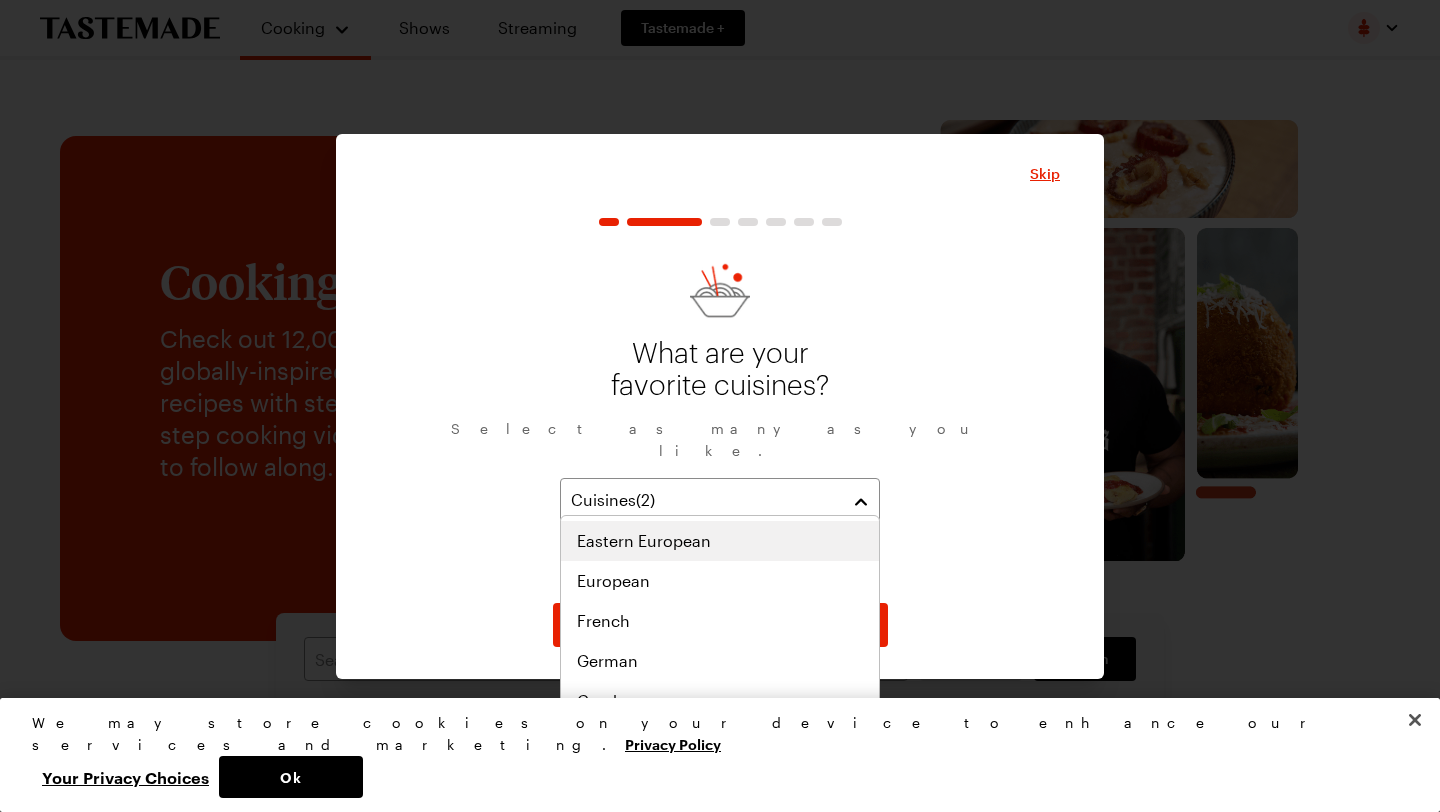 scroll, scrollTop: 402, scrollLeft: 0, axis: vertical 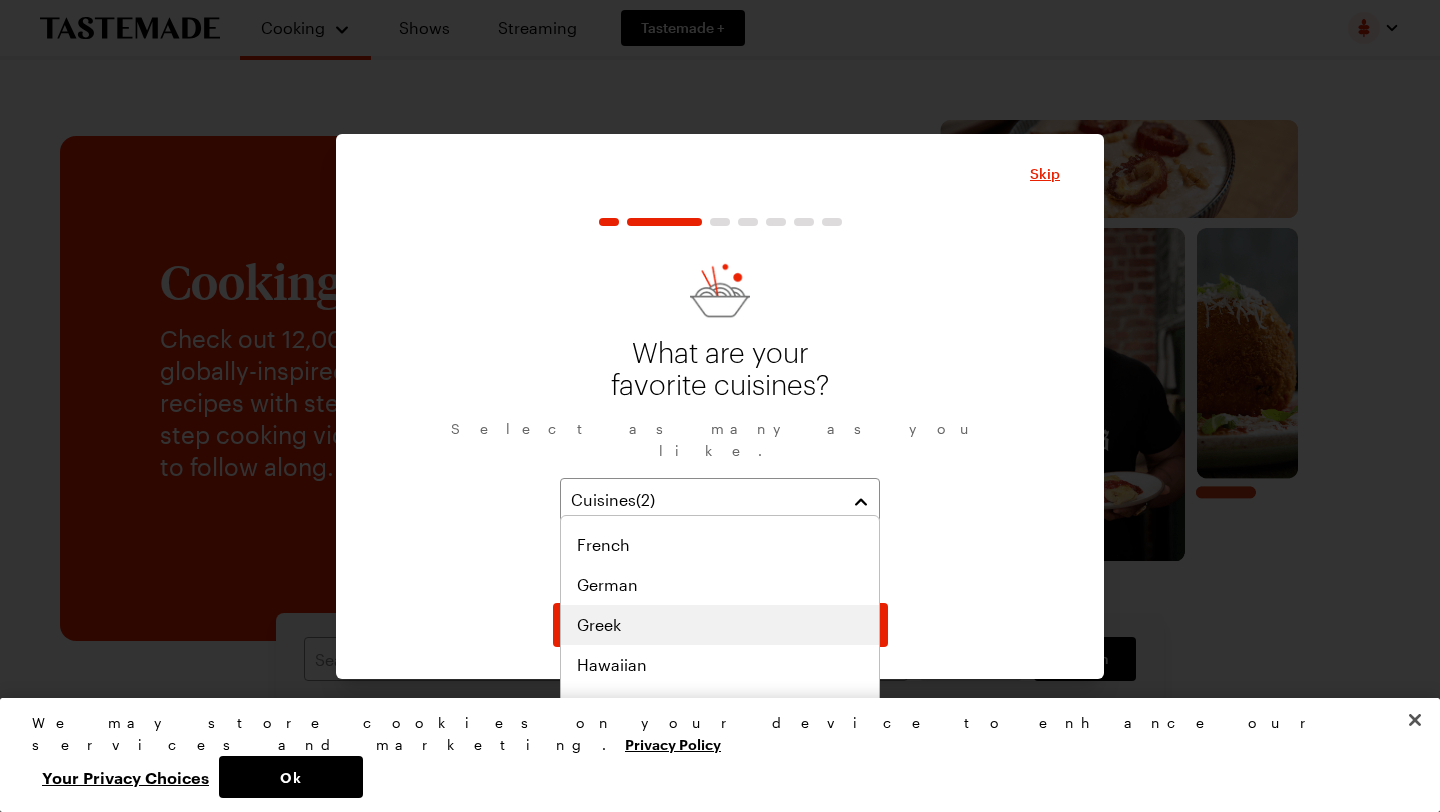 click on "Greek" at bounding box center (720, 625) 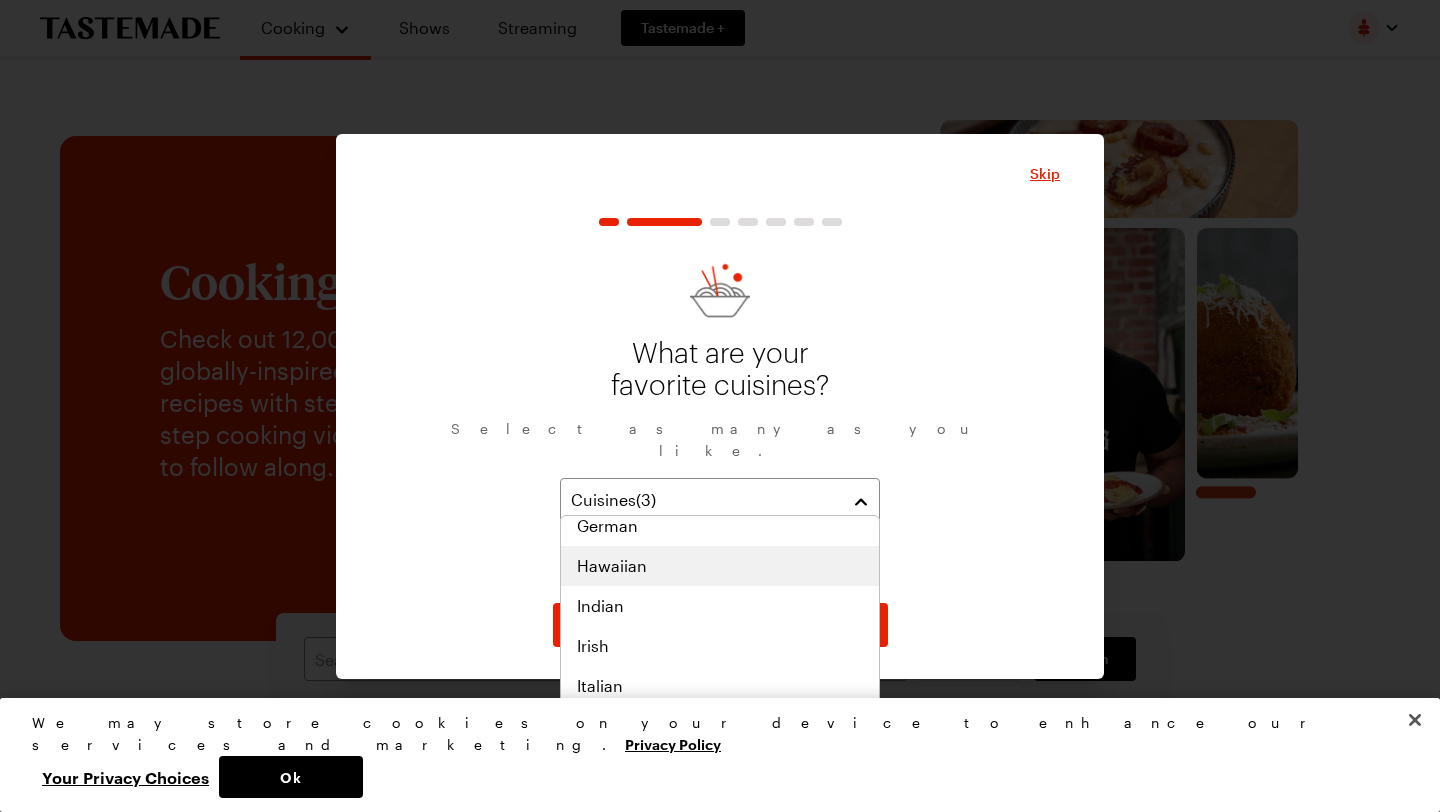 scroll, scrollTop: 572, scrollLeft: 0, axis: vertical 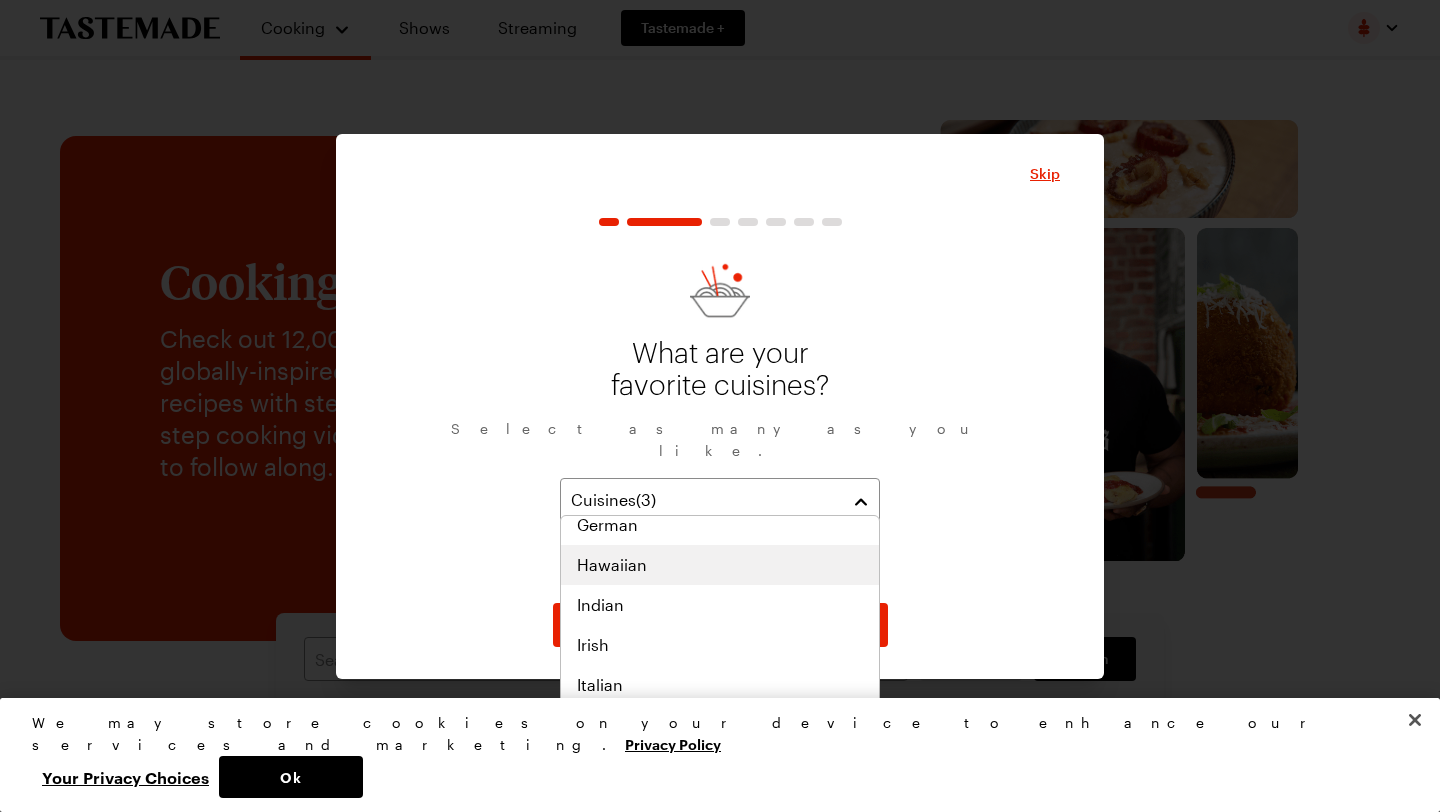 click on "Hawaiian" at bounding box center [720, 565] 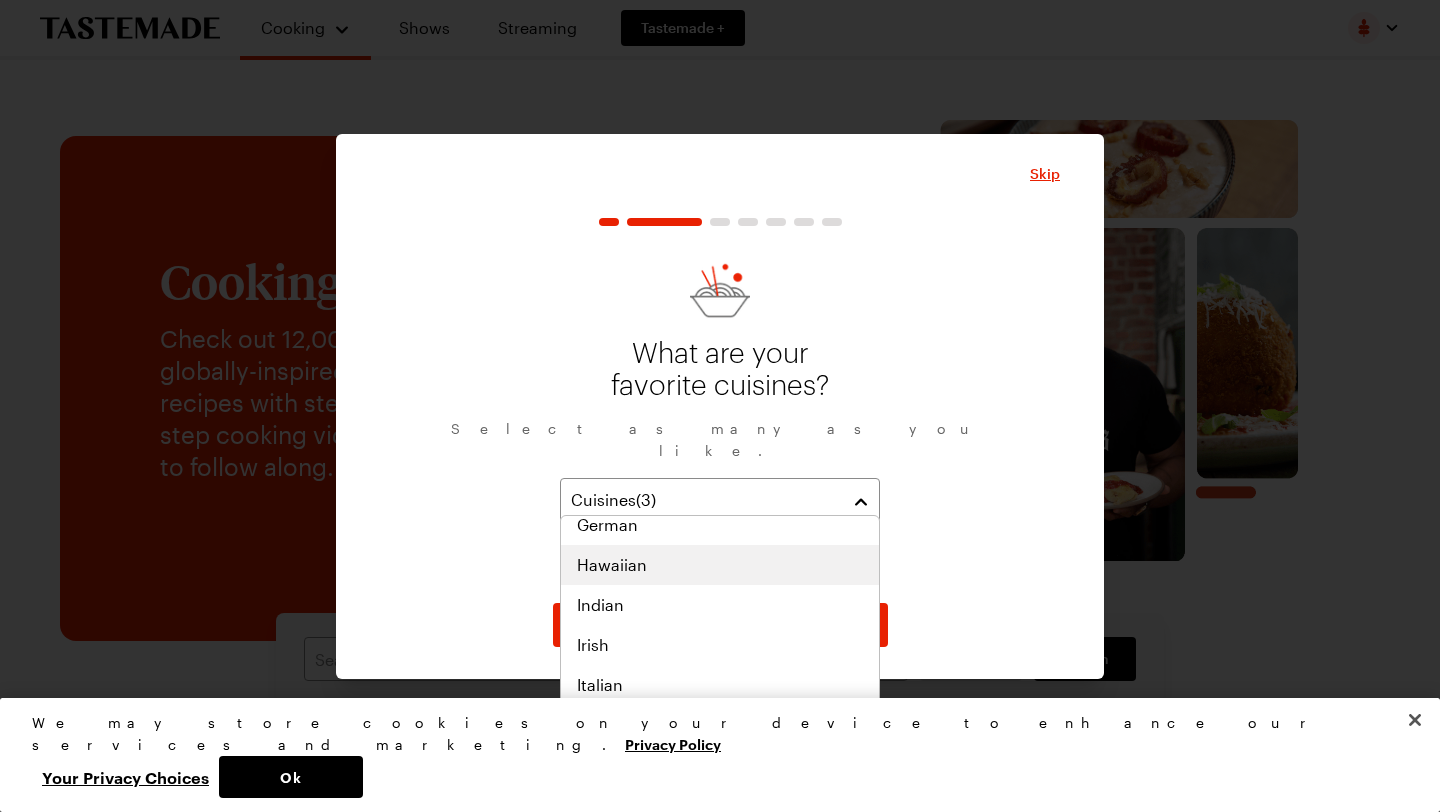 scroll, scrollTop: 612, scrollLeft: 0, axis: vertical 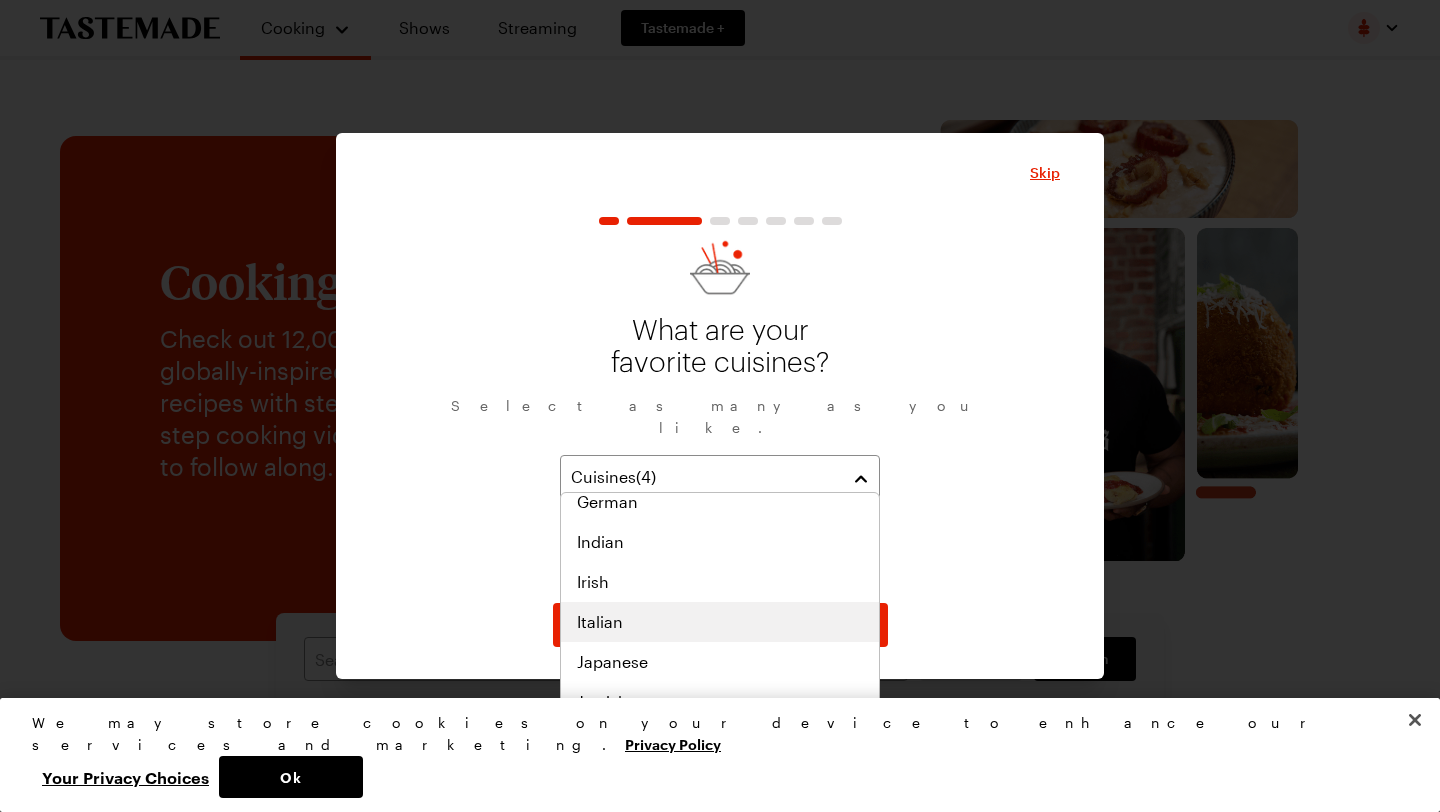 click on "Italian" at bounding box center [720, 622] 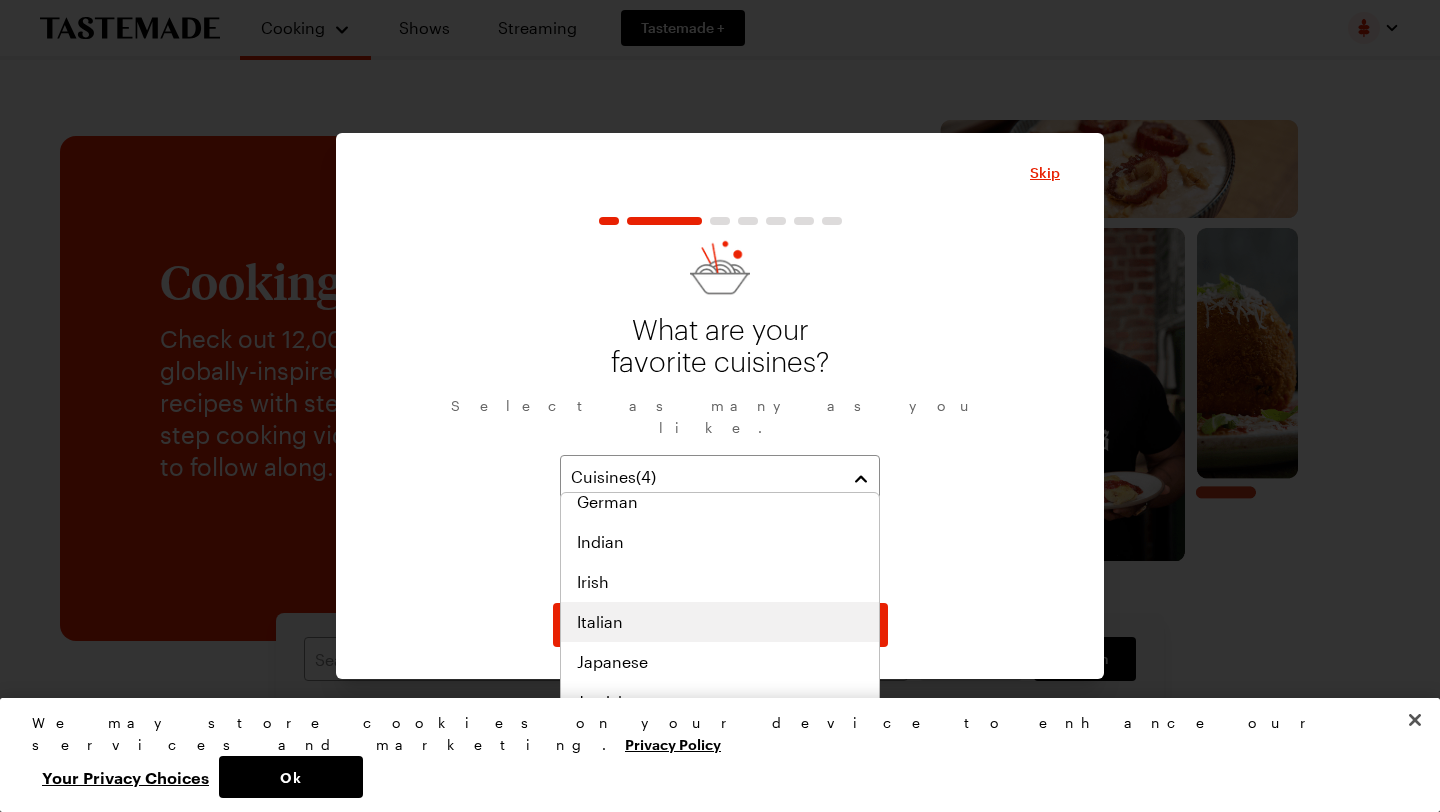 scroll, scrollTop: 652, scrollLeft: 0, axis: vertical 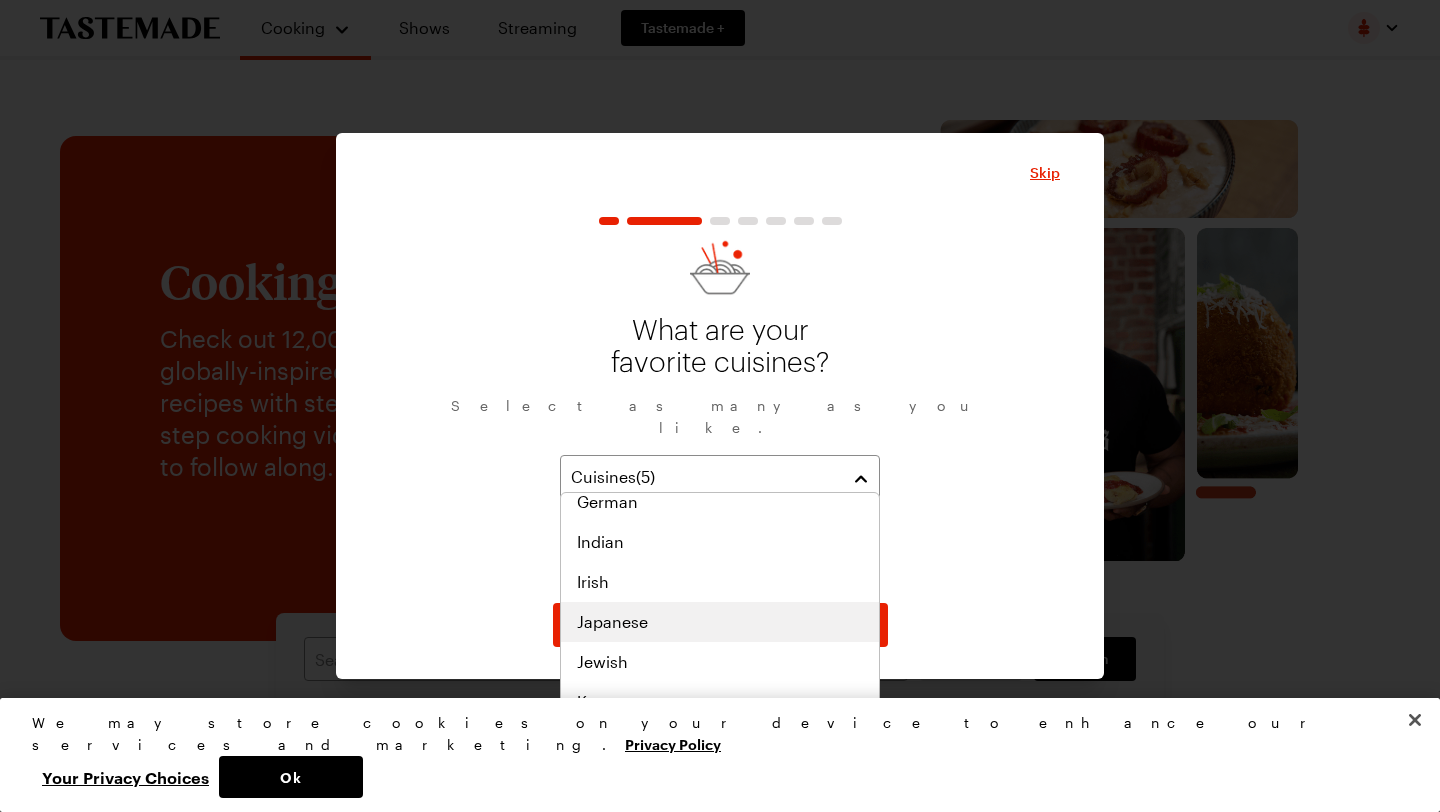 click on "Japanese" at bounding box center (720, 622) 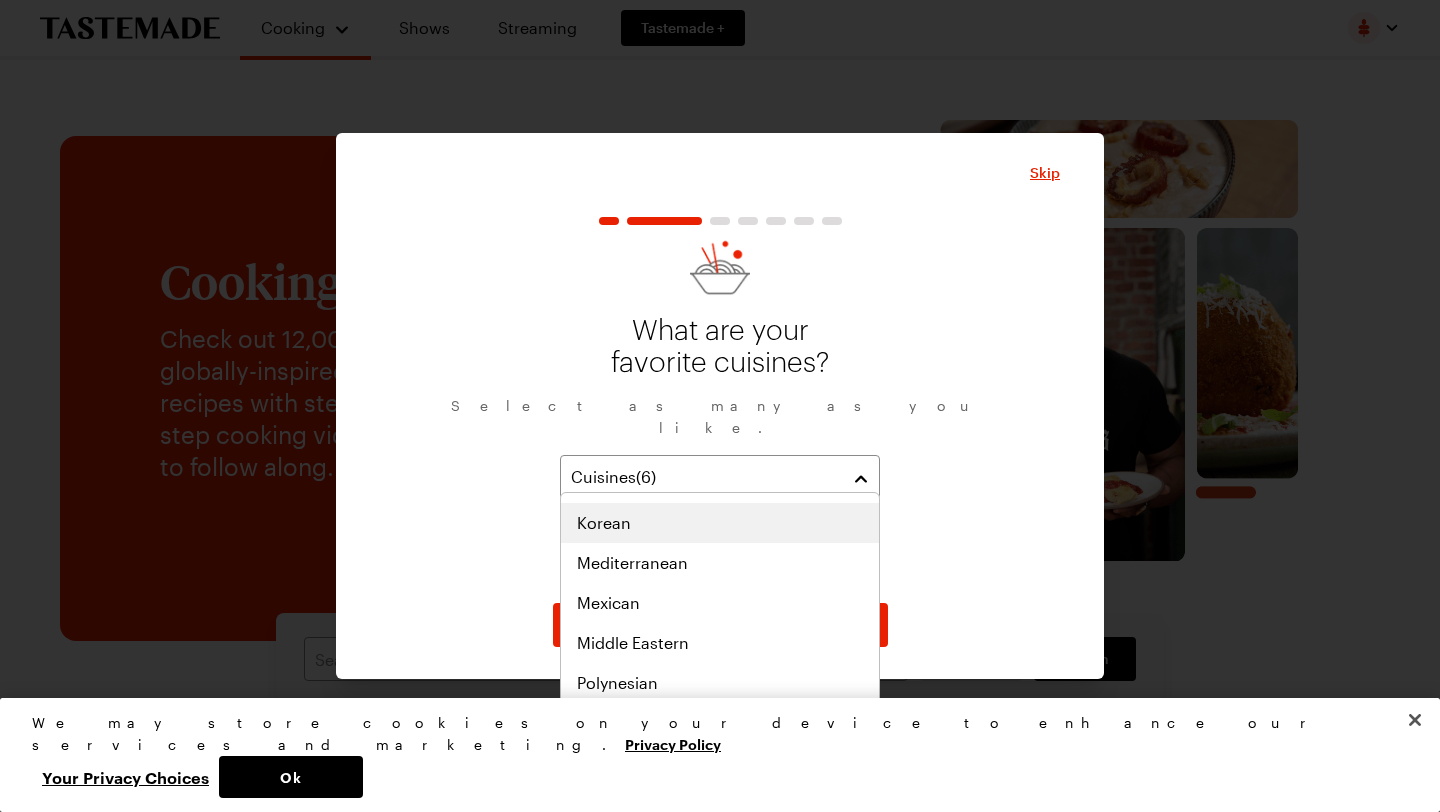 scroll, scrollTop: 835, scrollLeft: 0, axis: vertical 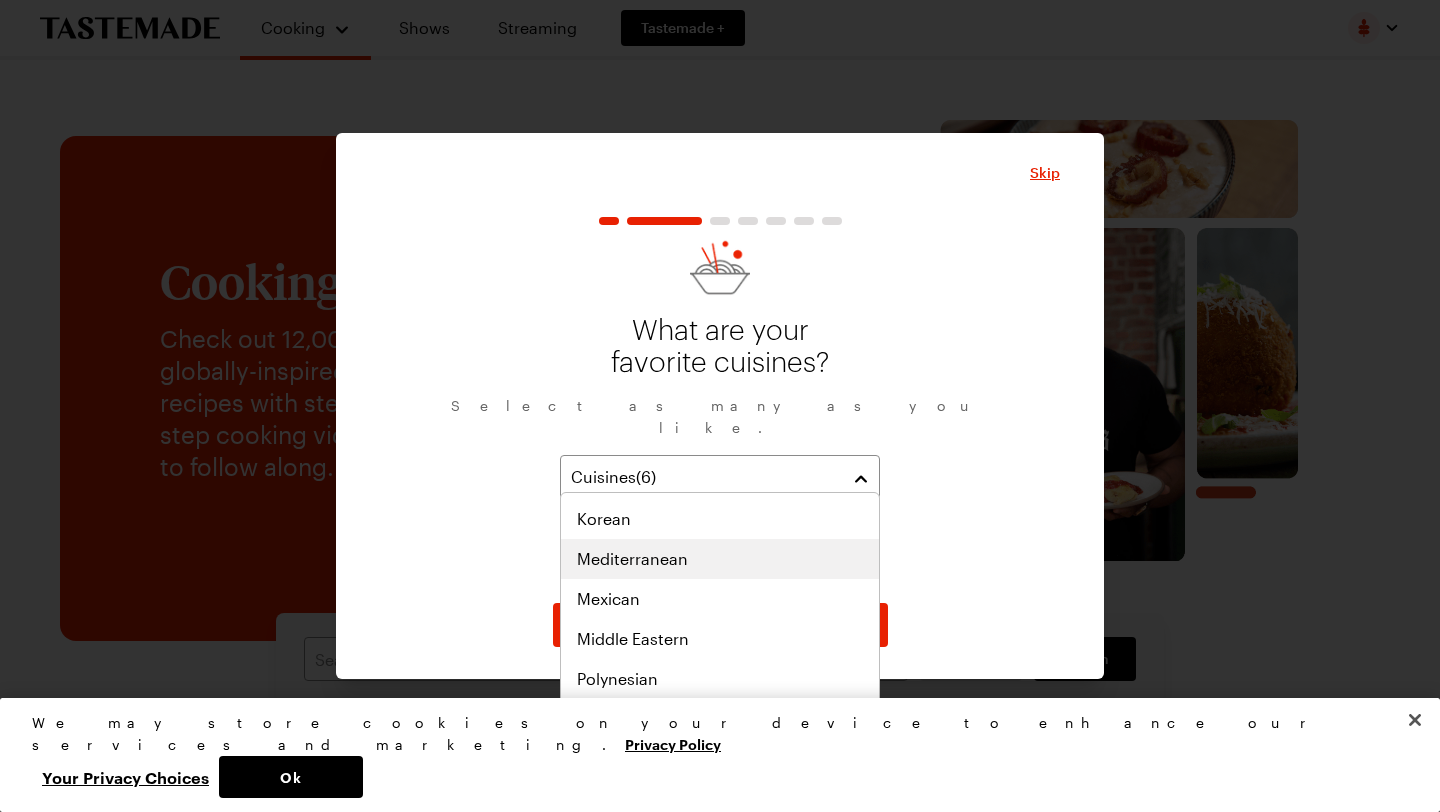 click on "Mediterranean" at bounding box center (632, 559) 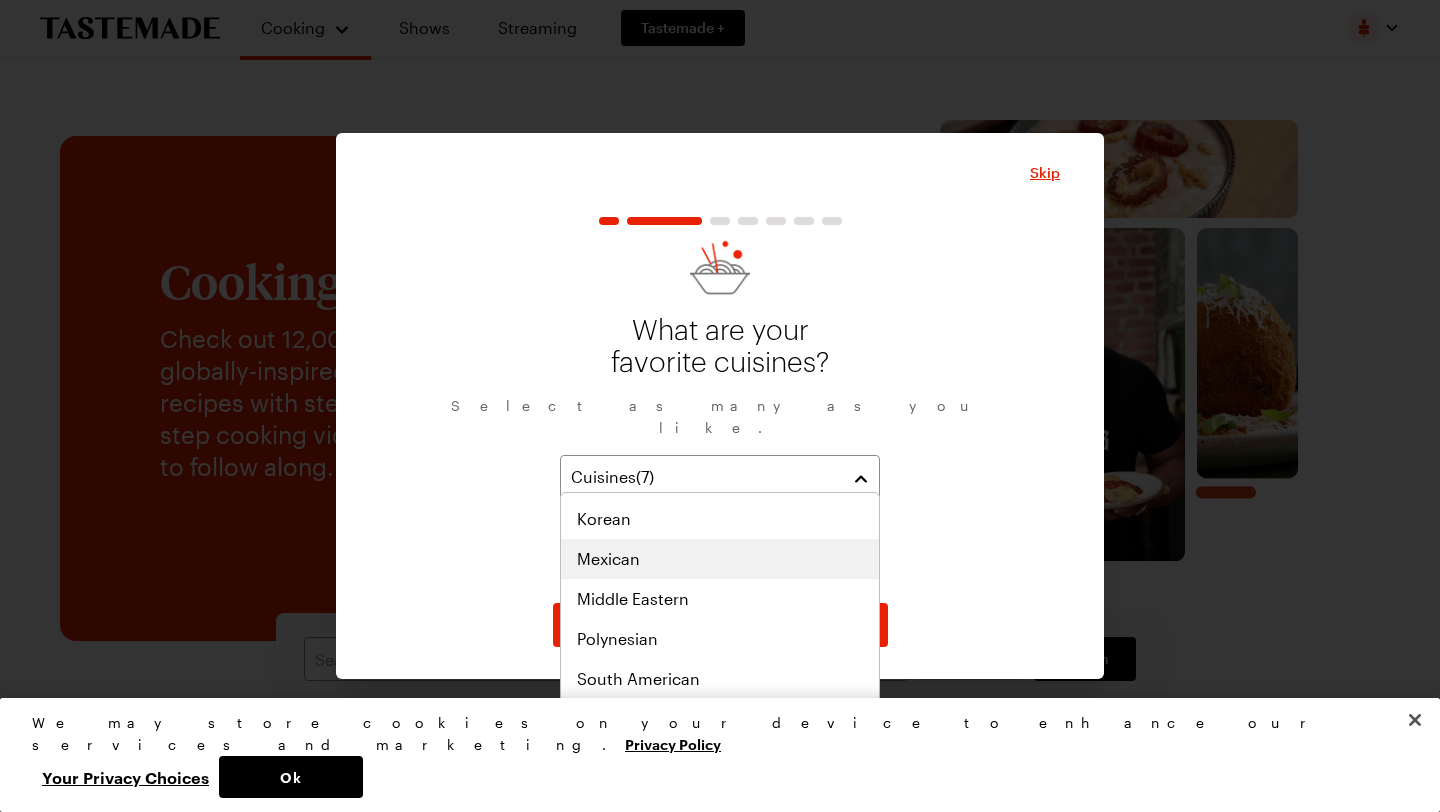 click on "Mexican" at bounding box center [720, 559] 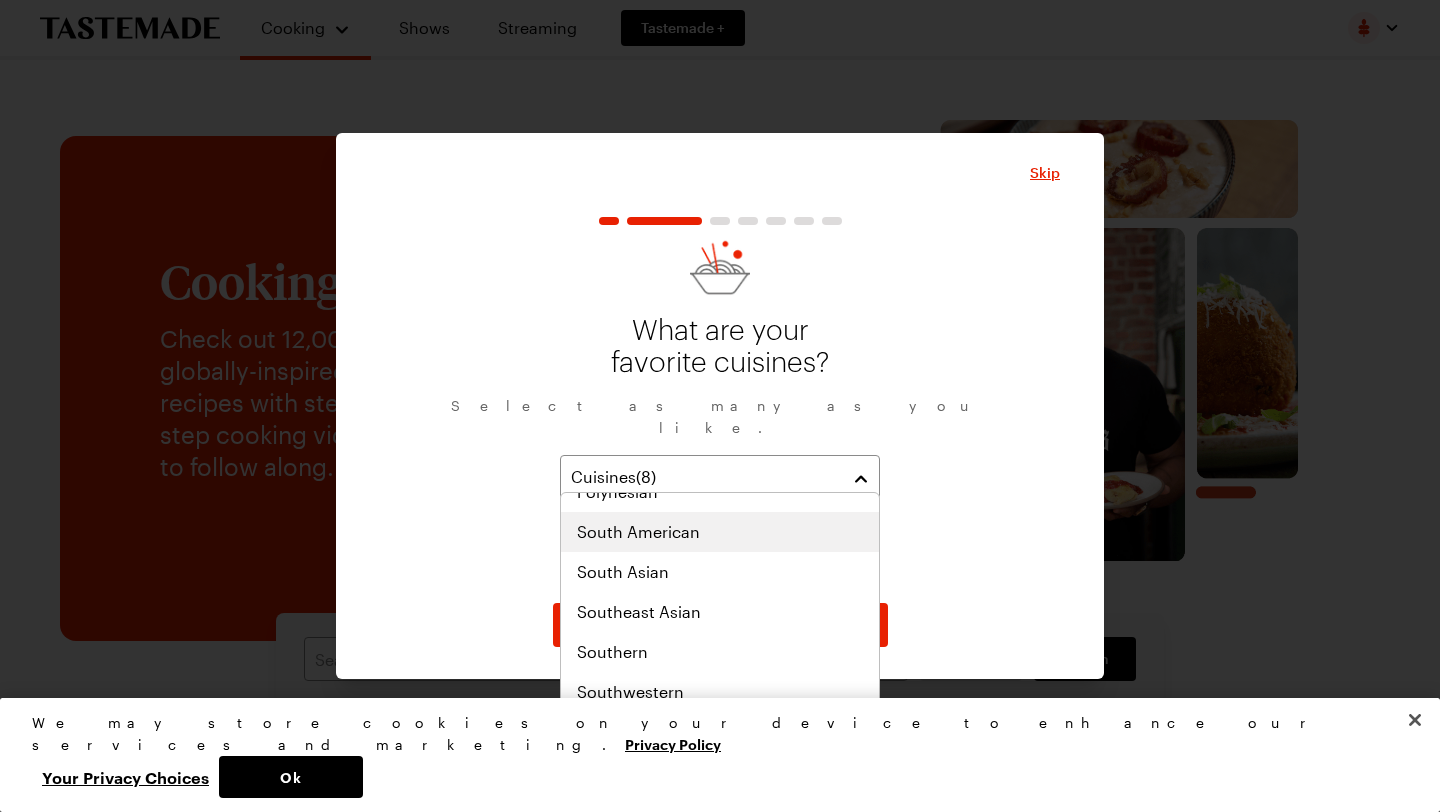 scroll, scrollTop: 1041, scrollLeft: 0, axis: vertical 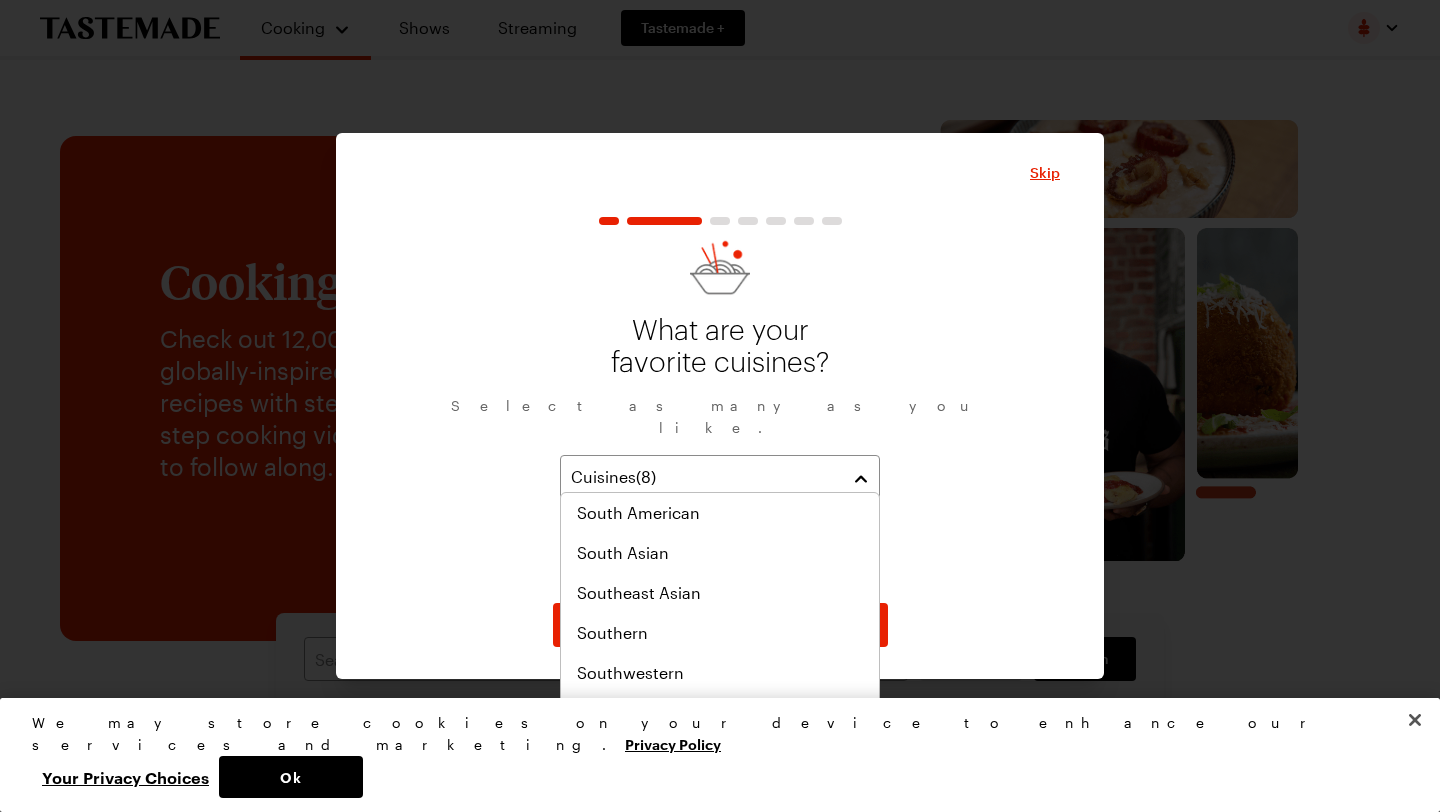 click on "What are your favorite cuisines? Select as many as you like. Cuisines  ( 8 ) American Chinese Greek Hawaiian Italian Japanese Mediterranean Mexican" at bounding box center (720, 414) 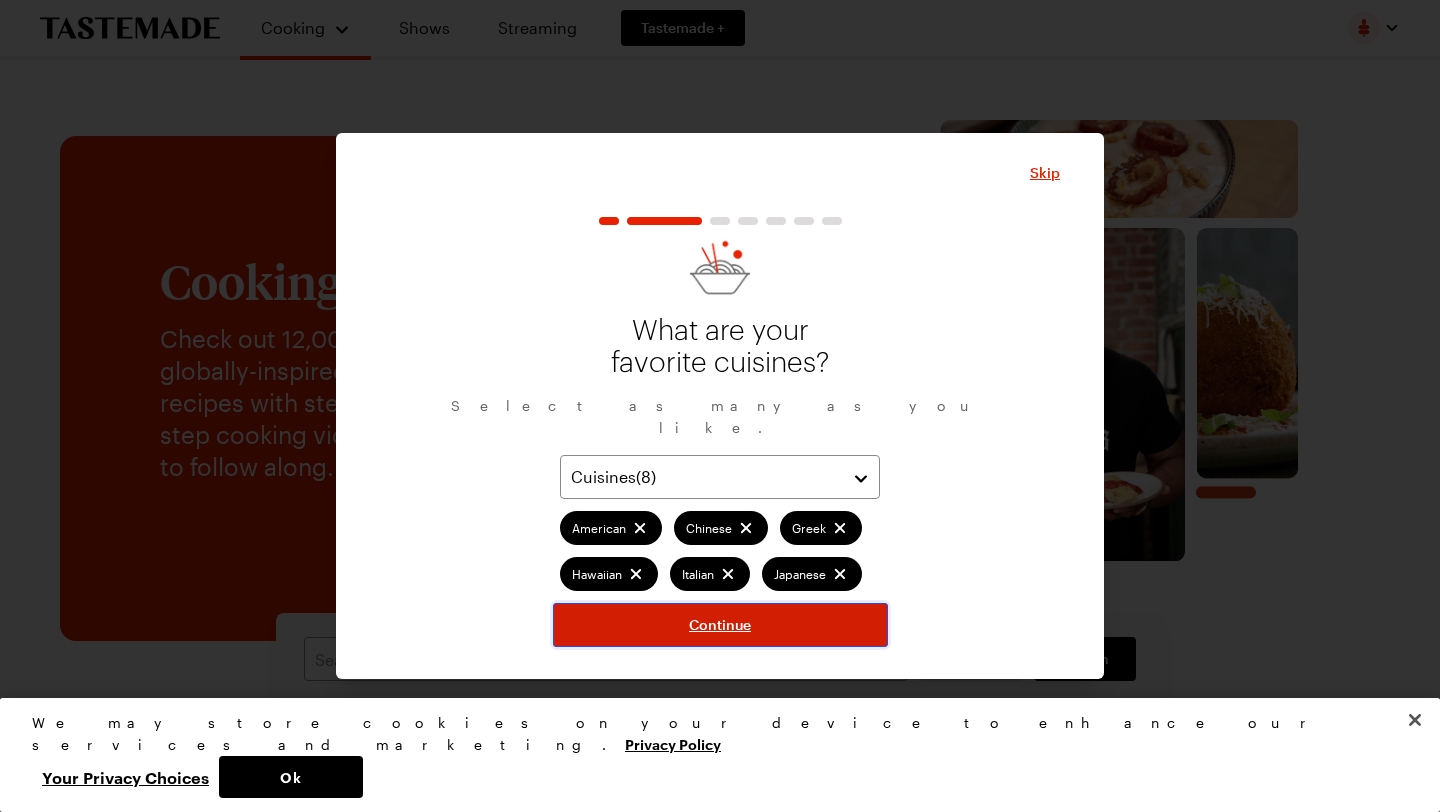 click on "Continue" at bounding box center (720, 625) 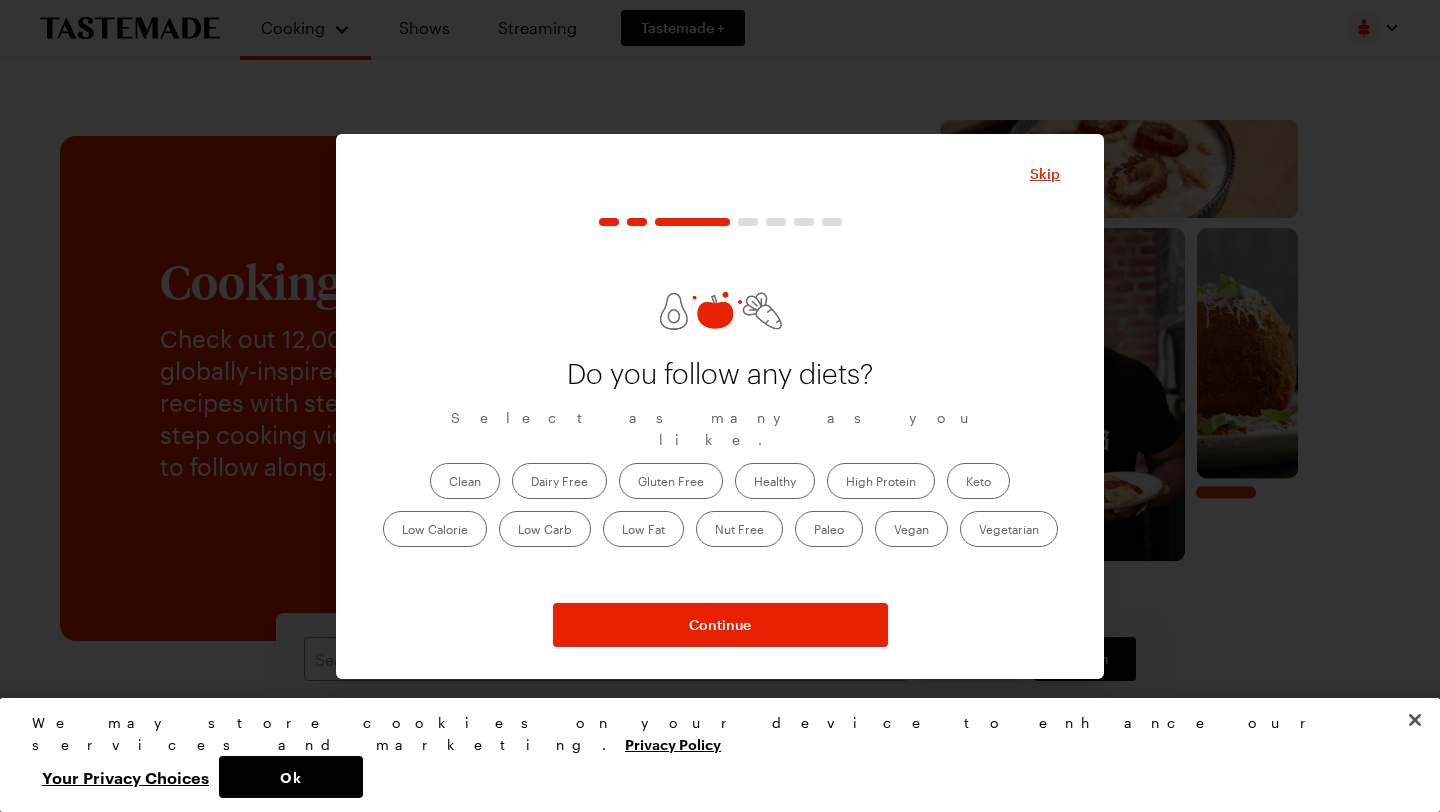 click on "High Protein" at bounding box center (881, 481) 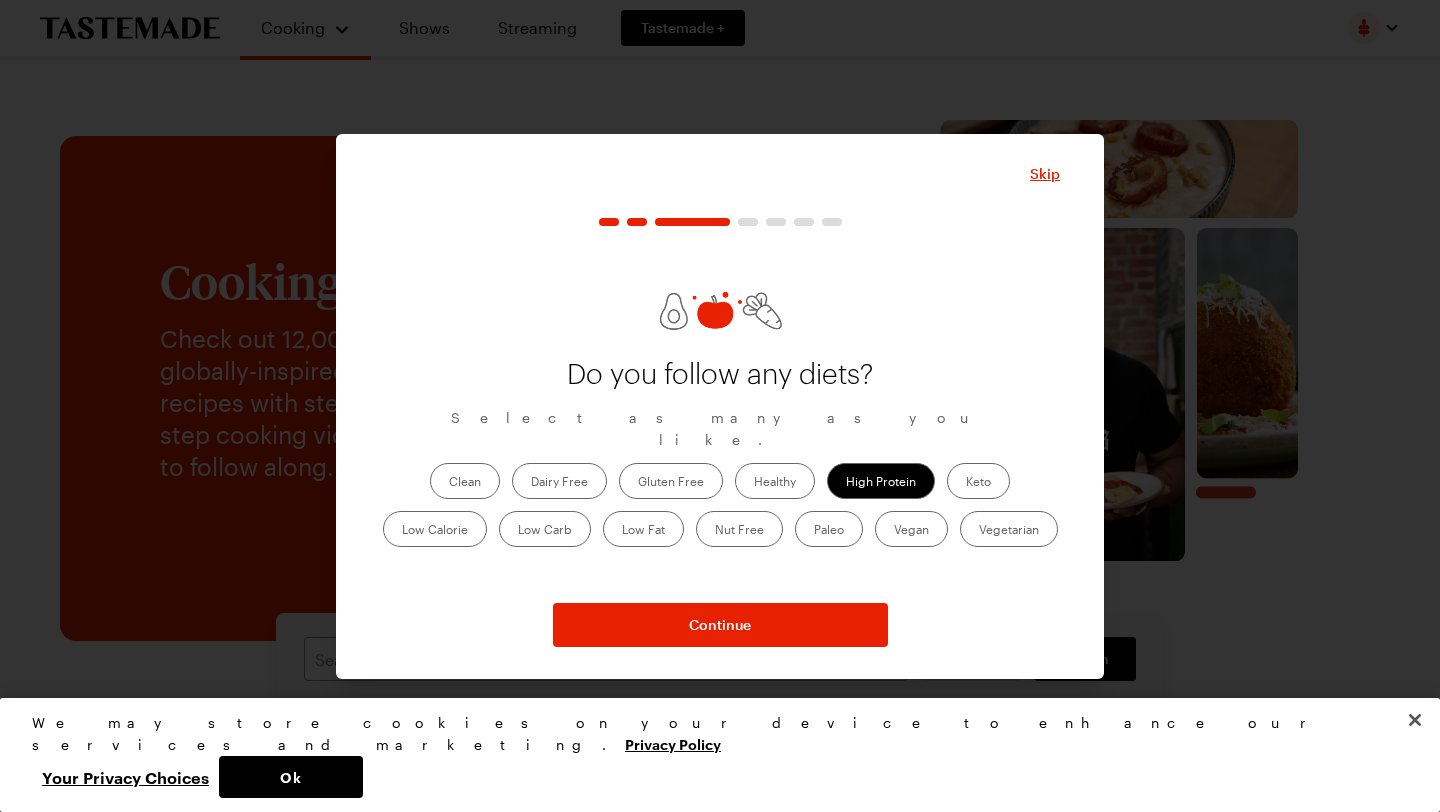 click on "Healthy" at bounding box center [775, 481] 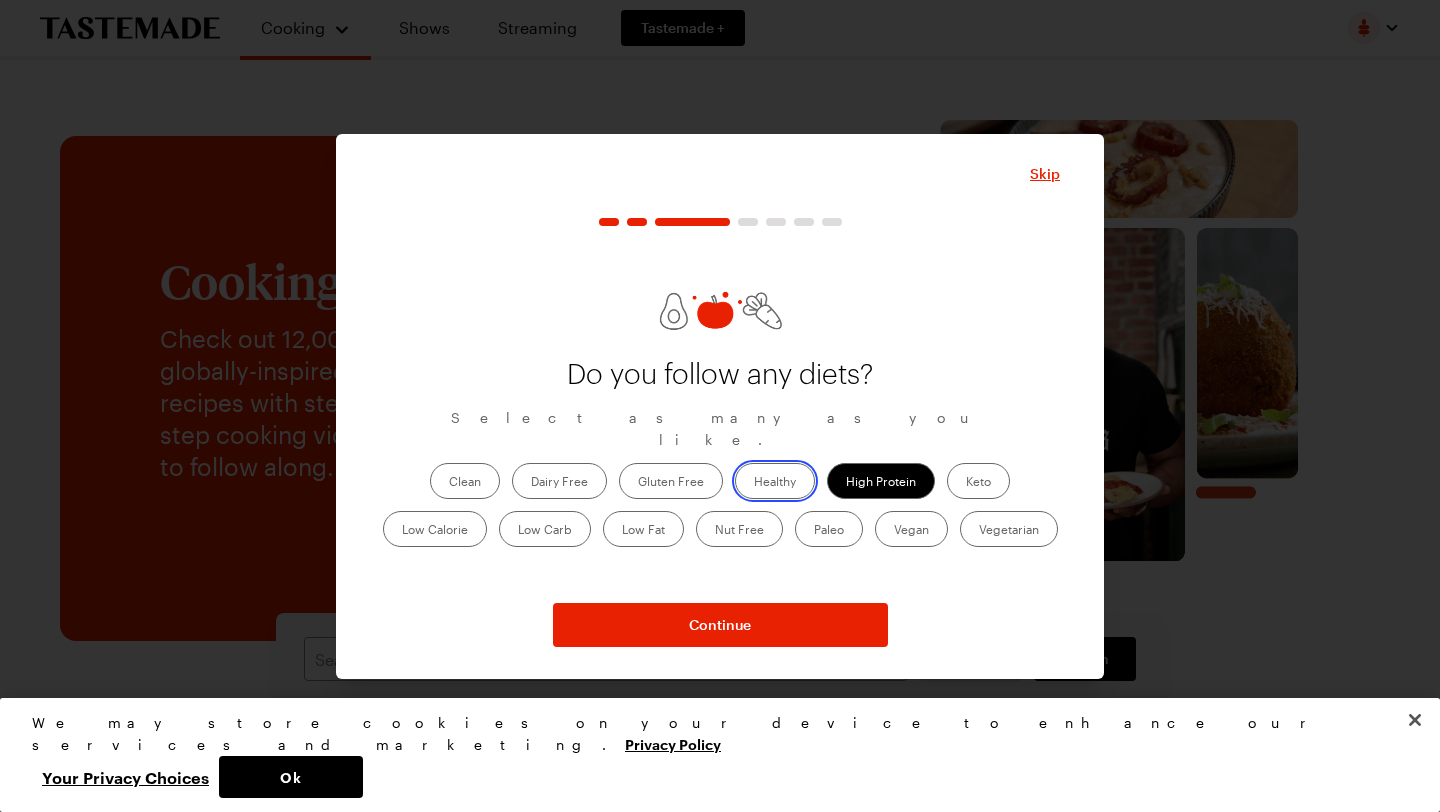 click on "Healthy" at bounding box center [754, 483] 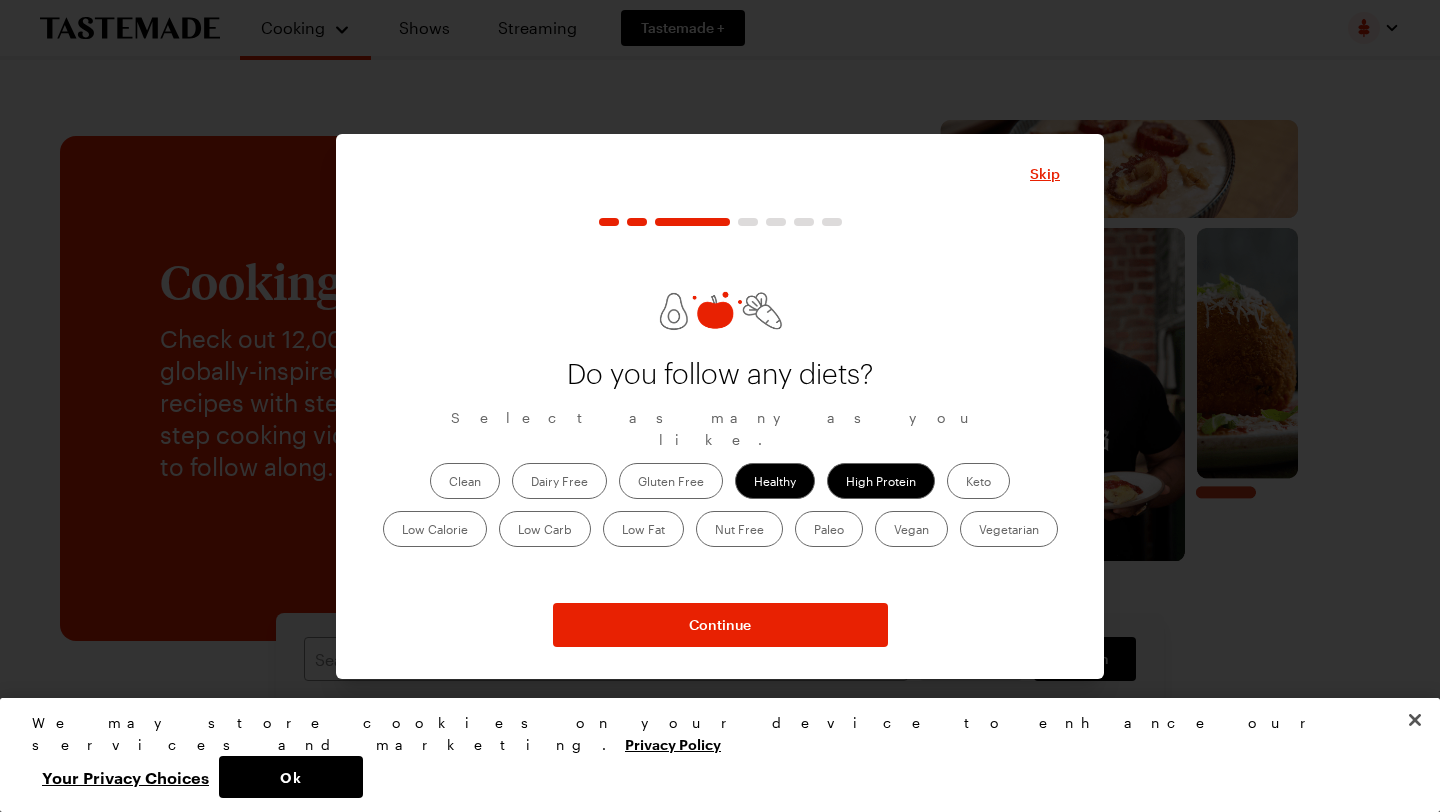 click on "Clean" at bounding box center [465, 481] 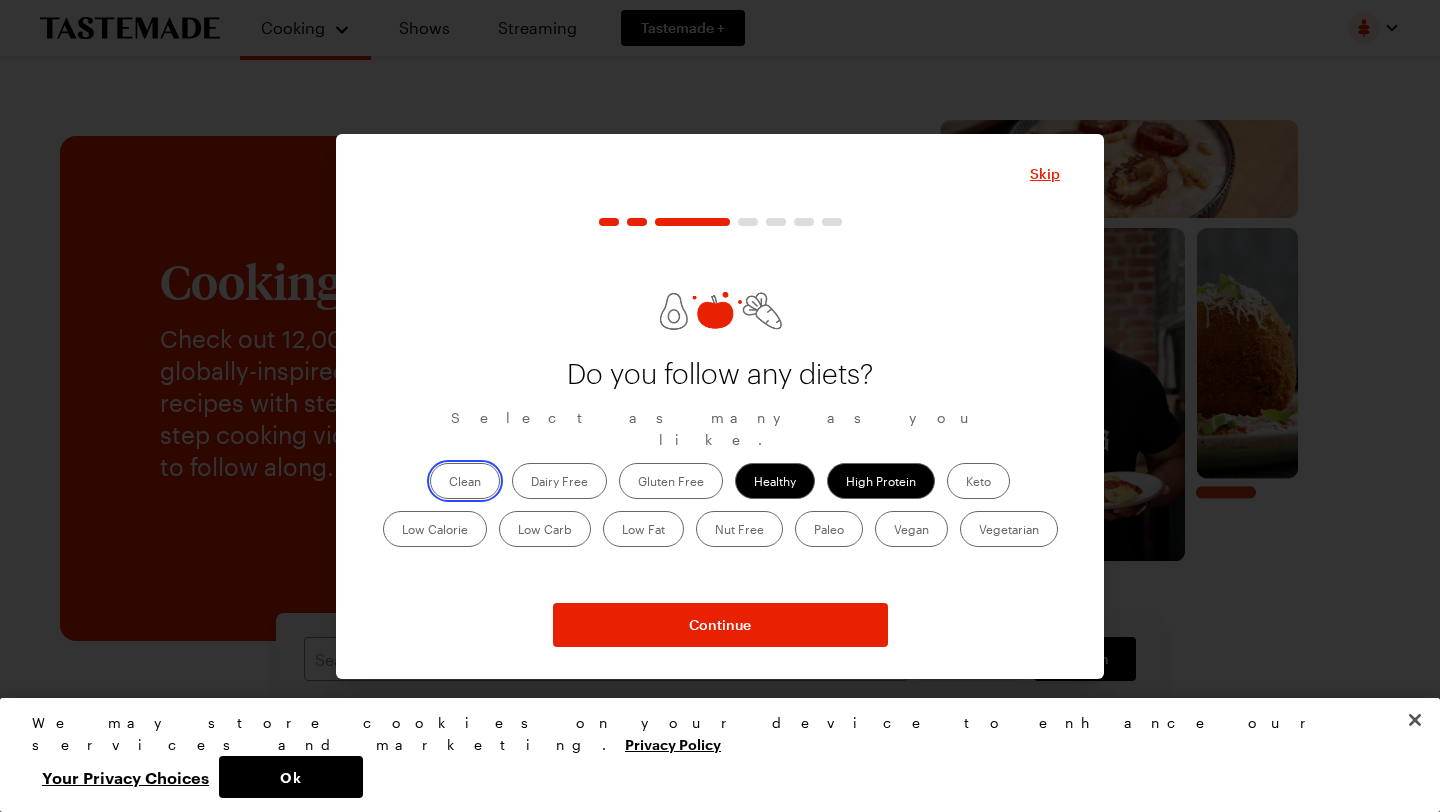 click on "Clean" at bounding box center (449, 483) 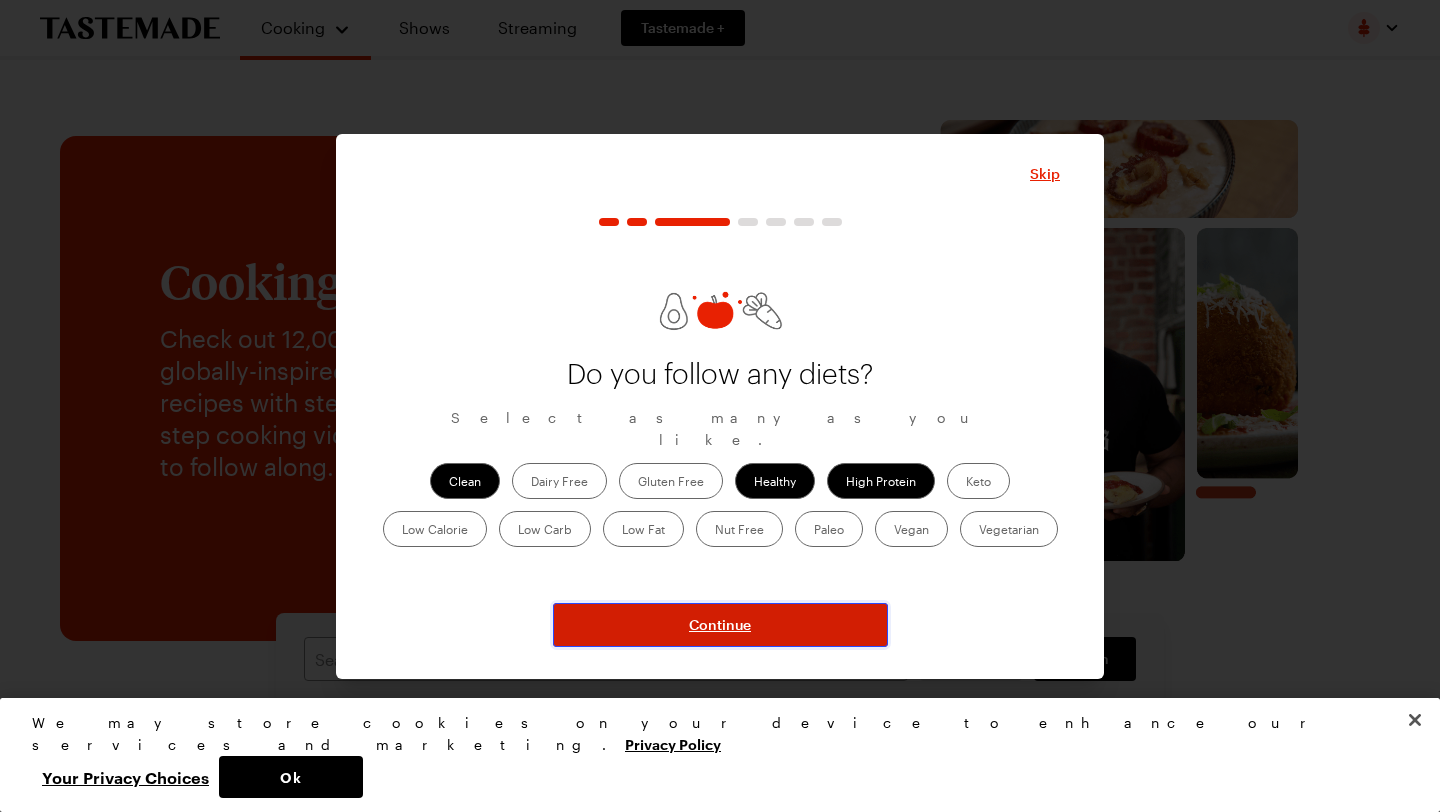 click on "Continue" at bounding box center (720, 625) 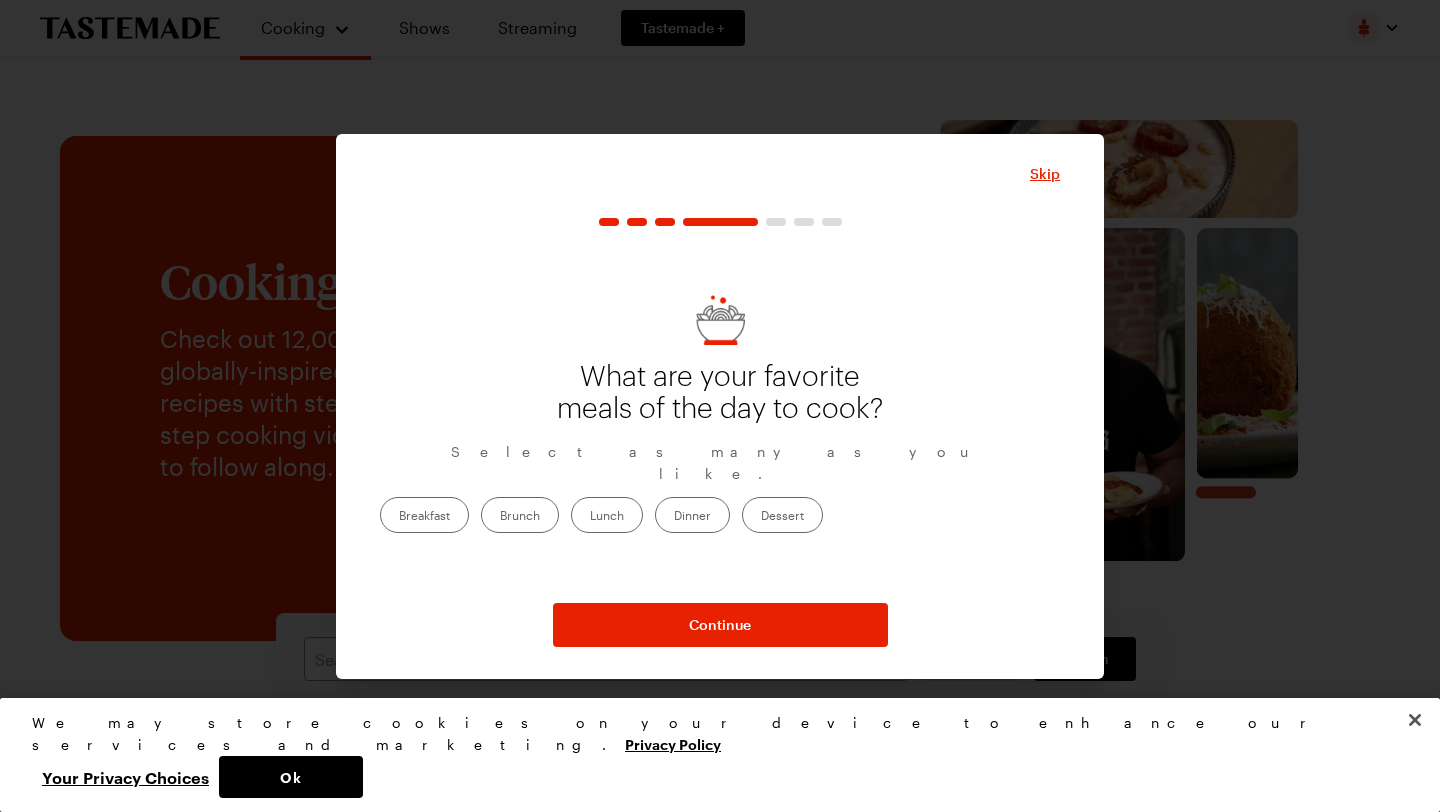 click on "Lunch" at bounding box center (607, 515) 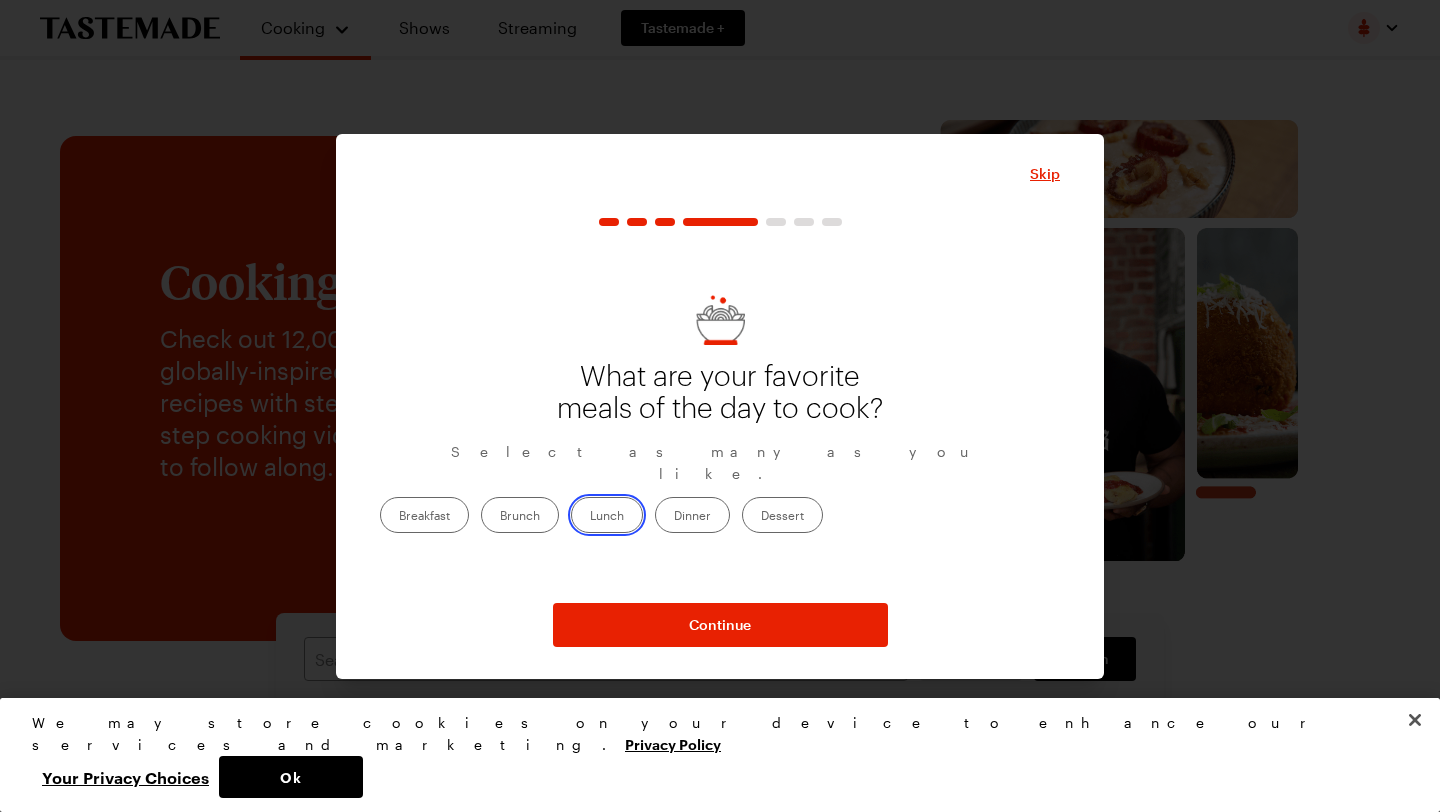 click on "Lunch" at bounding box center (590, 517) 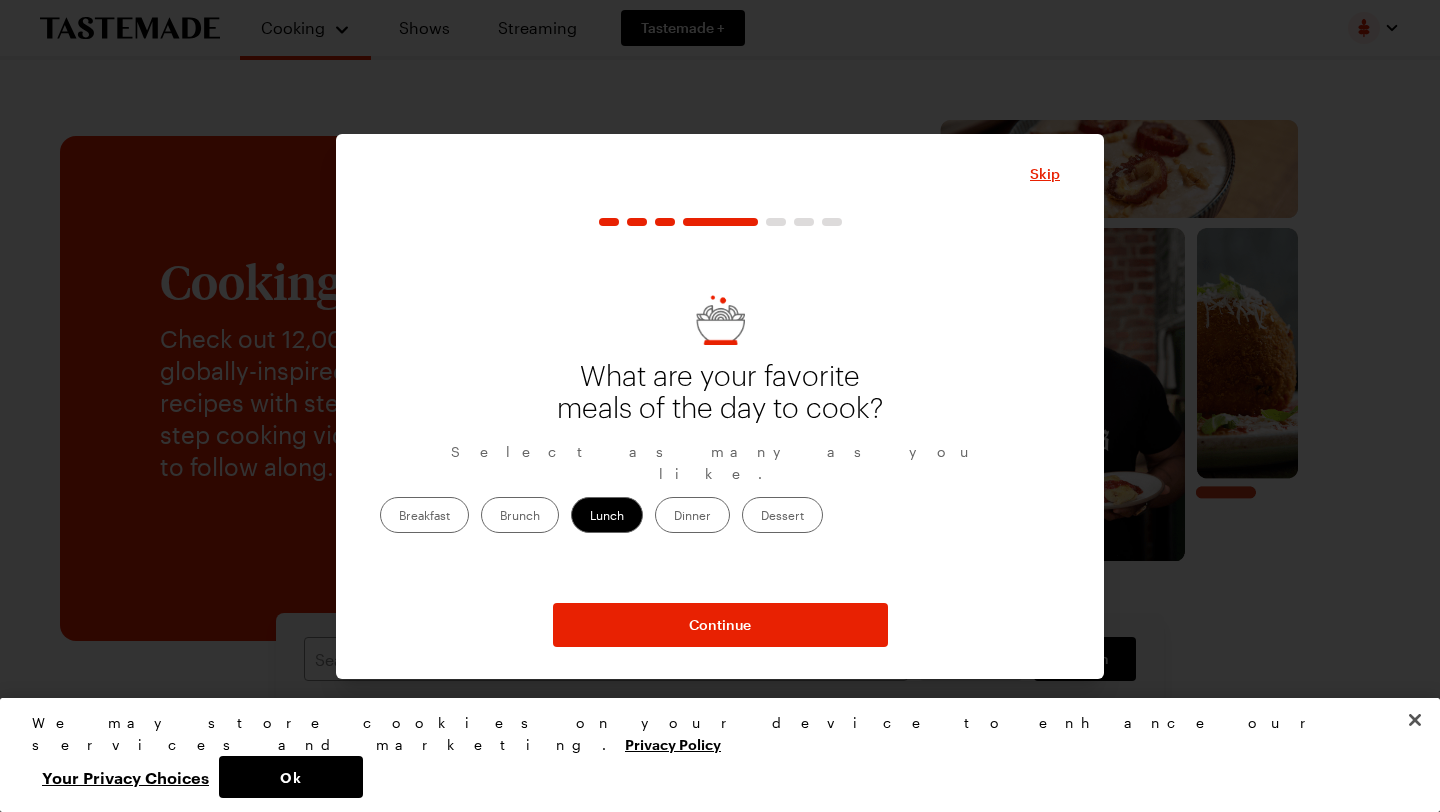 click on "Dinner" at bounding box center (692, 515) 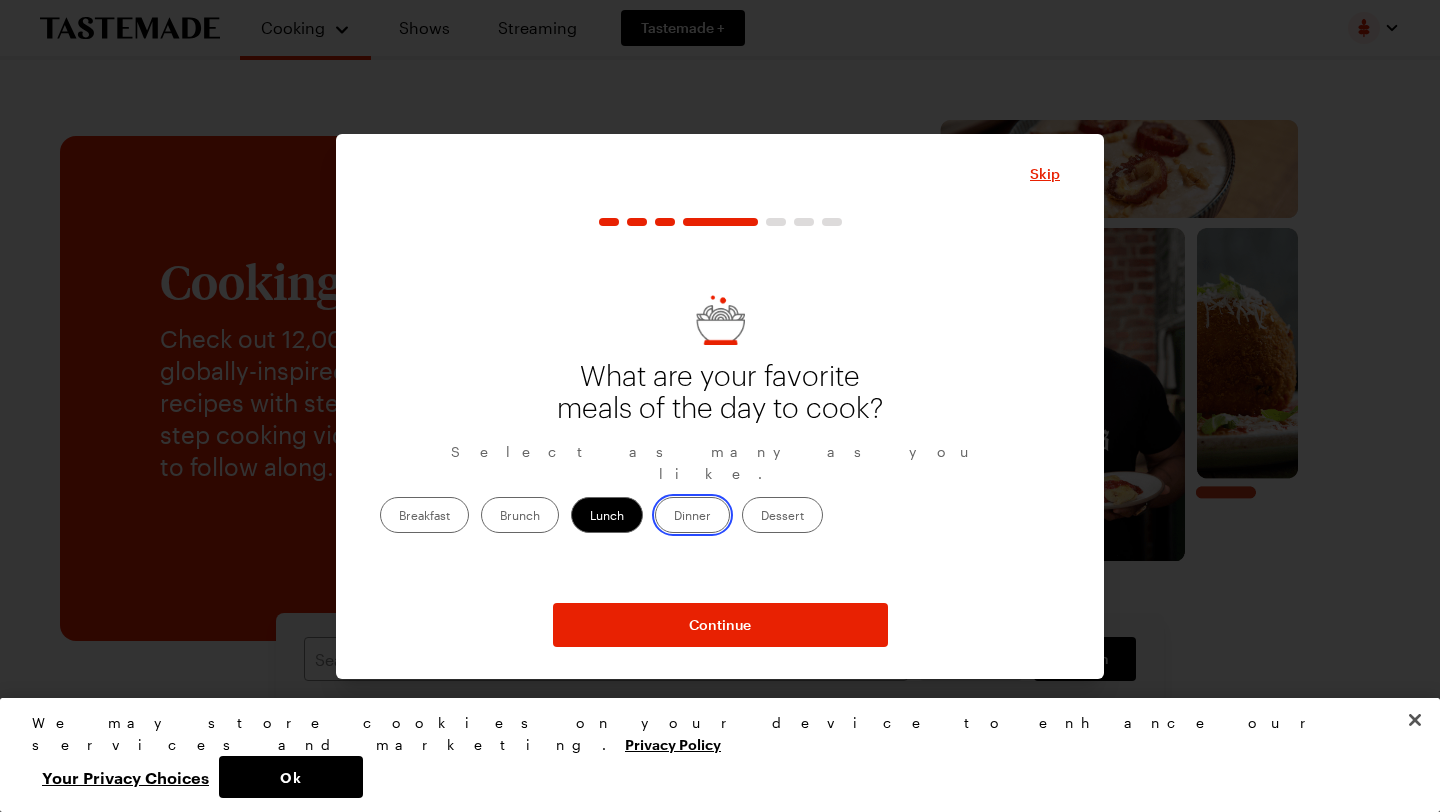 click on "Dinner" at bounding box center (674, 517) 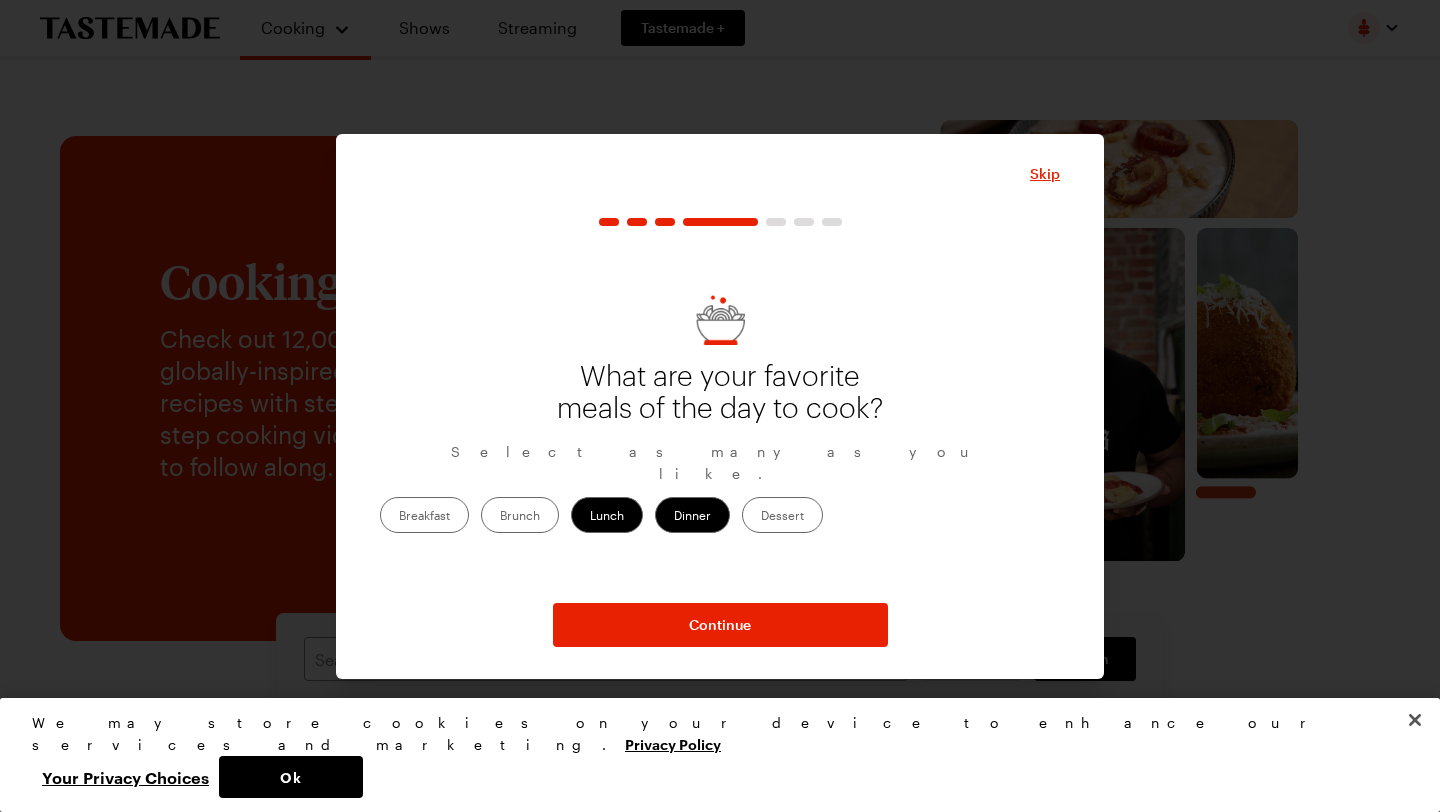 click on "Dessert" at bounding box center [782, 515] 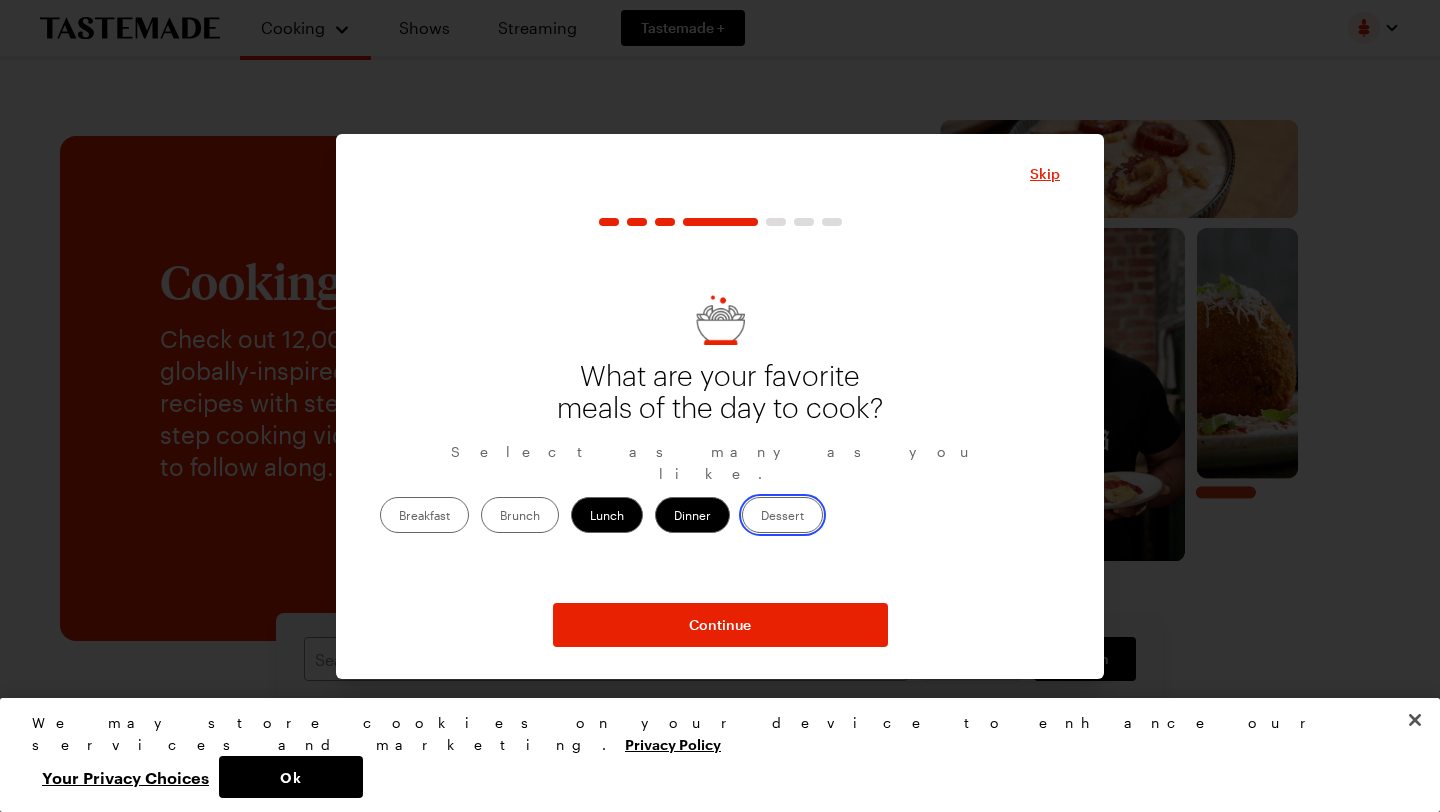 click on "Dessert" at bounding box center [761, 517] 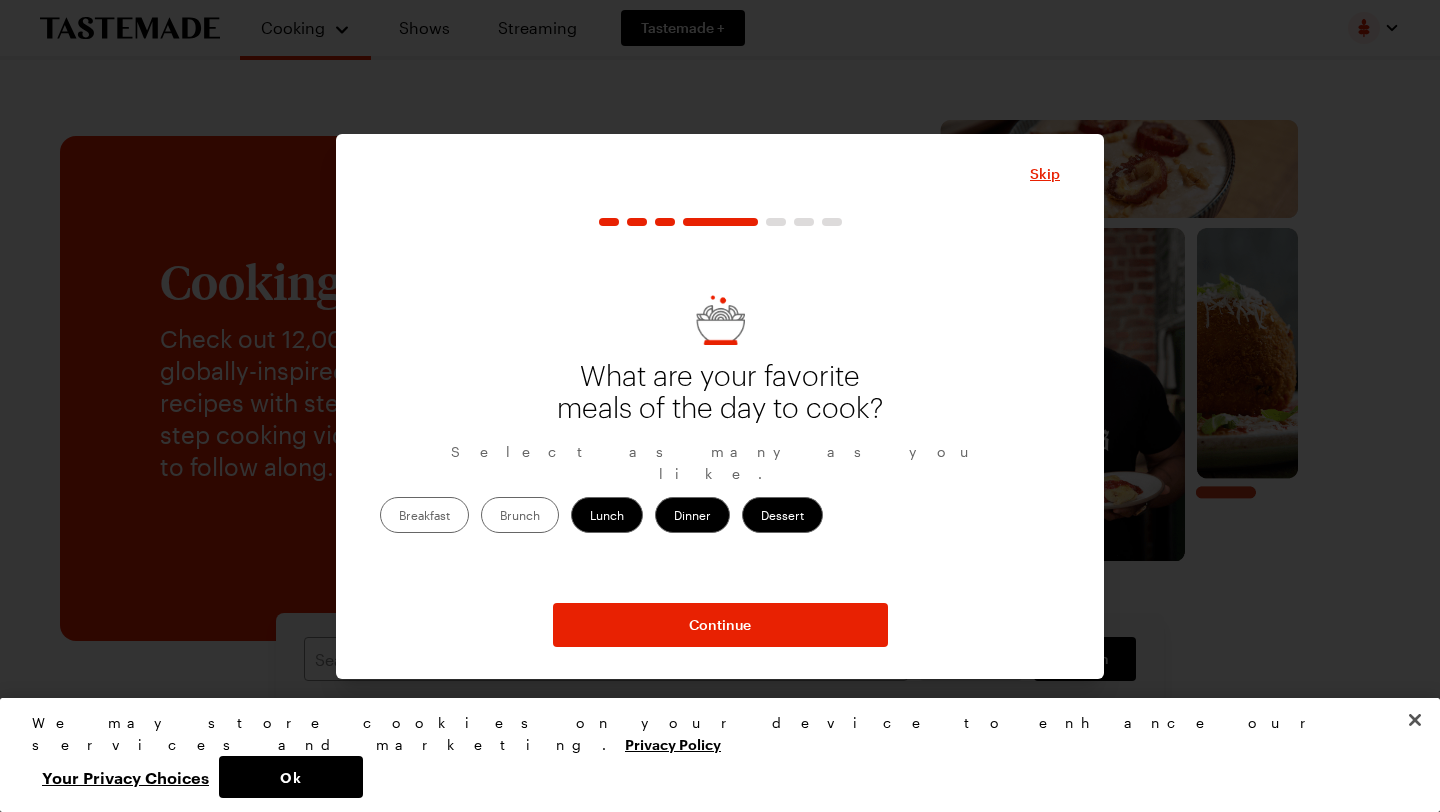 click on "Breakfast" at bounding box center (424, 515) 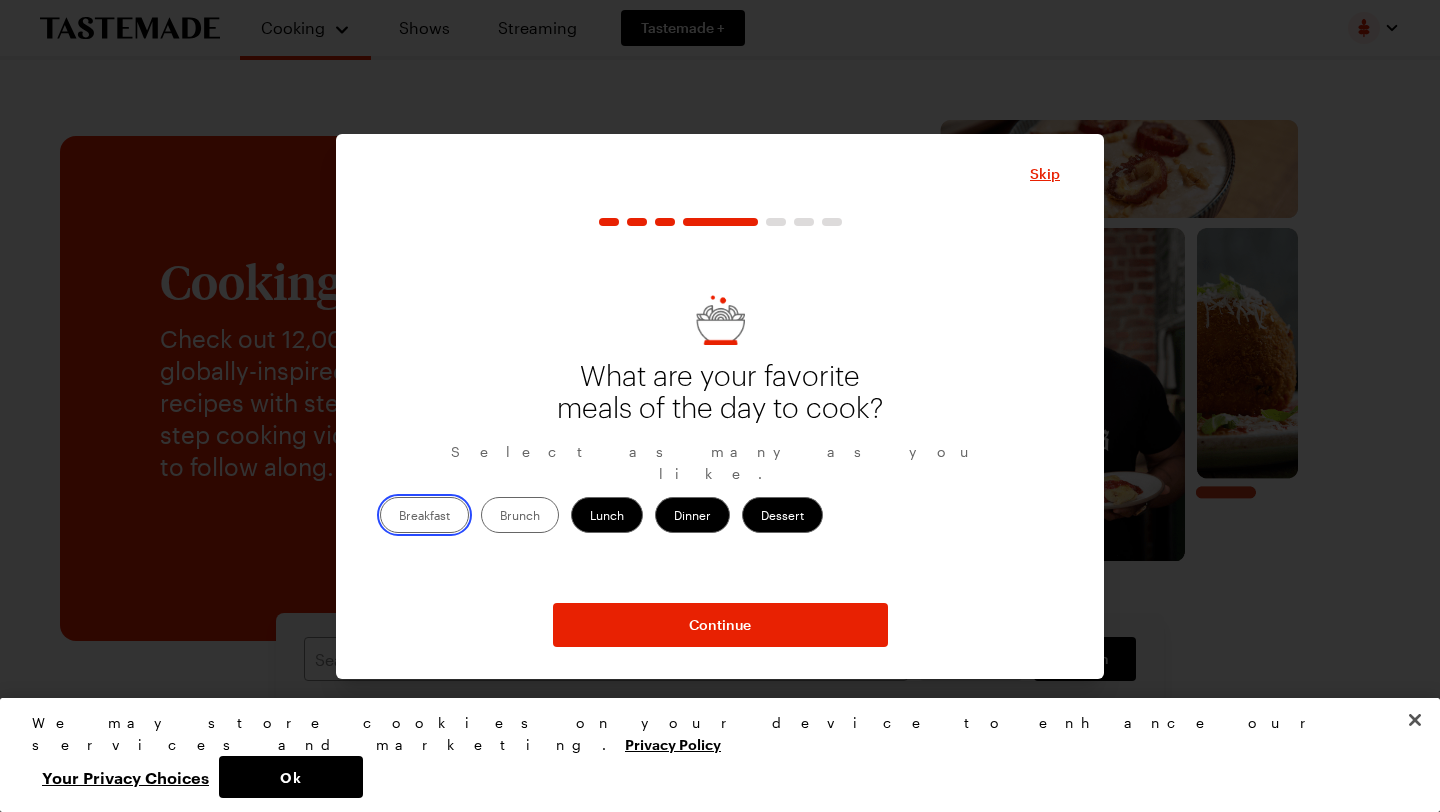 click on "Breakfast" at bounding box center [399, 517] 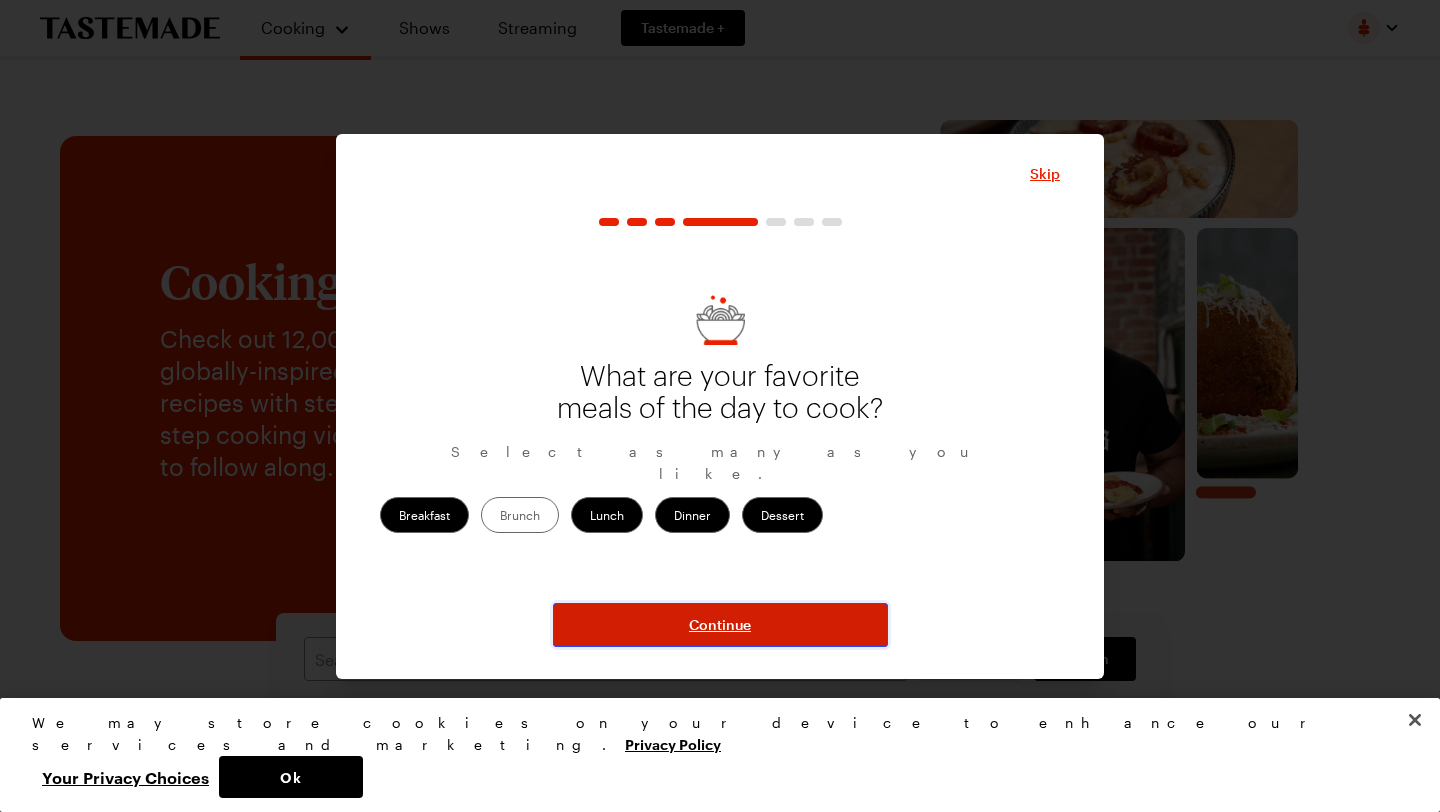 click on "Continue" at bounding box center (720, 625) 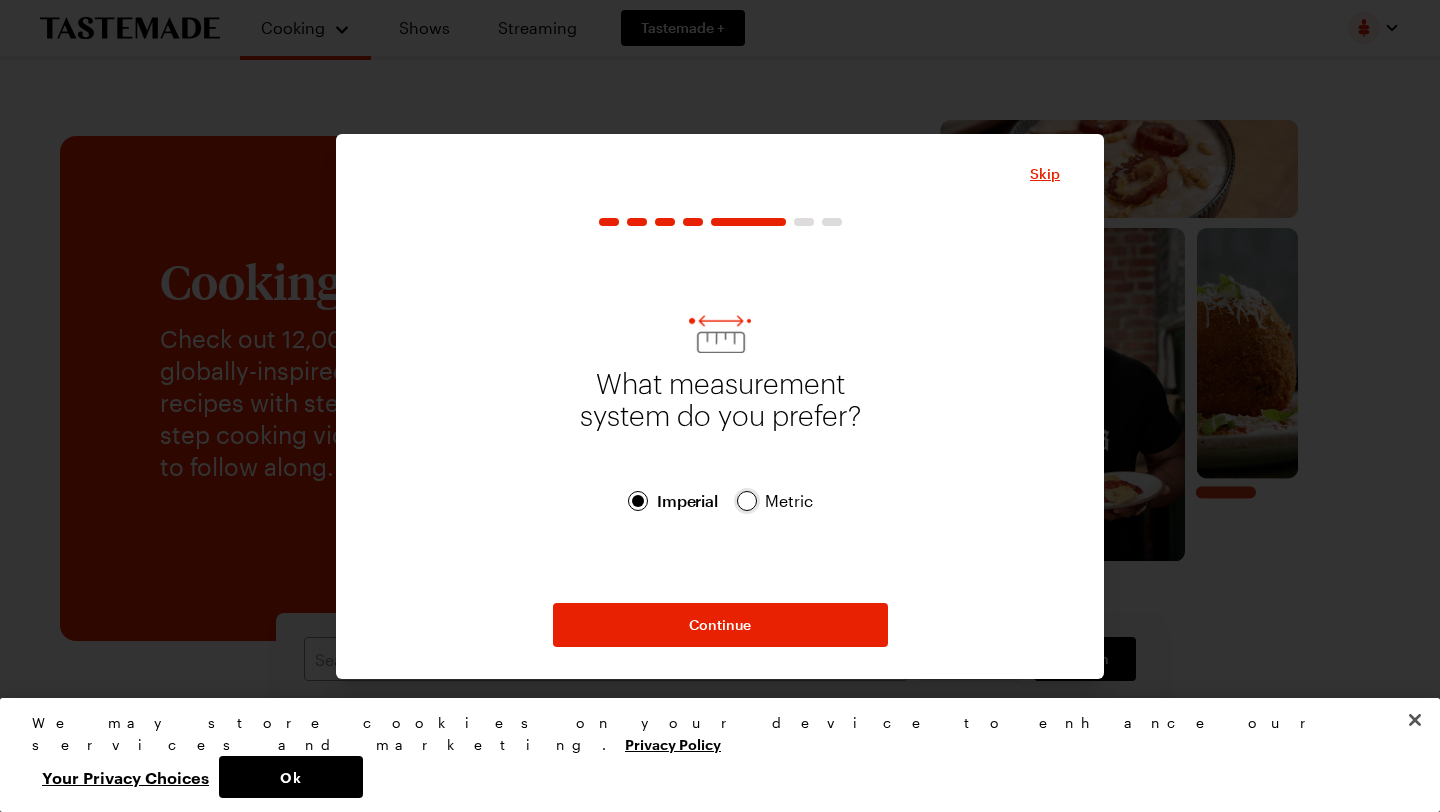 click at bounding box center (747, 501) 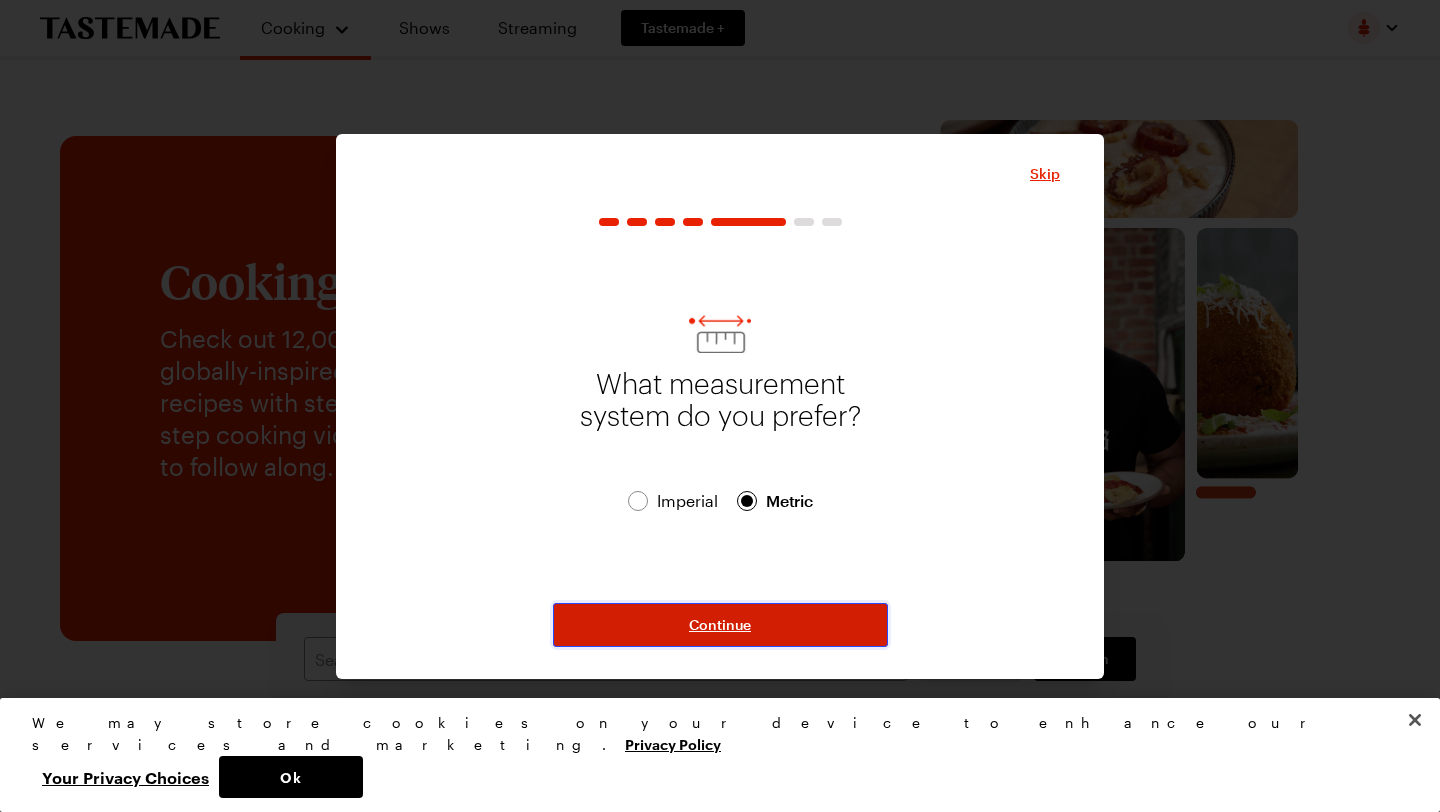 click on "Continue" at bounding box center [720, 625] 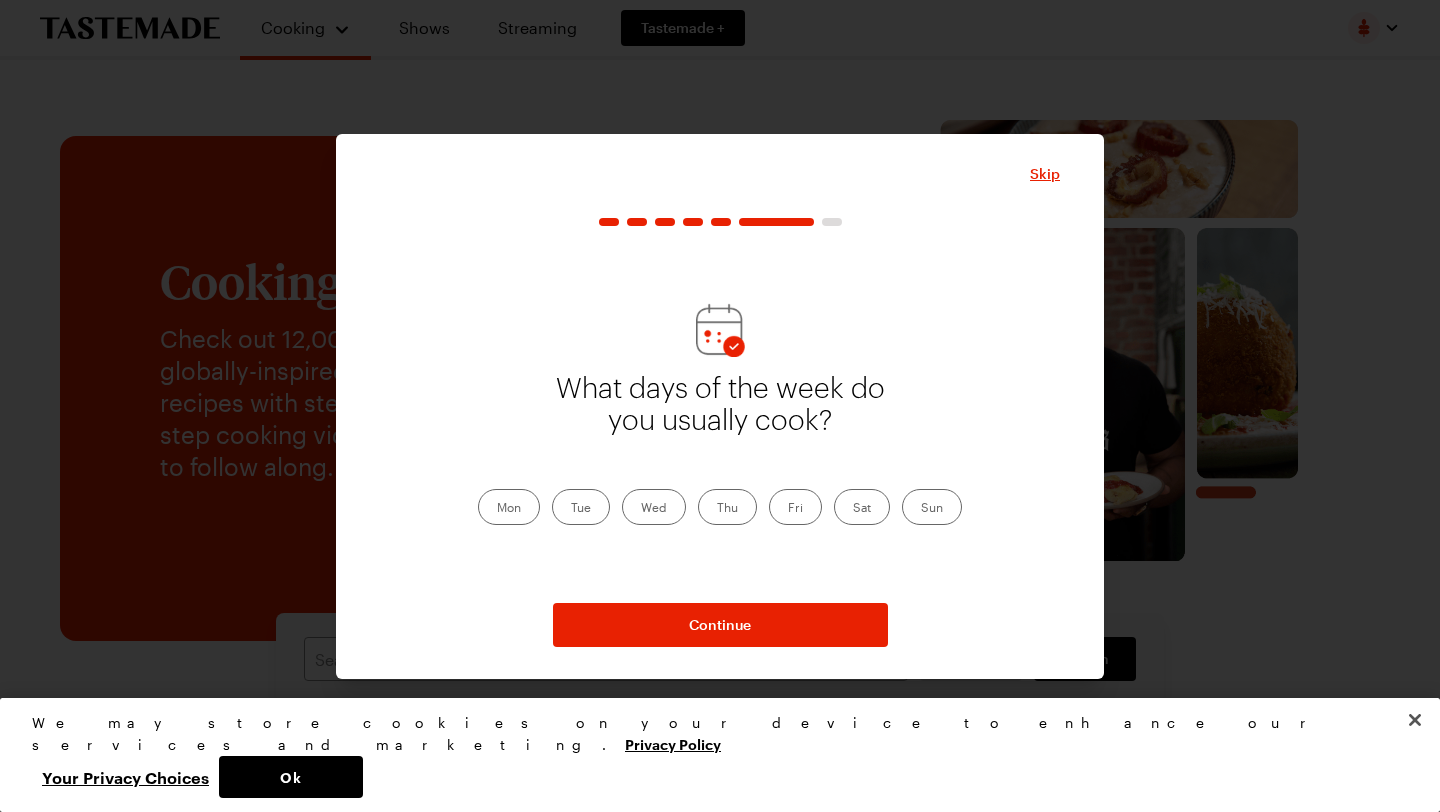 click on "Mon" at bounding box center (509, 507) 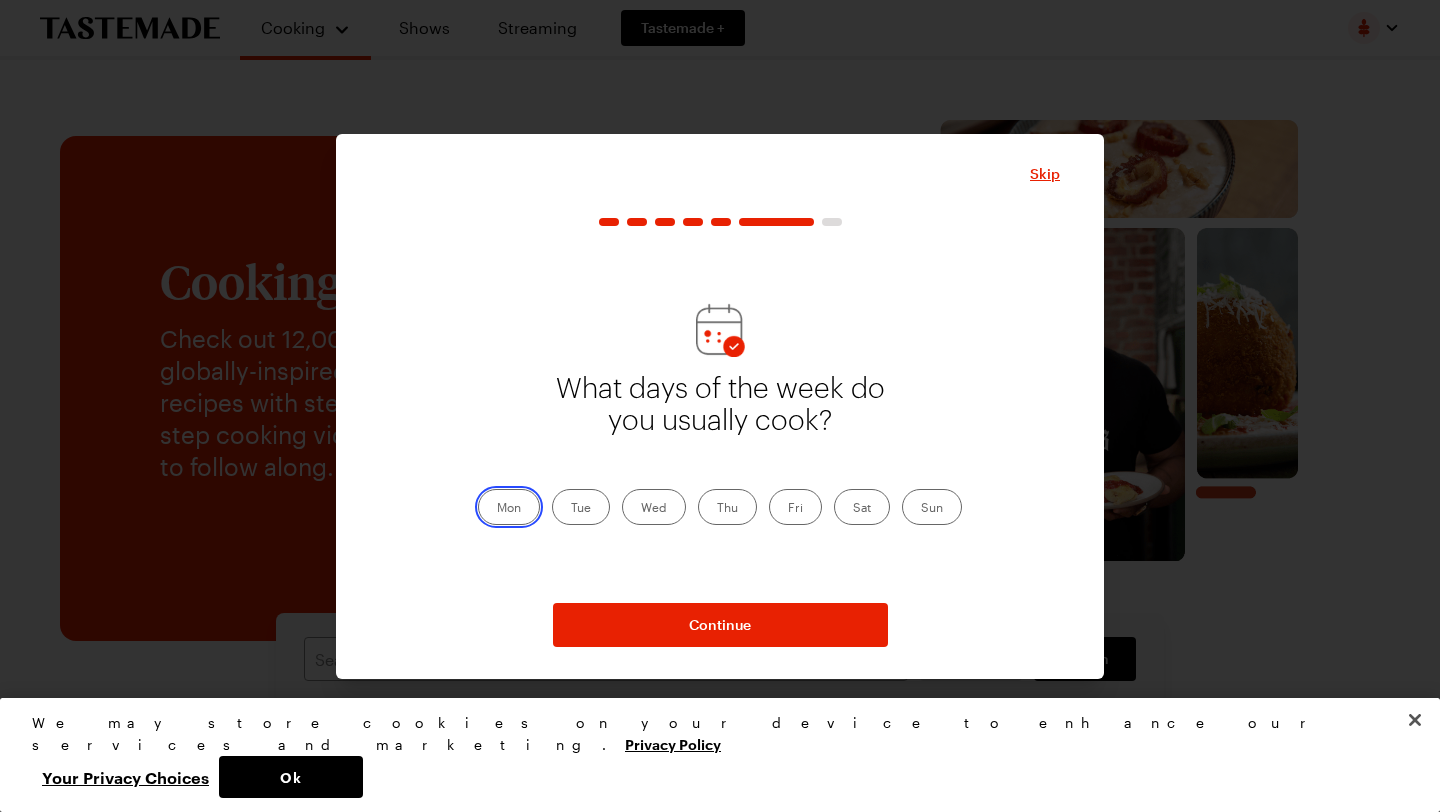 click on "Mon" at bounding box center (497, 509) 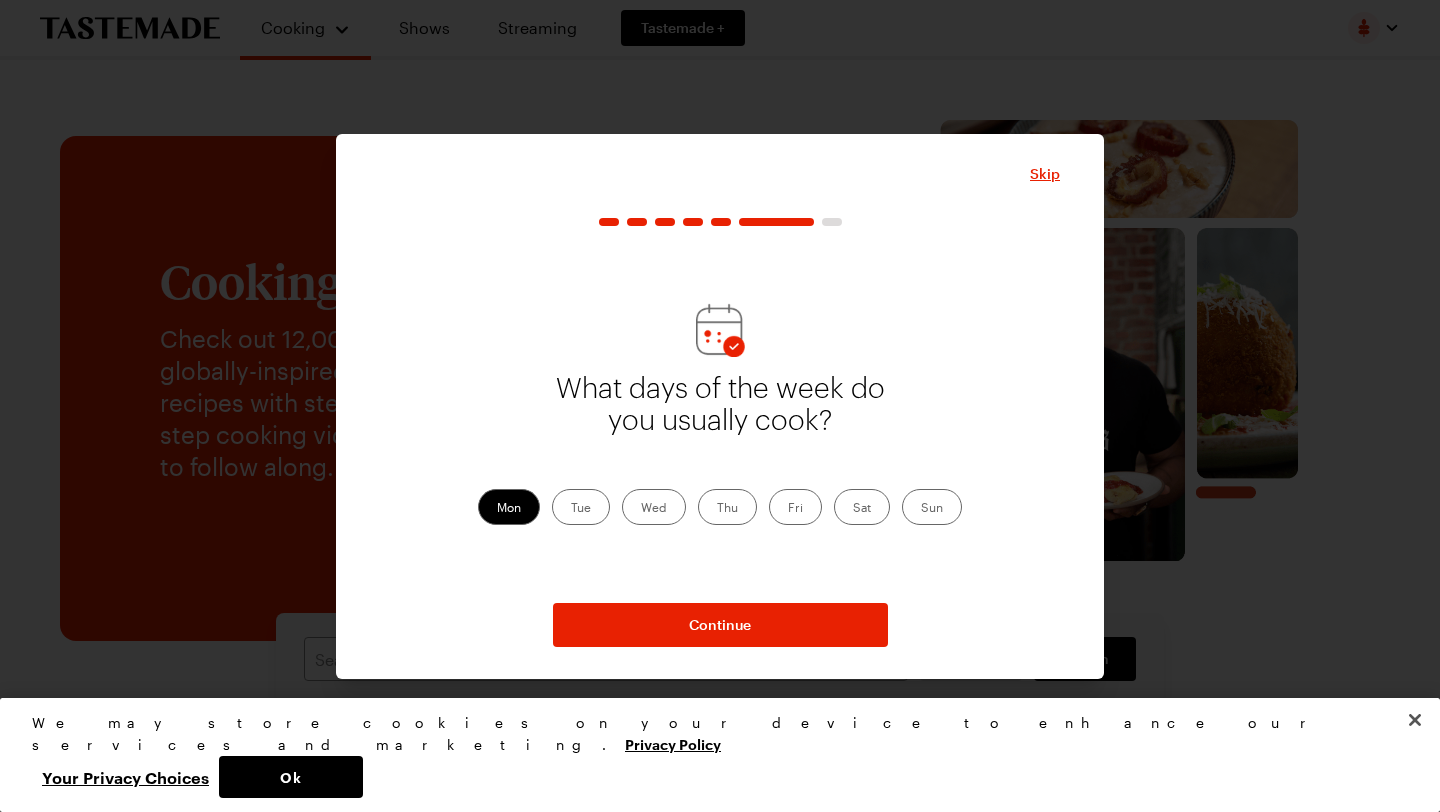 click on "Tue" at bounding box center [581, 507] 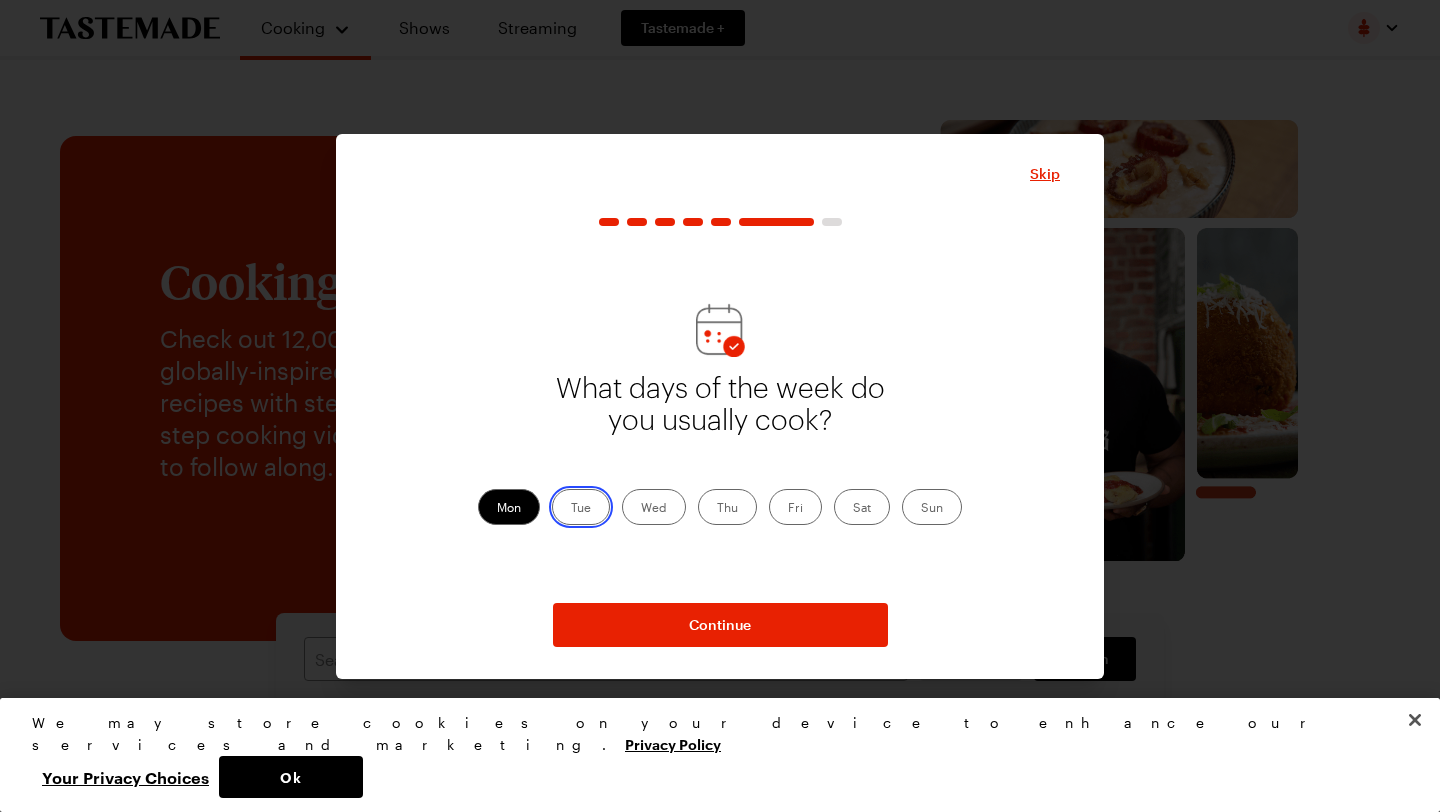 click on "Tue" at bounding box center [571, 509] 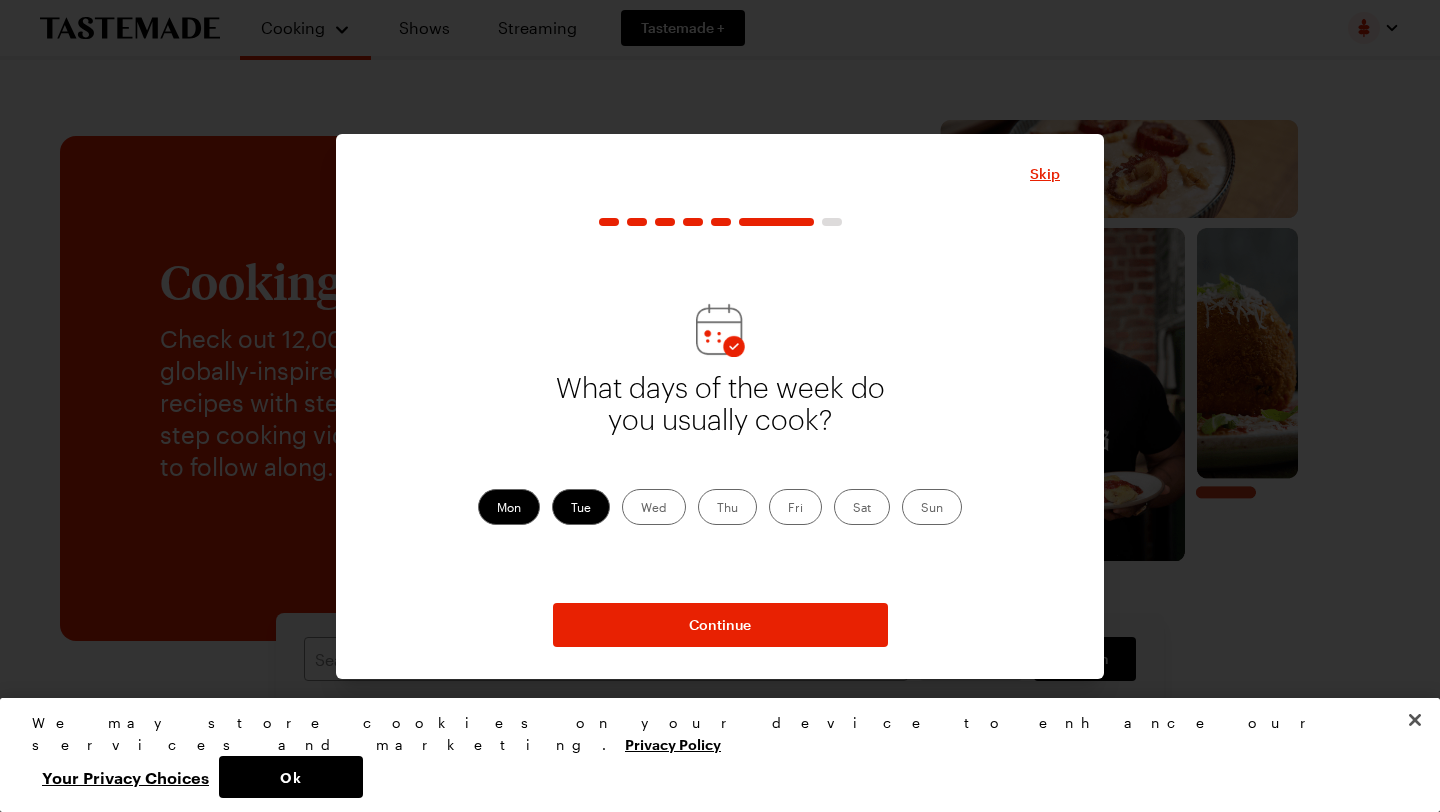 click on "Wed" at bounding box center (654, 507) 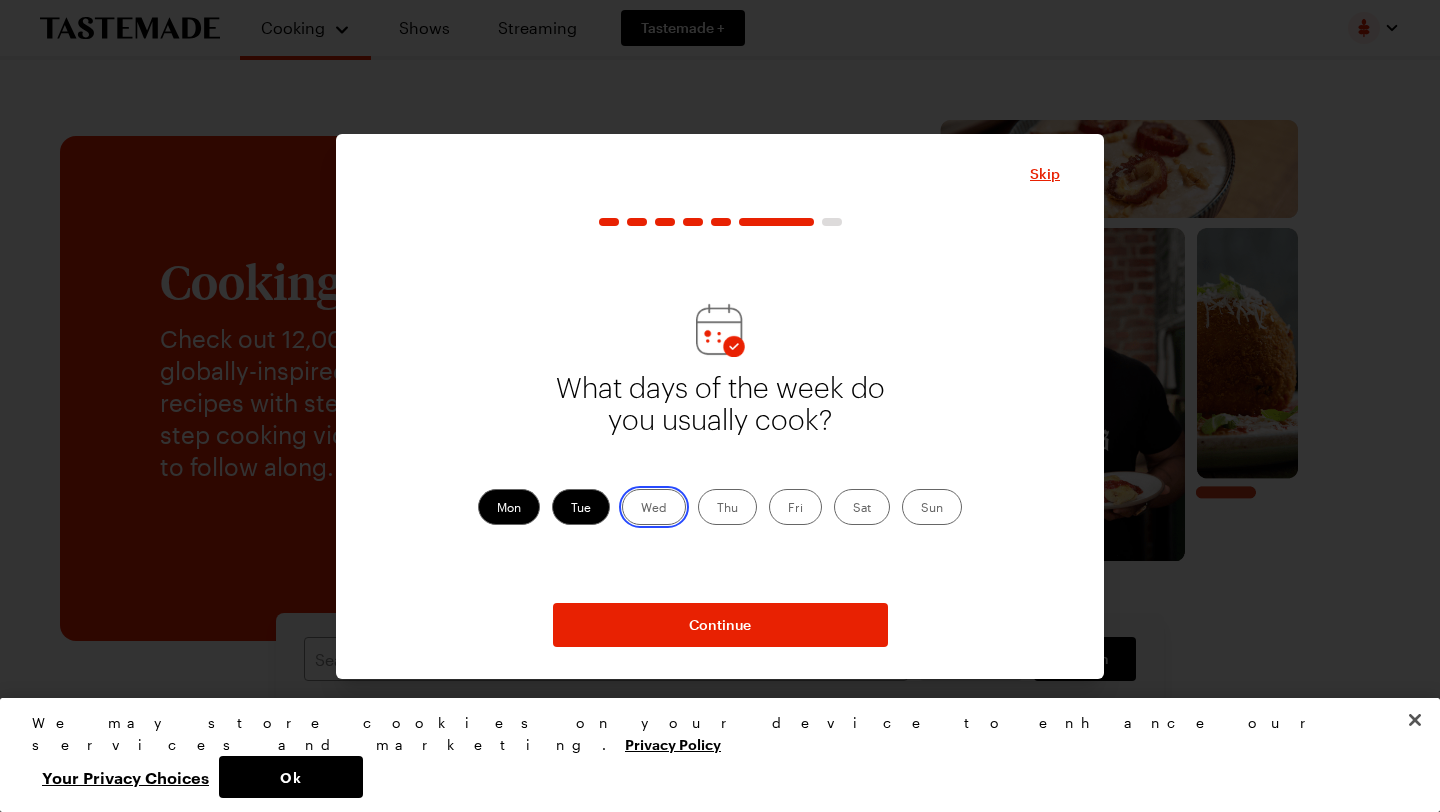 click on "Wed" at bounding box center [641, 509] 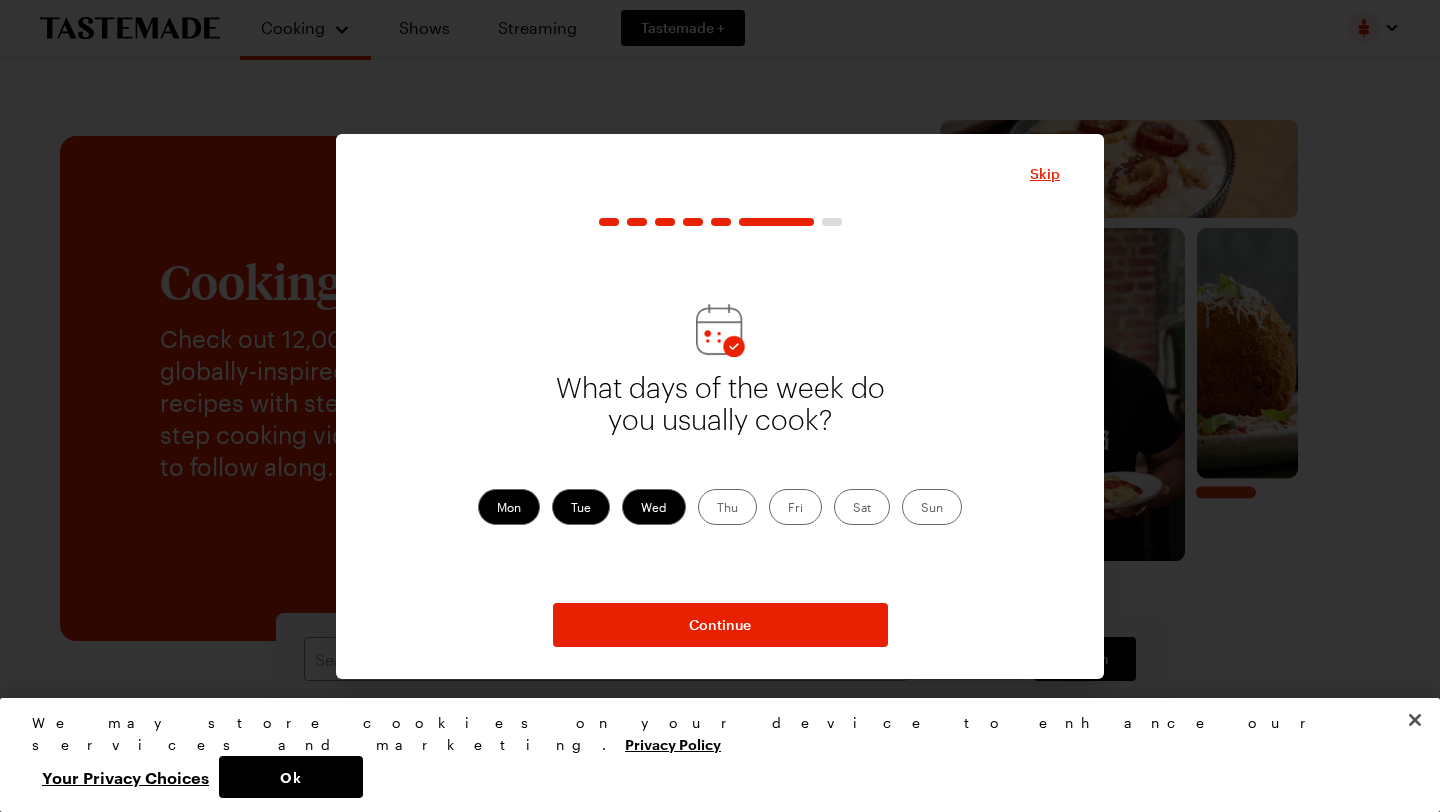 click on "Thu" at bounding box center [727, 507] 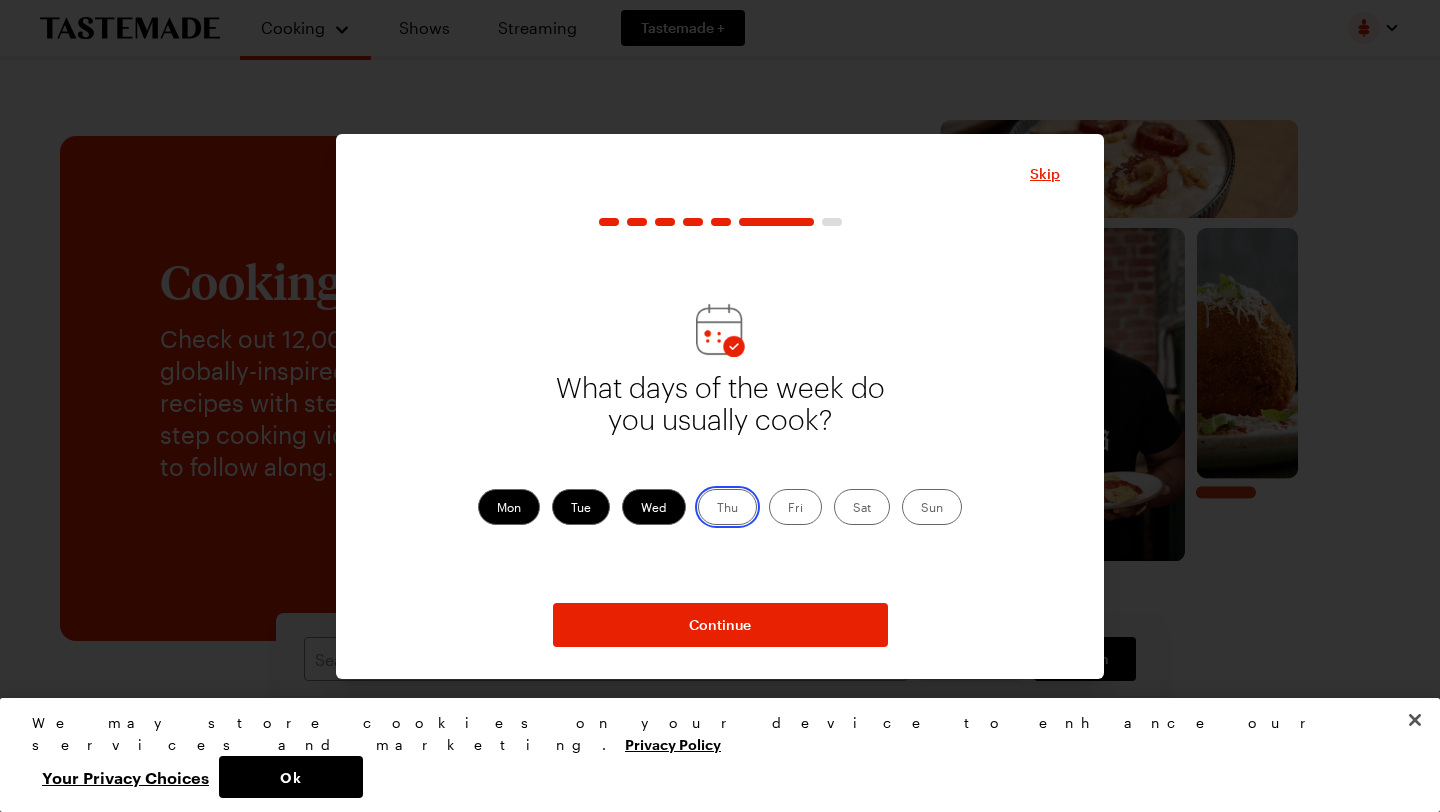 click on "Thu" at bounding box center [717, 509] 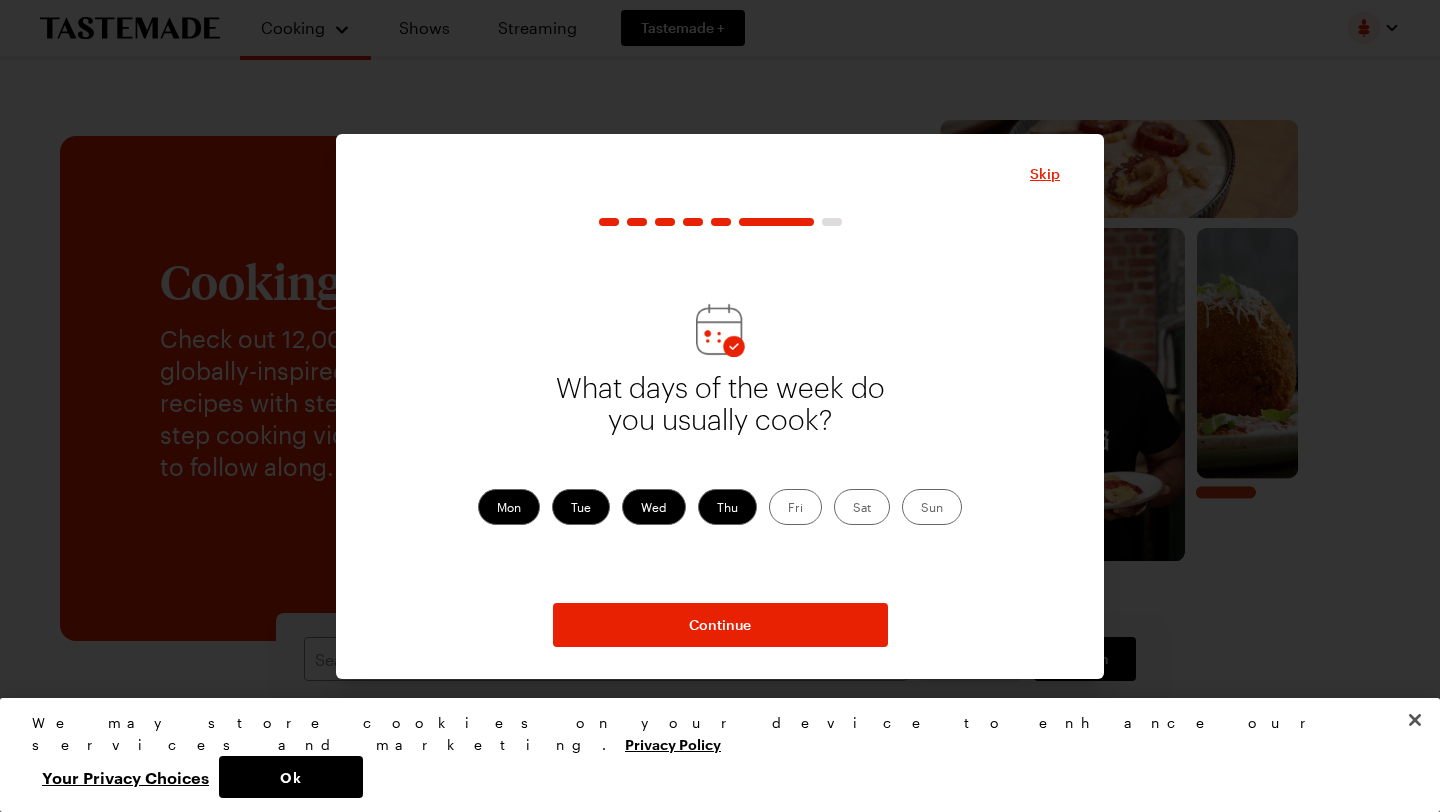 click on "Fri" at bounding box center (795, 507) 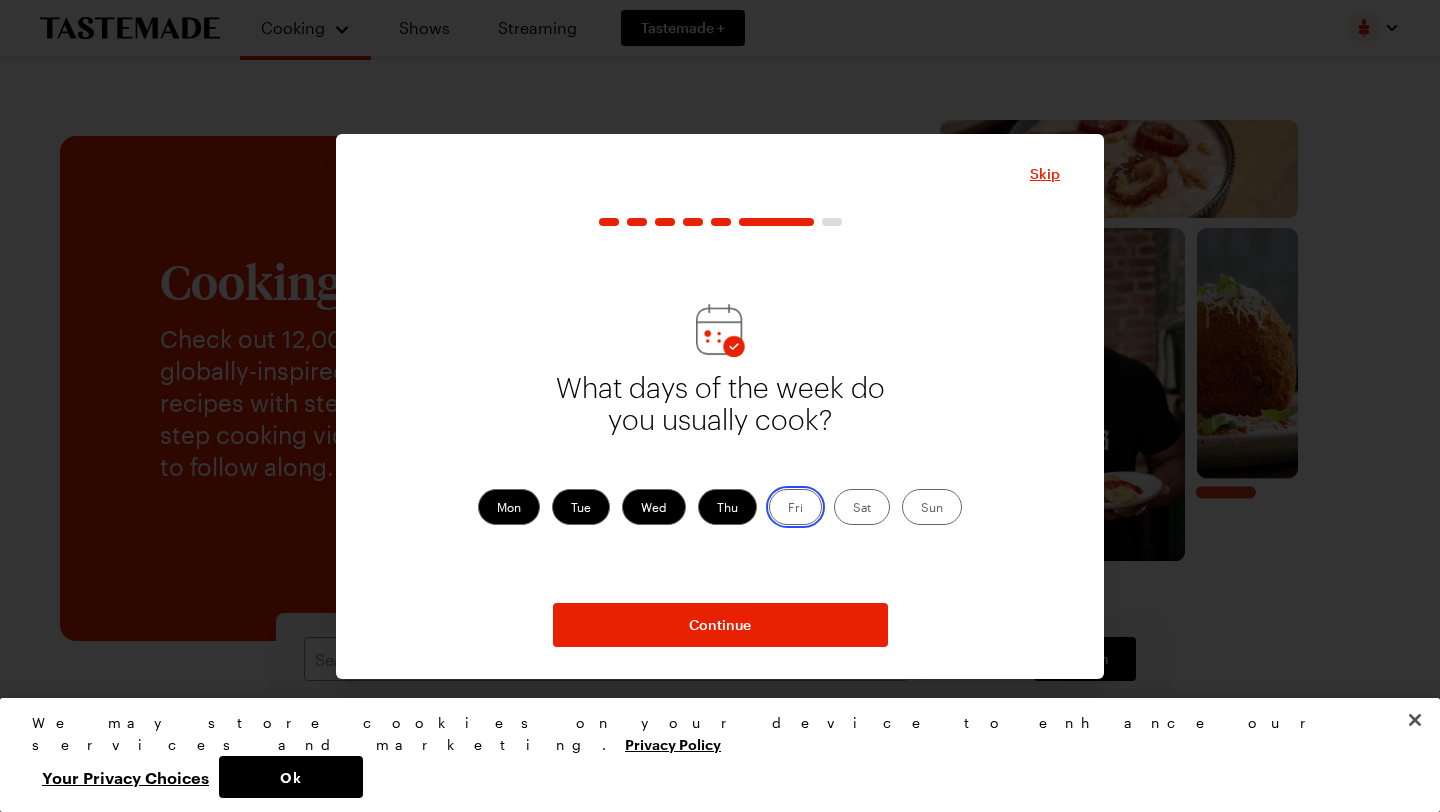 click on "Fri" at bounding box center (788, 509) 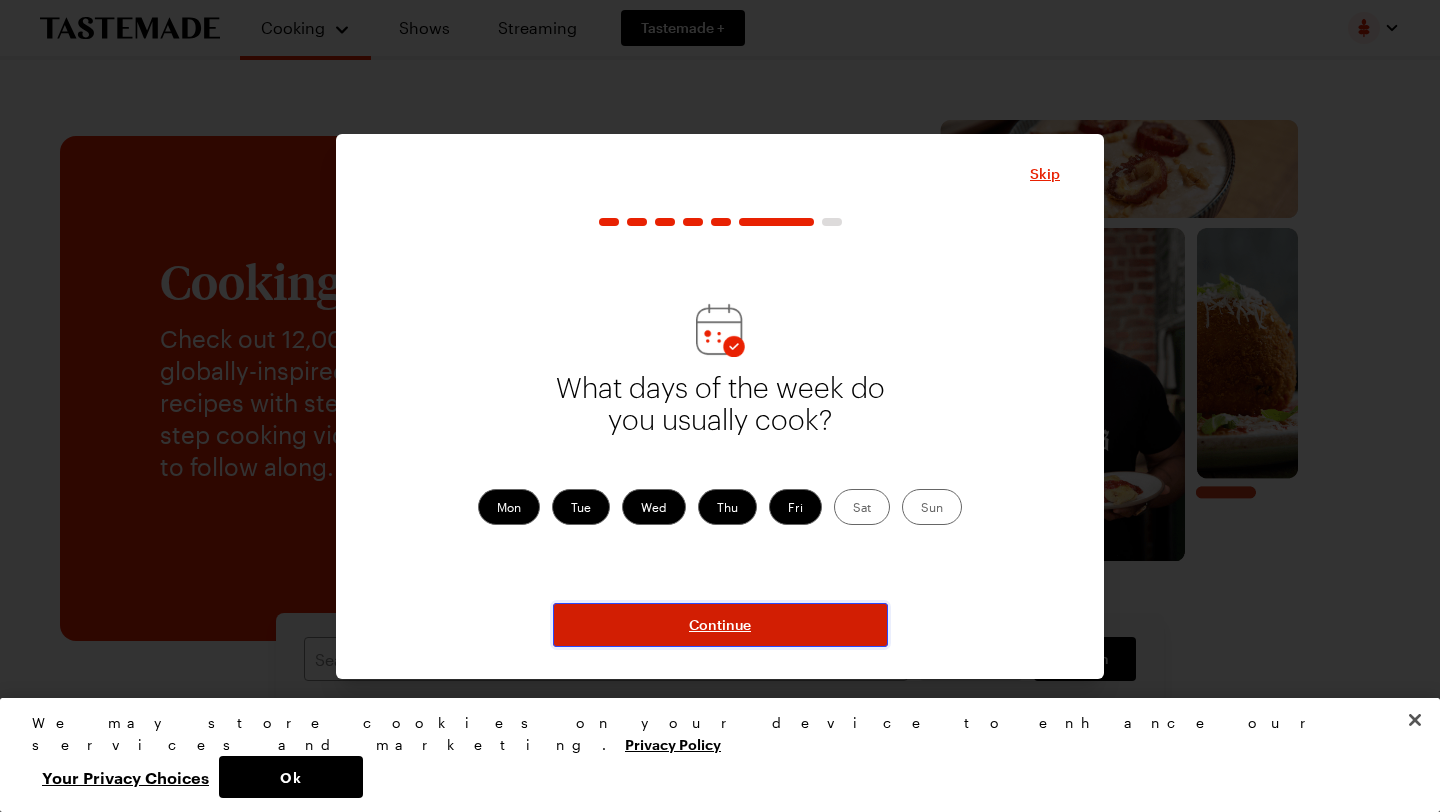 click on "Continue" at bounding box center (720, 625) 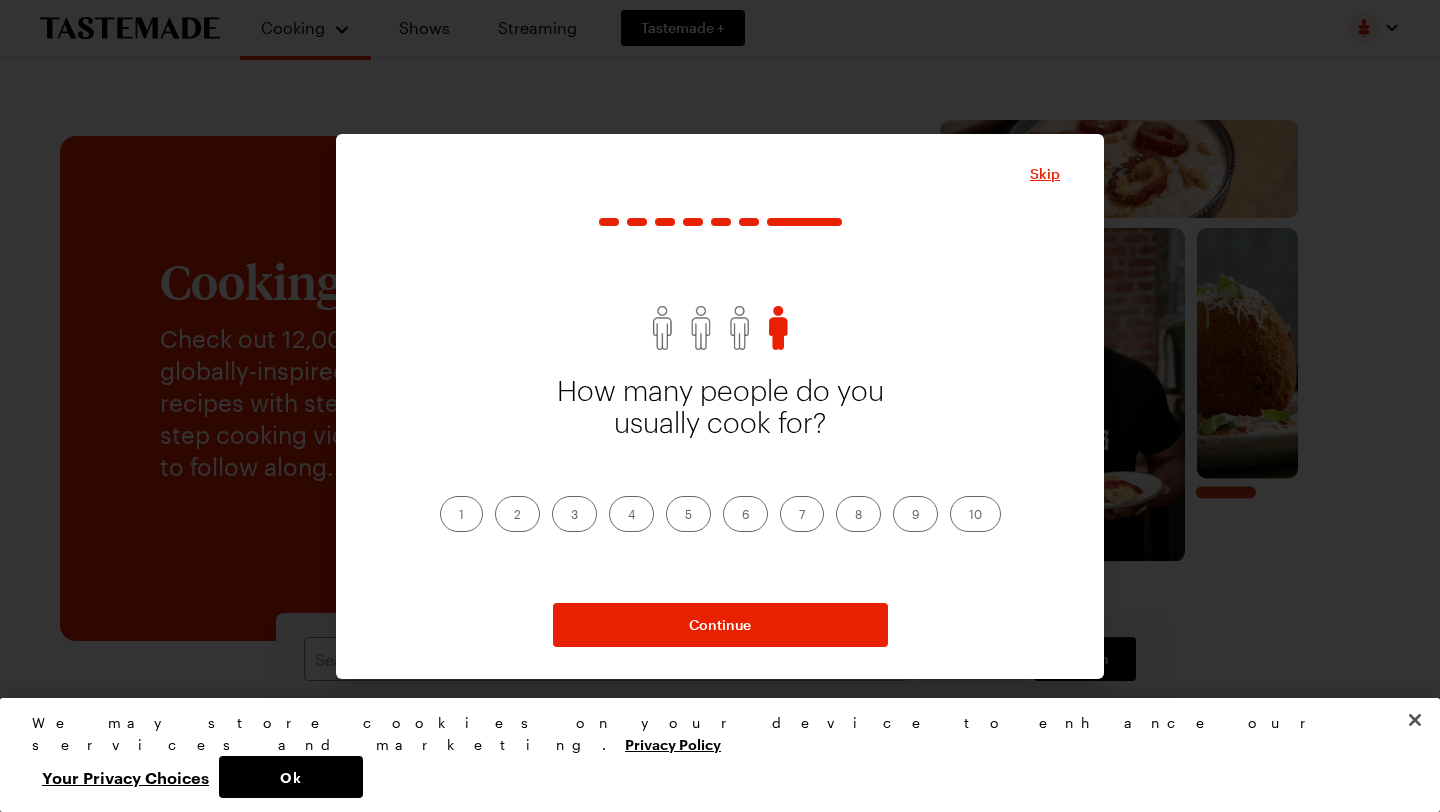 click on "3" at bounding box center [574, 514] 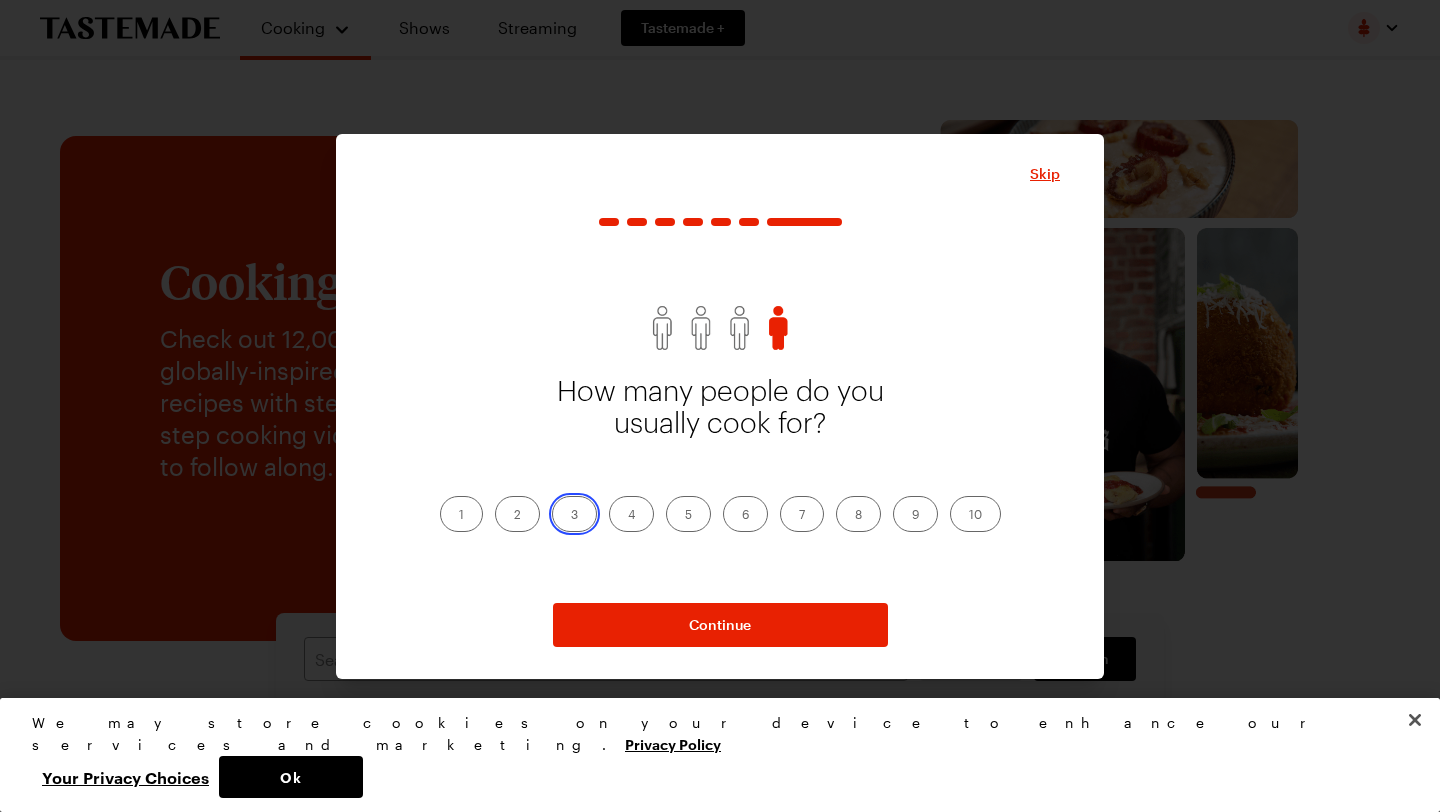 click on "3" at bounding box center (571, 516) 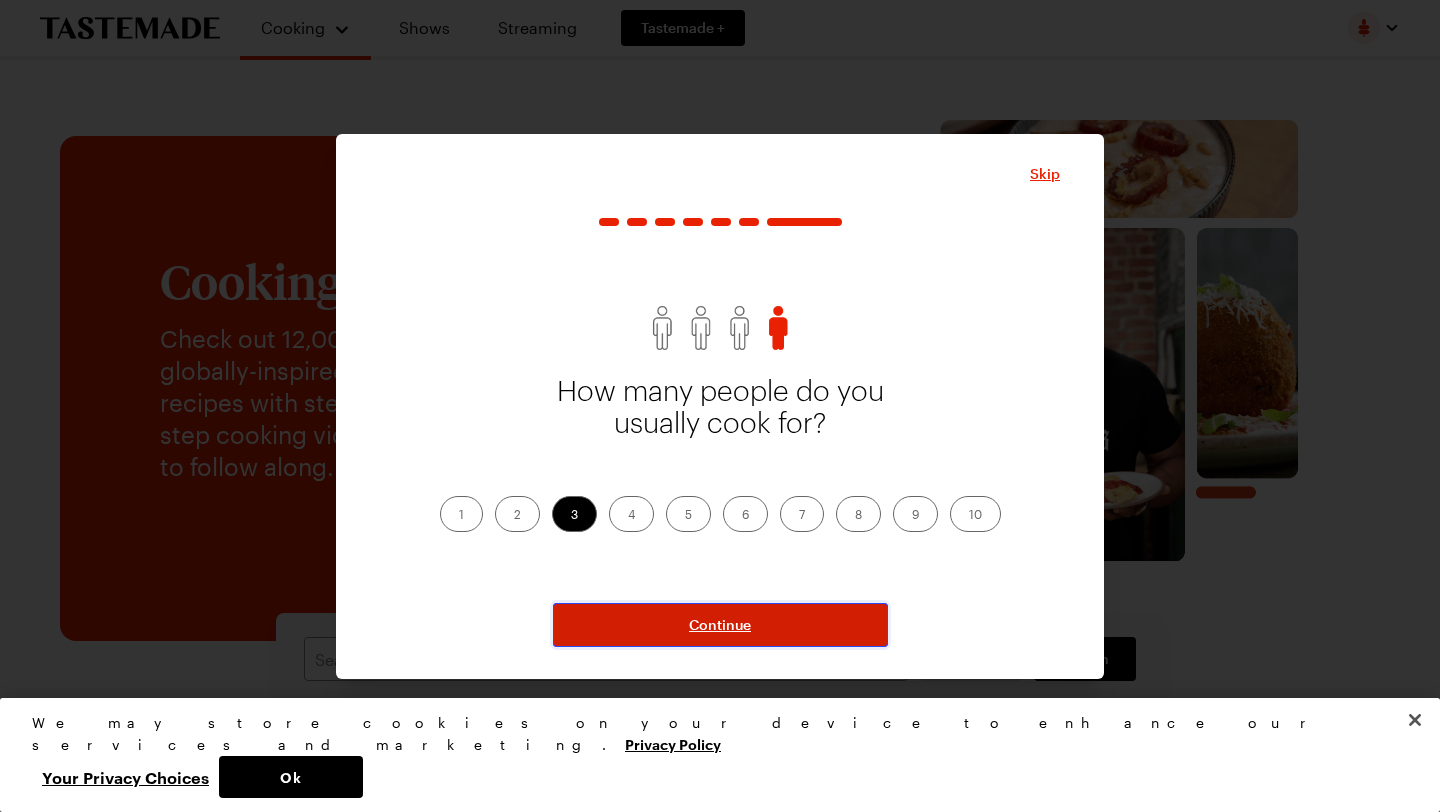 click on "Continue" at bounding box center [720, 625] 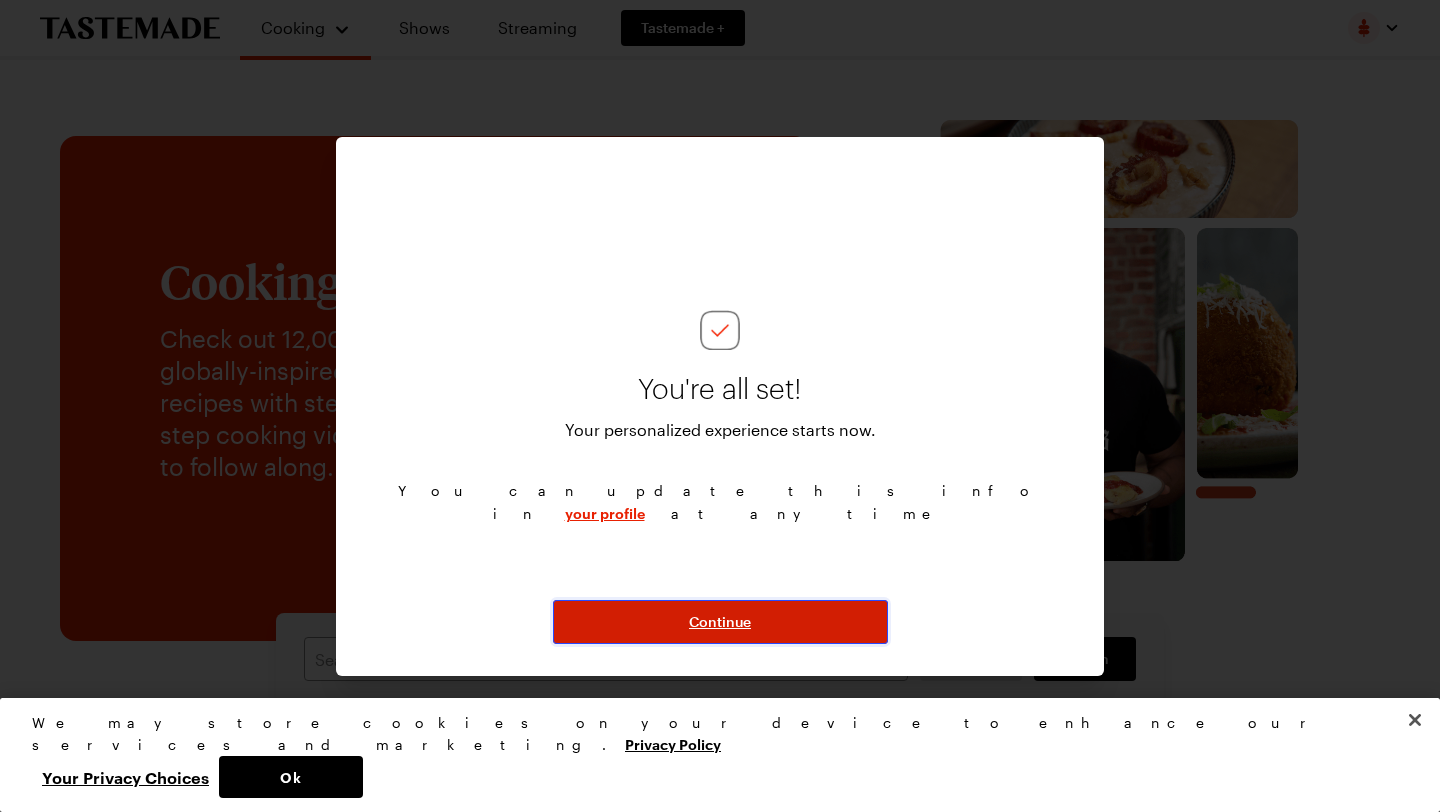 click on "Continue" at bounding box center [720, 622] 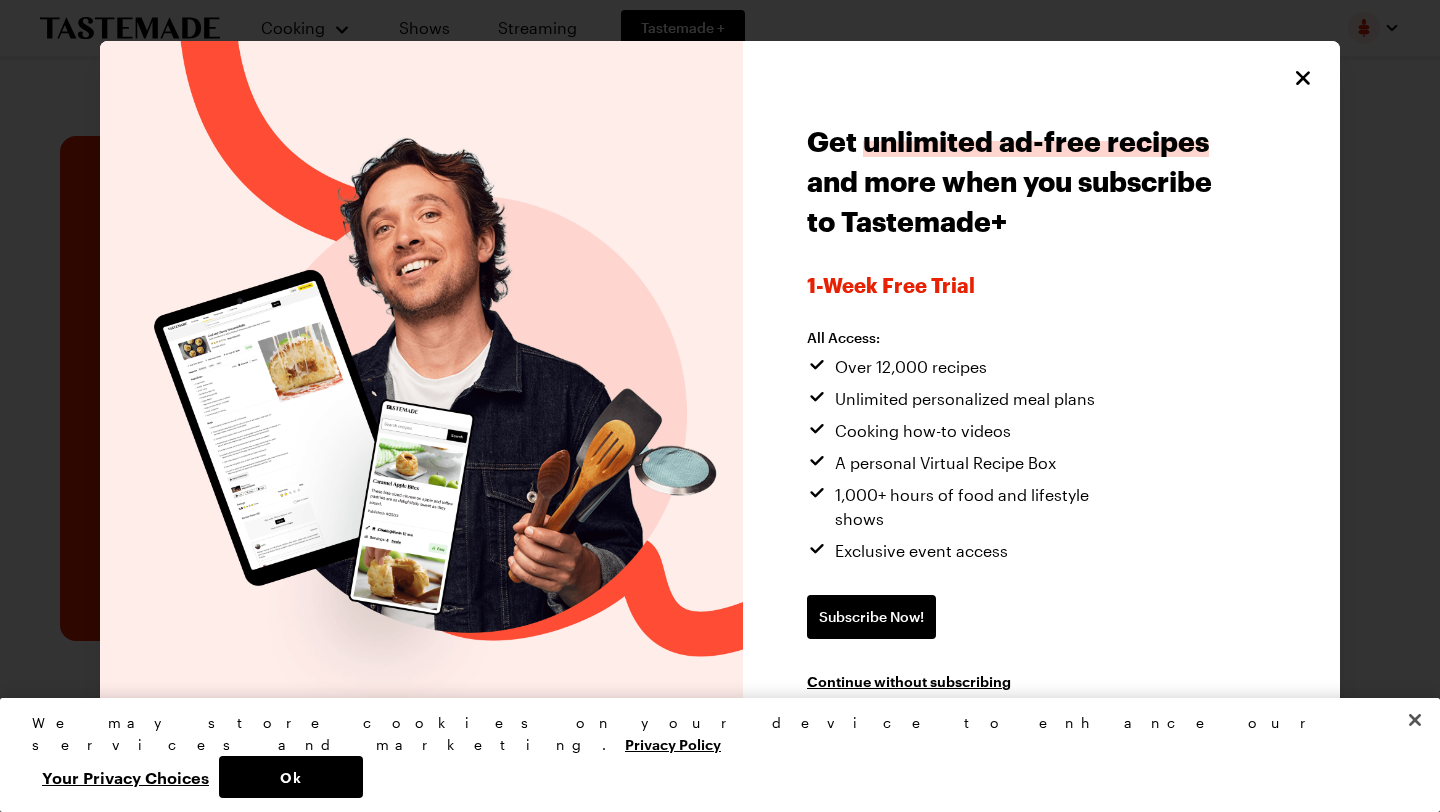 click on "Get   unlimited ad-free recipes   and more when you subscribe to Tastemade+ 1-week Free Trial All Access: Over 12,000 recipes Unlimited personalized meal plans Cooking how-to videos A personal Virtual Recipe Box 1,000+ hours of food and lifestyle shows Exclusive event access Subscribe Now! Continue without subscribing" at bounding box center (1041, 406) 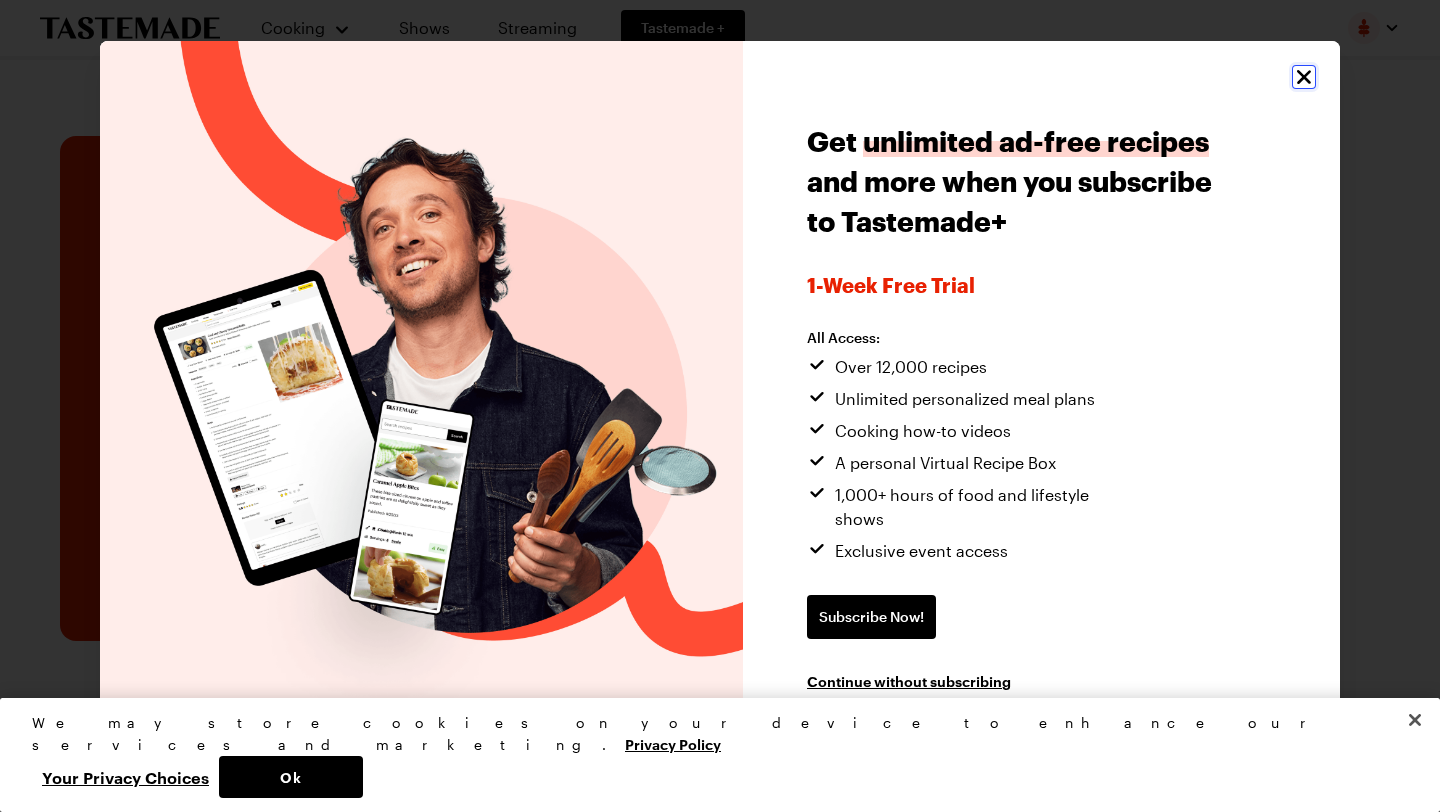 click on "Get   unlimited ad-free recipes   and more when you subscribe to Tastemade+ 1-week Free Trial All Access: Over 12,000 recipes Unlimited personalized meal plans Cooking how-to videos A personal Virtual Recipe Box 1,000+ hours of food and lifestyle shows Exclusive event access Subscribe Now! Continue without subscribing" at bounding box center [720, 406] 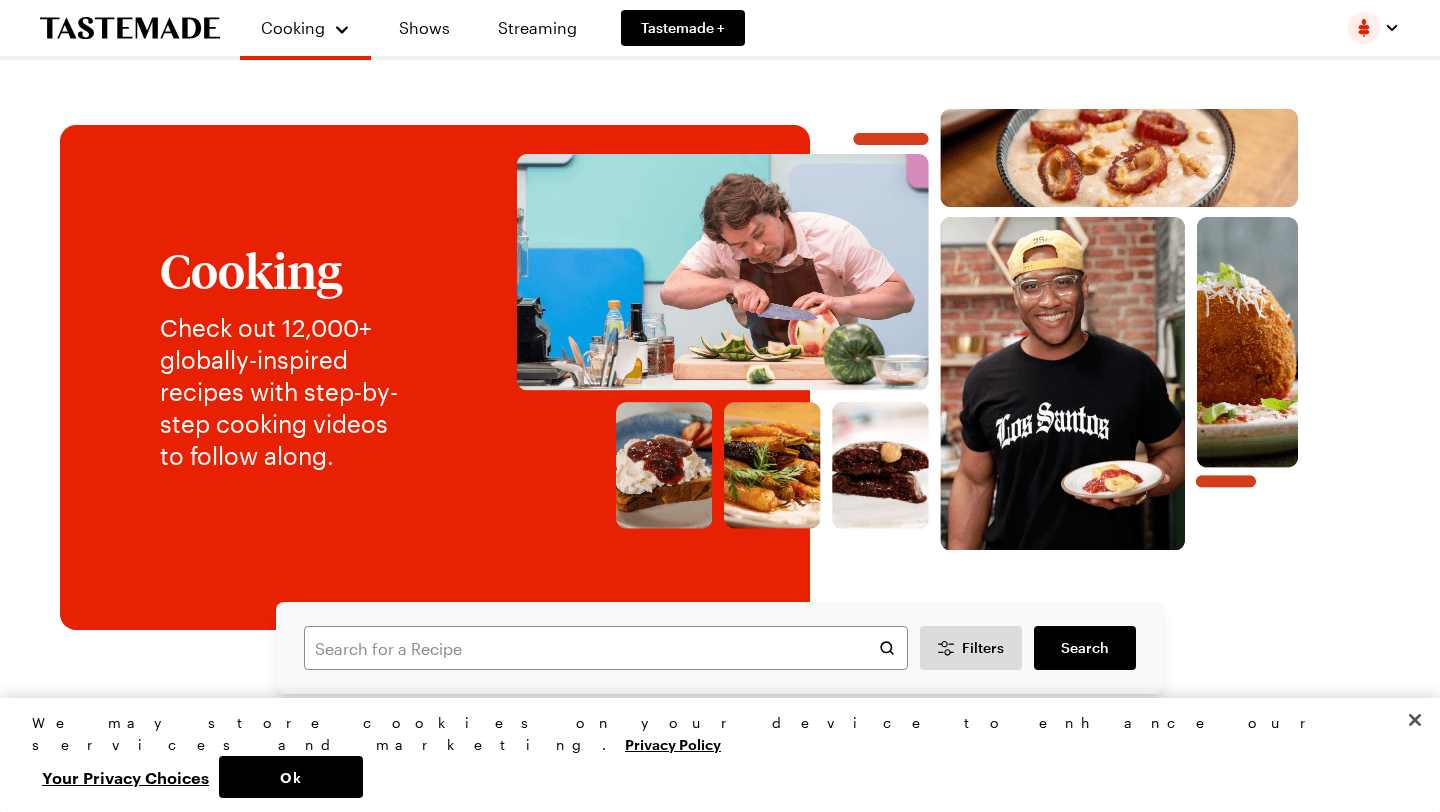 scroll, scrollTop: 15, scrollLeft: 0, axis: vertical 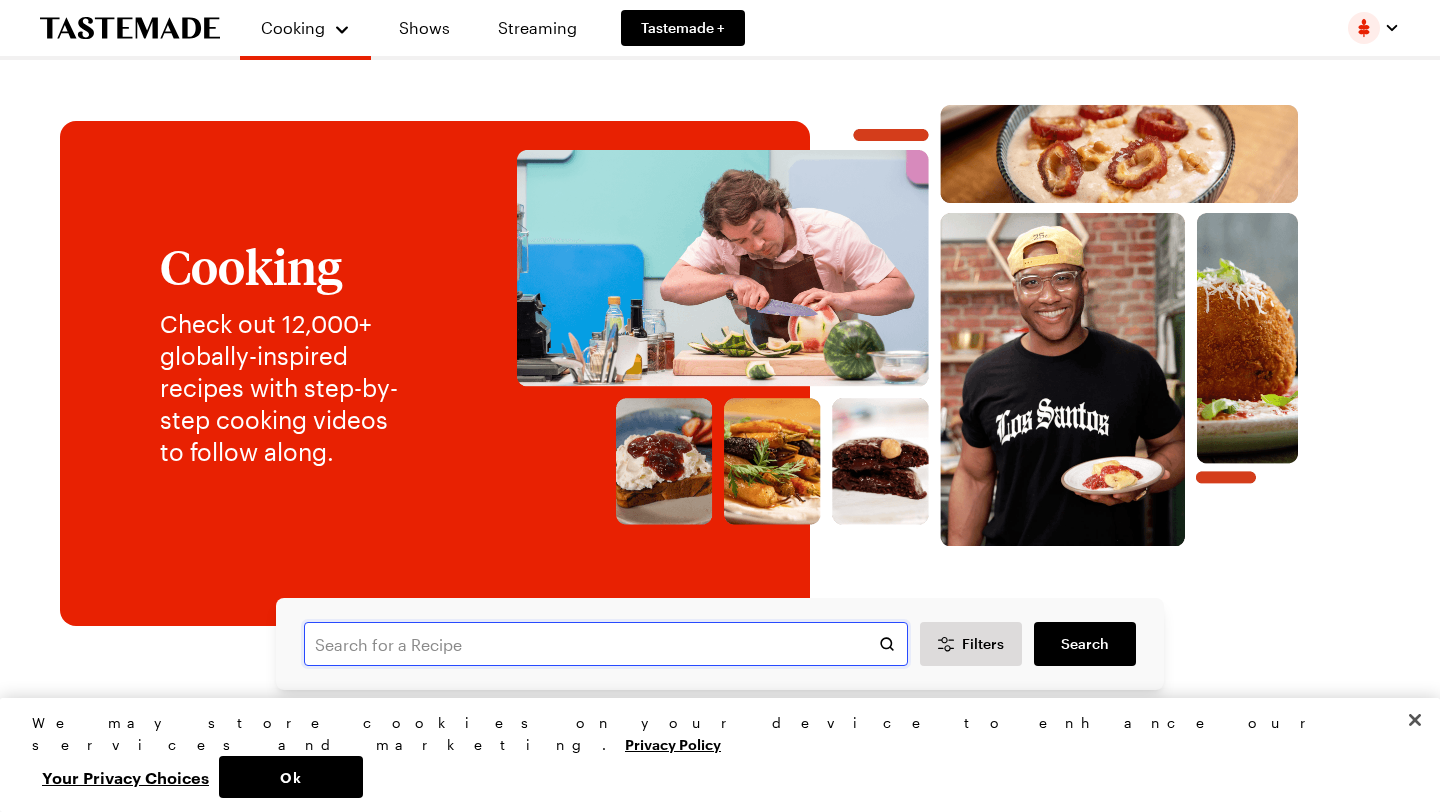 click at bounding box center (606, 644) 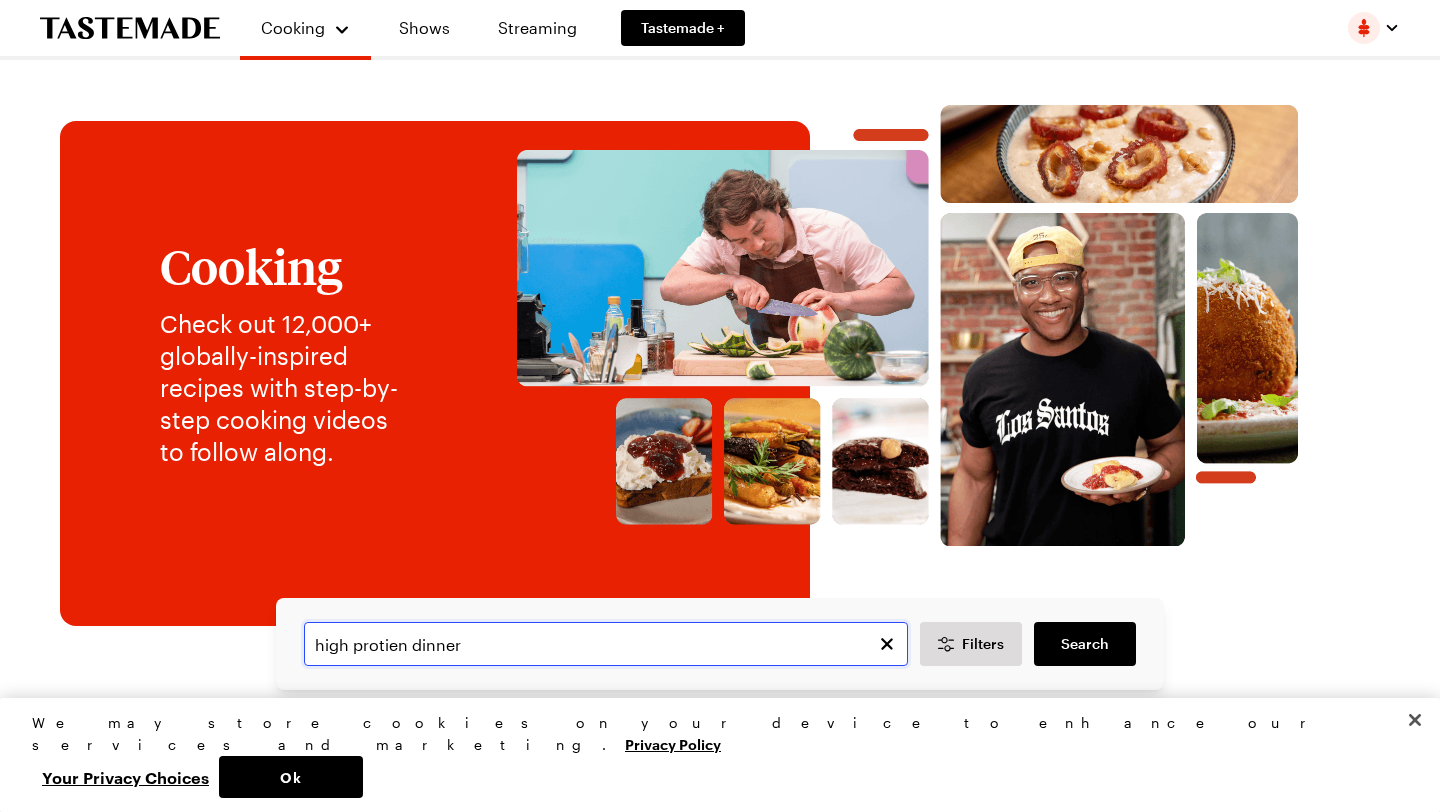 type on "high protien dinner" 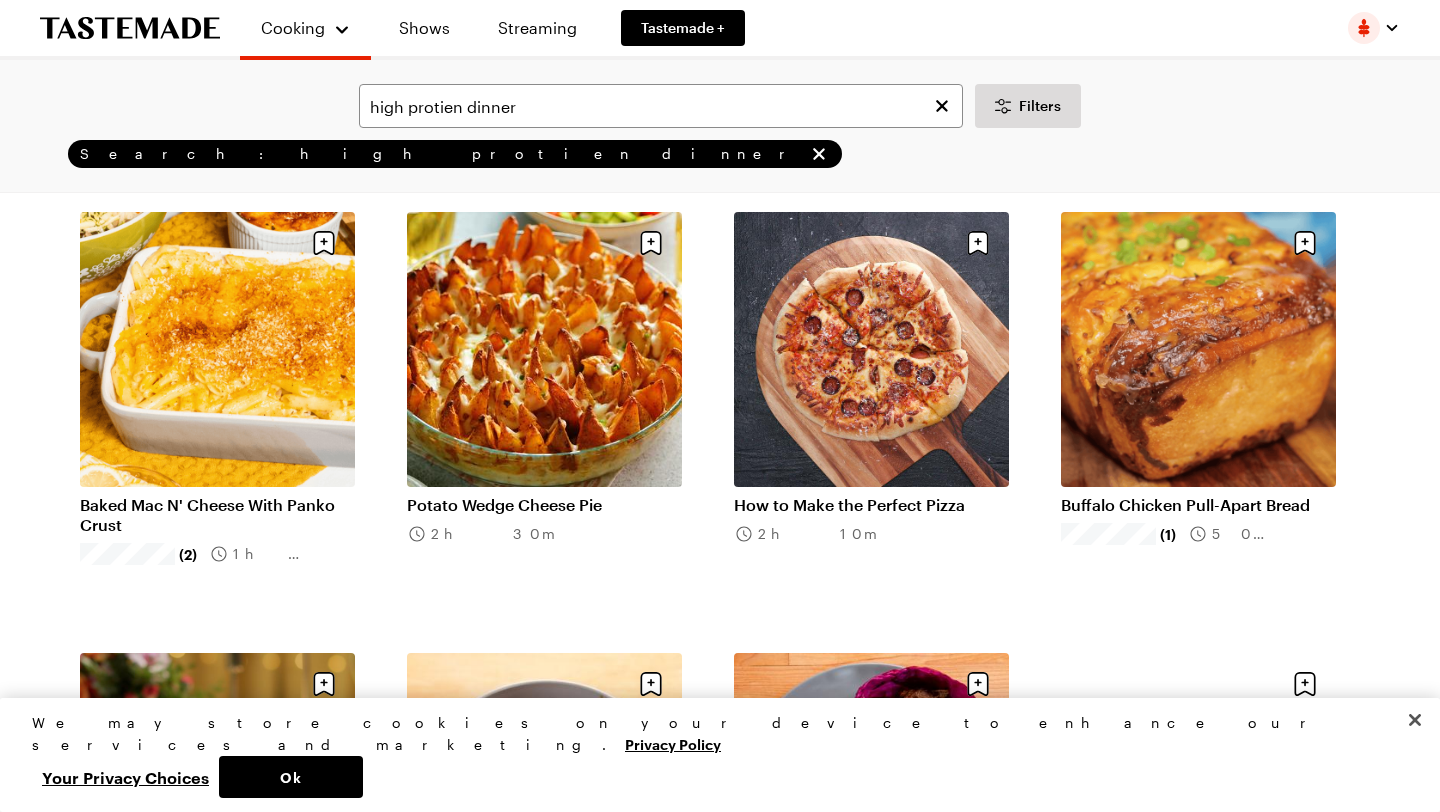 scroll, scrollTop: 1891, scrollLeft: 0, axis: vertical 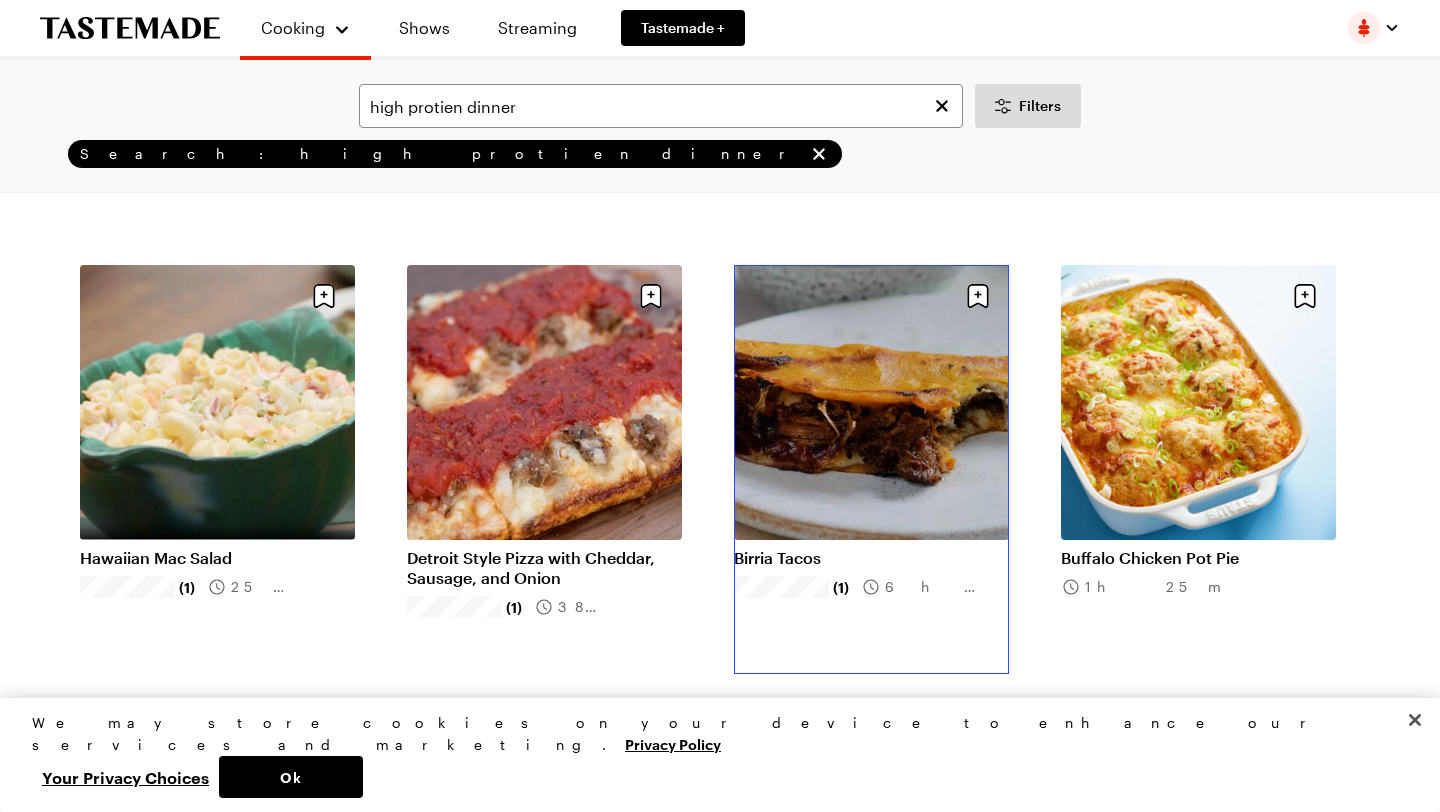 click on "Birria Tacos" at bounding box center (871, 558) 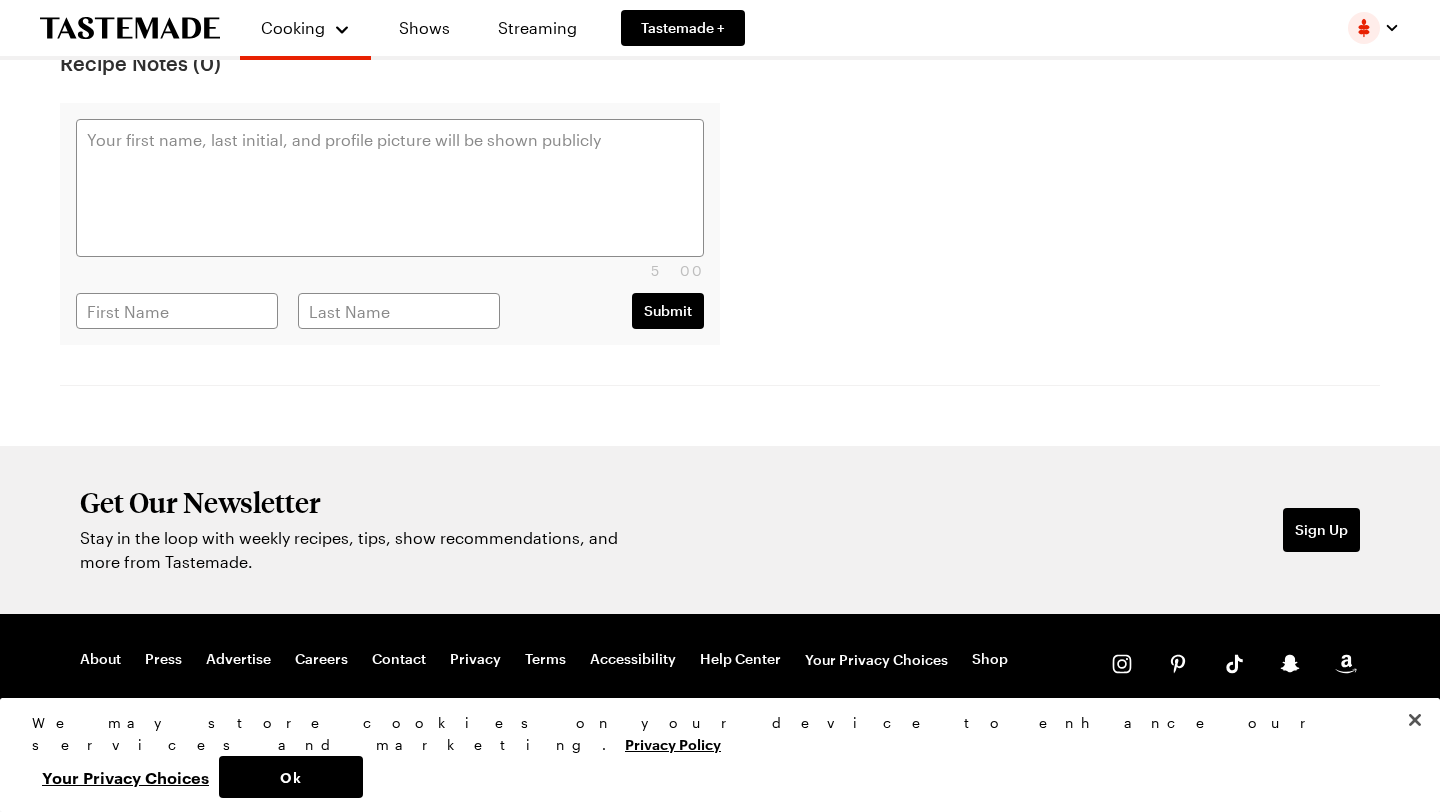 scroll, scrollTop: 0, scrollLeft: 0, axis: both 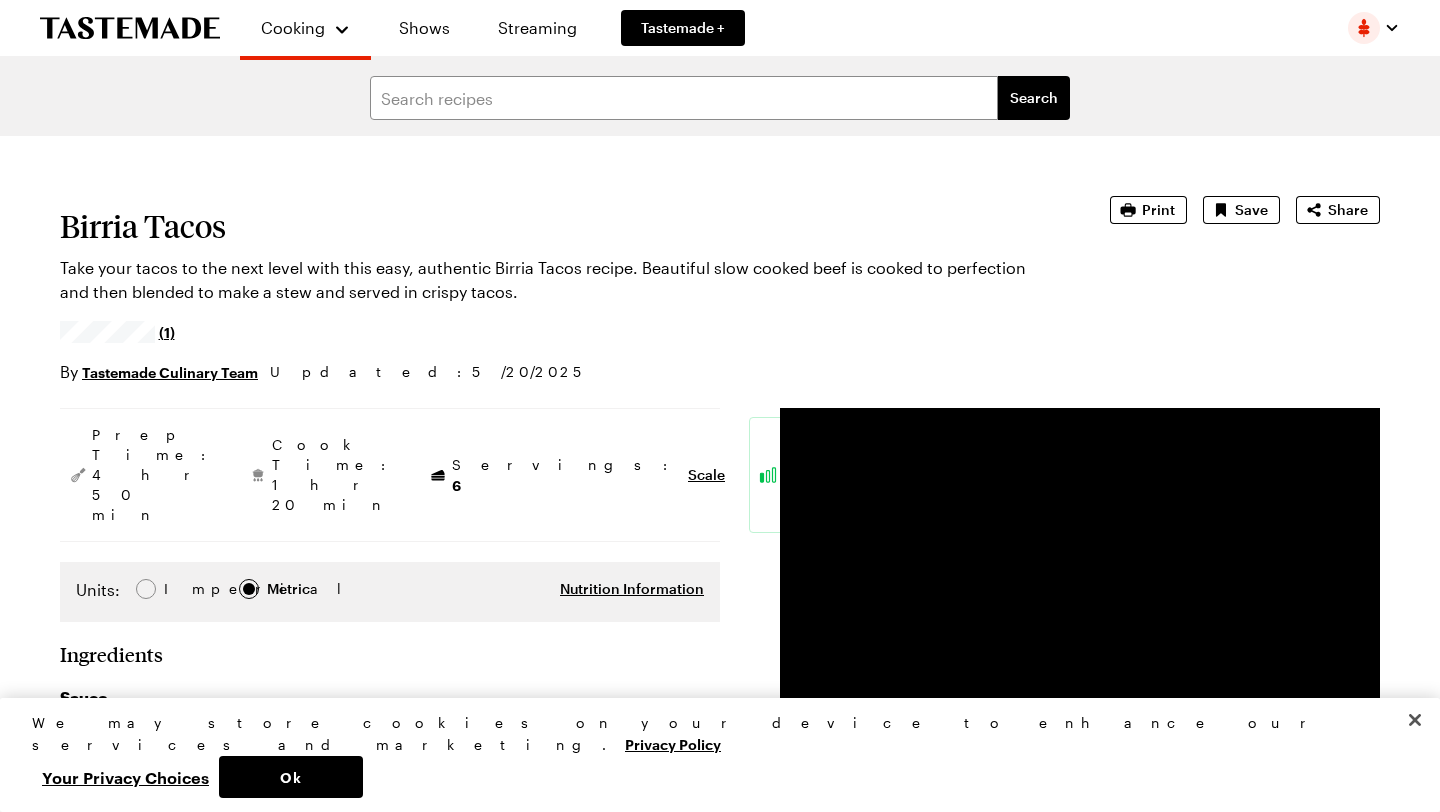 click on "Birria Tacos Take your tacos to the next level with this easy, authentic Birria Tacos recipe. Beautiful slow cooked beef is cooked to perfection and then blended to make a stew and served in crispy tacos. (1) By Tastemade Culinary Team Updated :  5/20/2025 Print Save Share Prep Time: 4 hr 50 min Cook Time: 1 hr 20 min Servings:   6 Scale Easy Units: Imperial Imperial Metric Metric Nutrition Information Ingredients Sauce 1 large onion, roughly chopped 4 cloves garlic, finely chopped 2 dried ancho chillies, seeds and stalks removed 2 dried guajillo chillies, seeds and stalks removed 3 dried chipotle chillies, seeds and stalks removed 15 grams Mexican oregano 13 grams ground cumin 2 bay leaves 2 large tomatoes, roughly chopped 700 milliliters beef stock 1 kilogram bone-in beef short rib Tacos 250 grams masa harina 350 milliliters hot water 300 grams cheese, shredded into pieces Lime wedges (to serve) Add to Grocery List Get Ingredients
Powered by Chicory
Steps Sauce" at bounding box center [720, 2083] 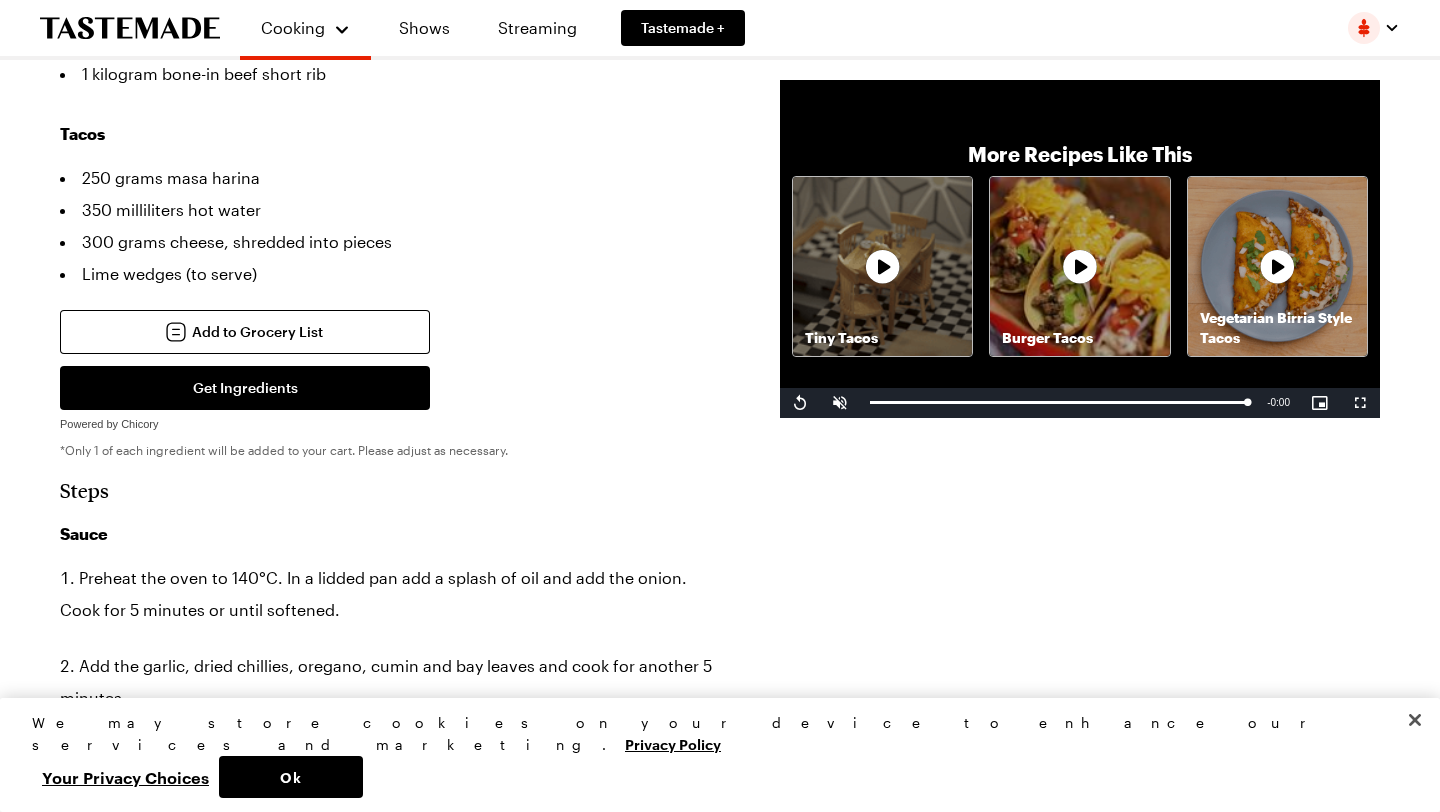 scroll, scrollTop: 989, scrollLeft: 0, axis: vertical 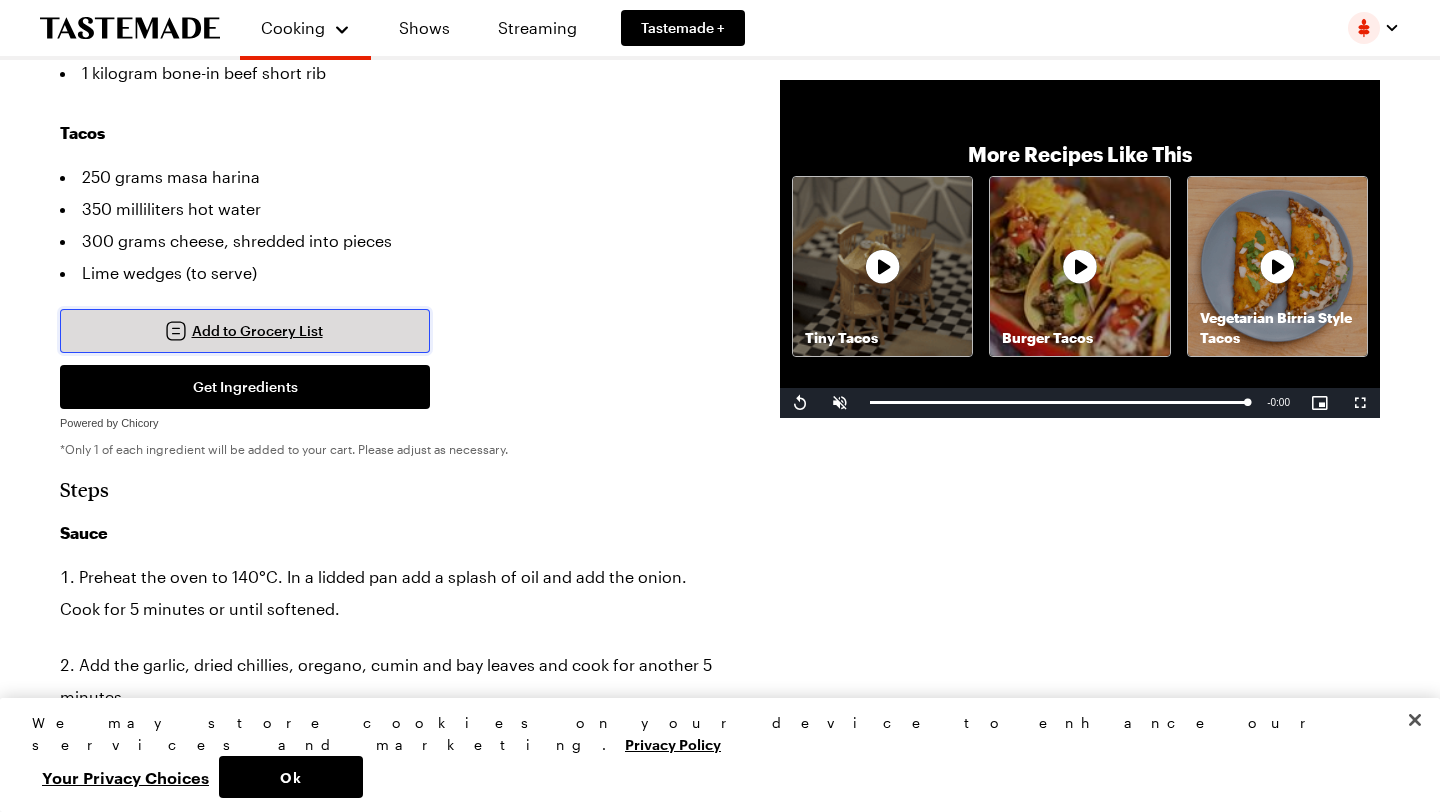 click on "Add to Grocery List" at bounding box center [245, 331] 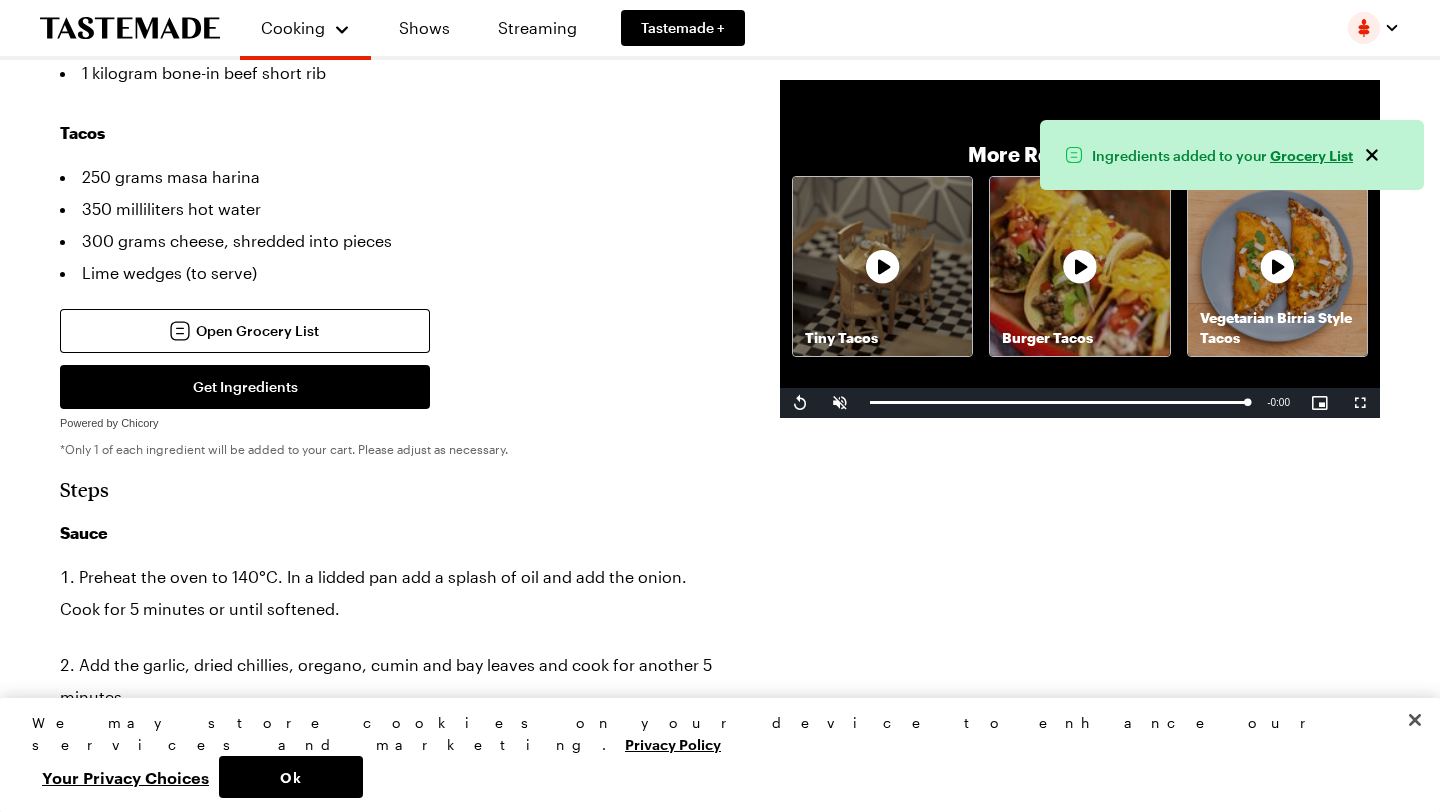 type on "x" 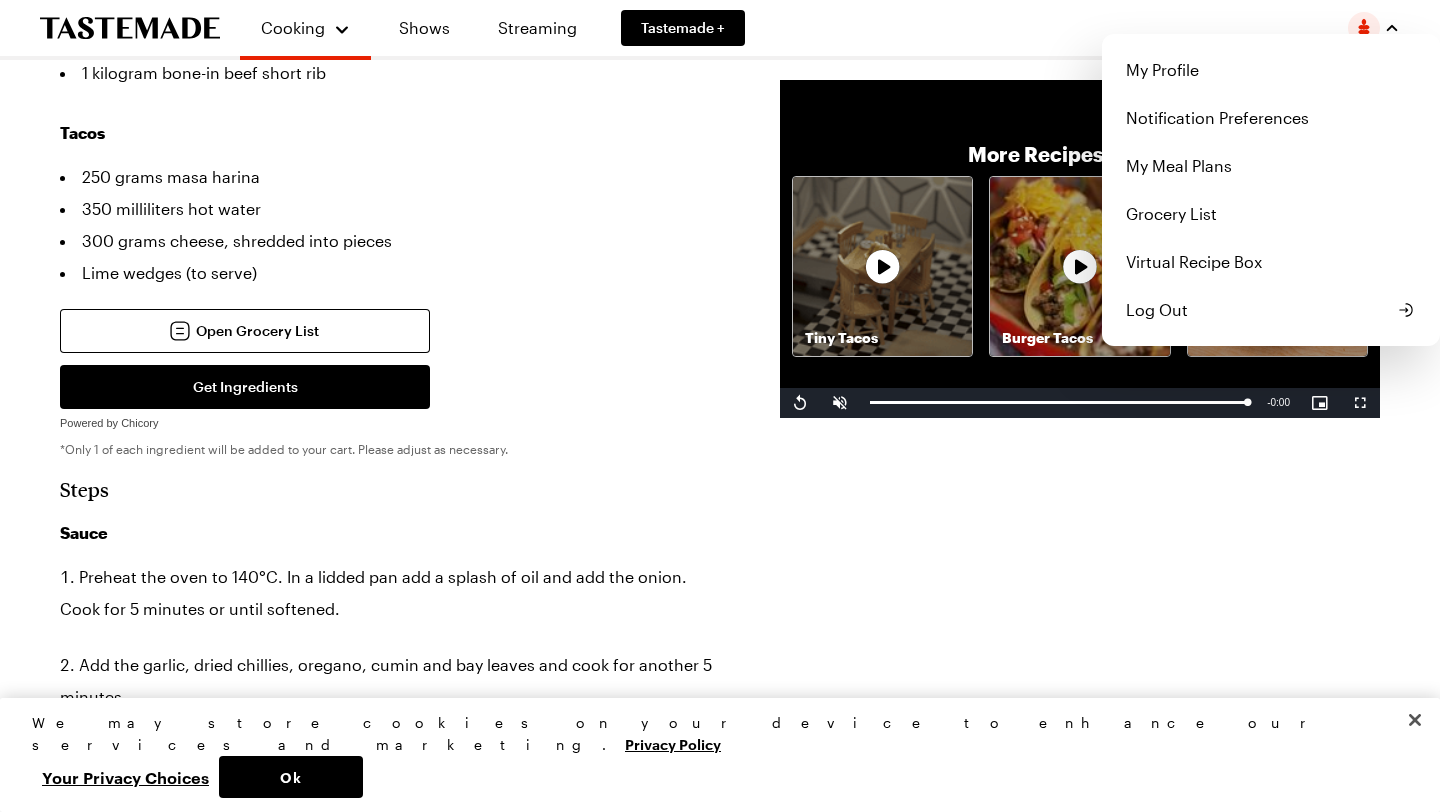 click at bounding box center [1364, 28] 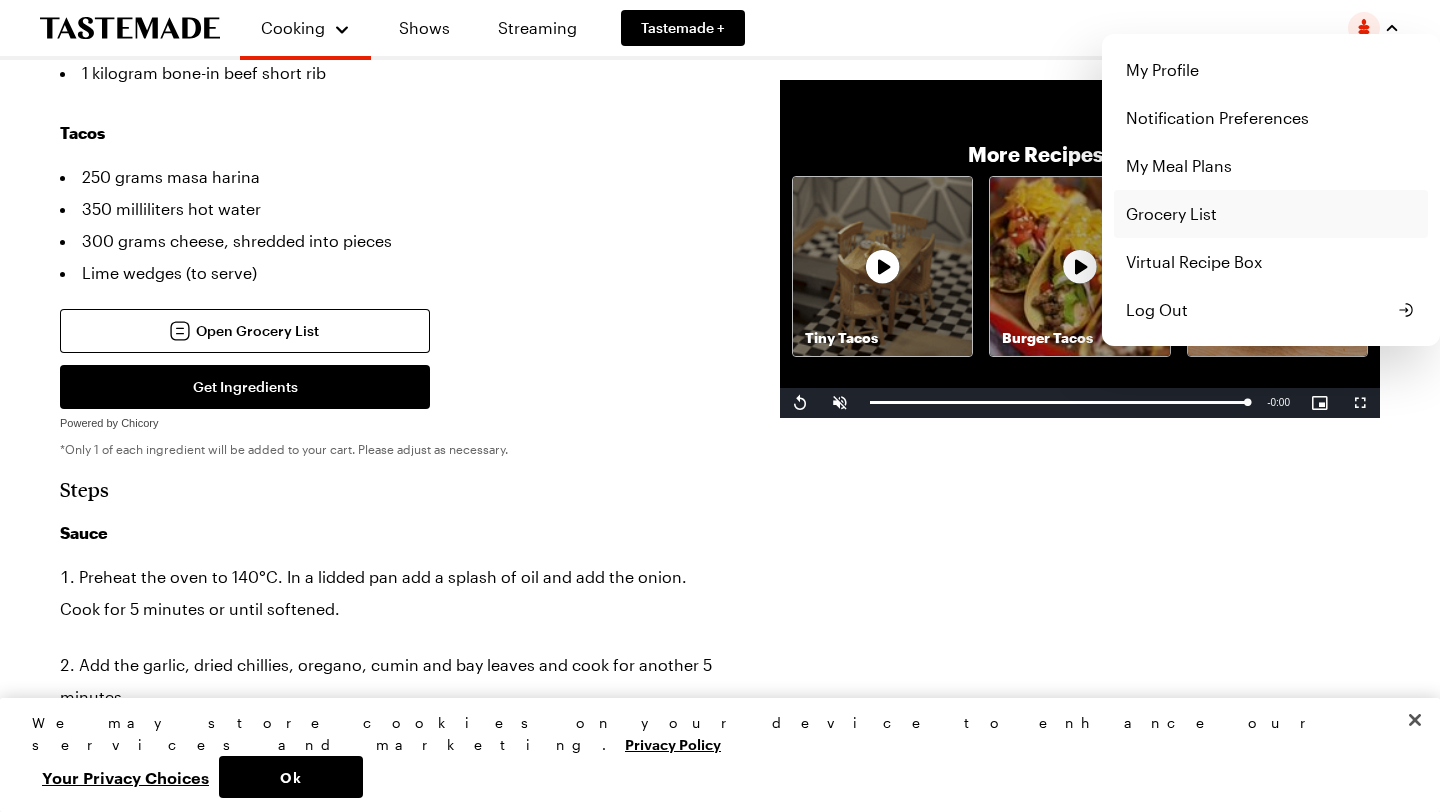 click on "Grocery List" at bounding box center [1271, 214] 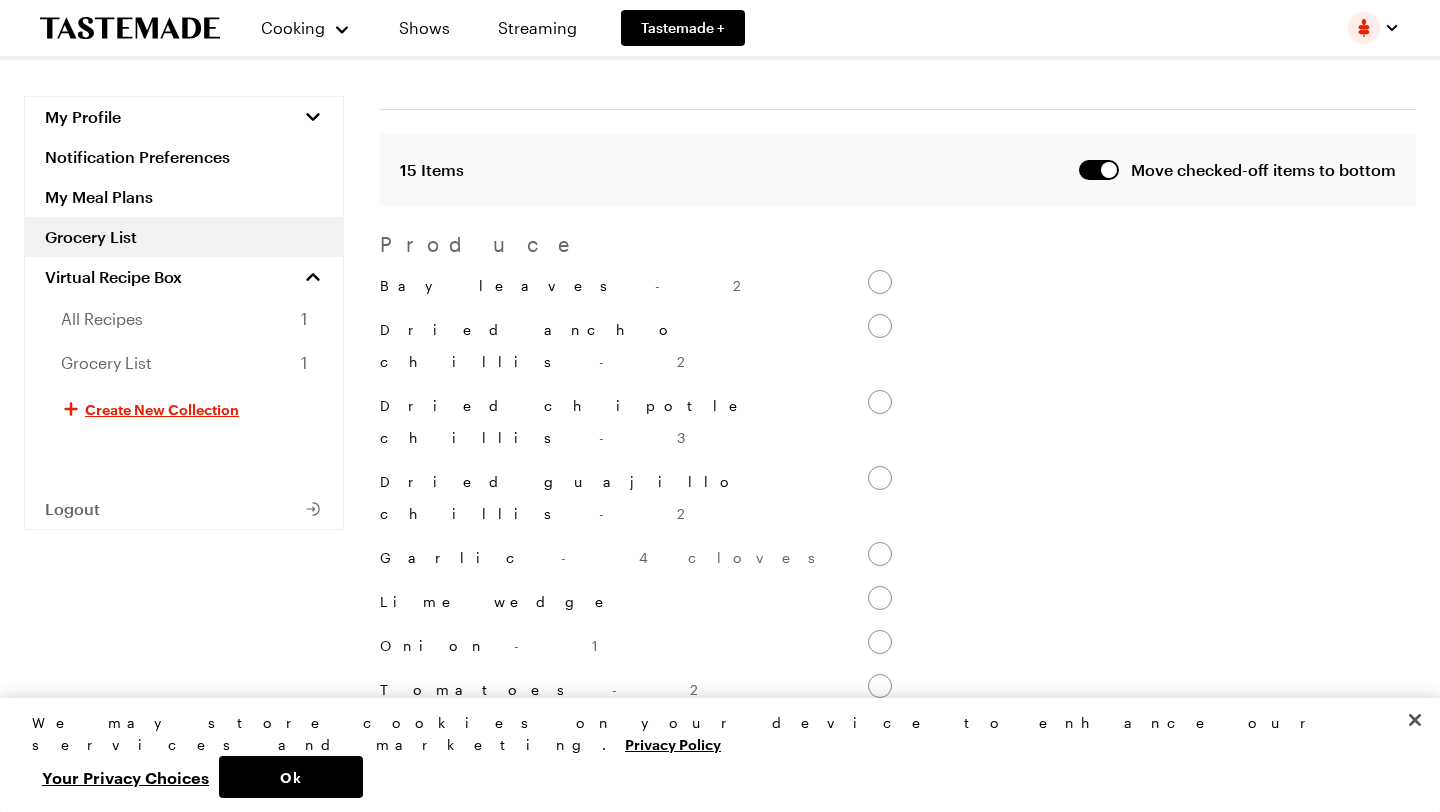 scroll, scrollTop: 340, scrollLeft: 0, axis: vertical 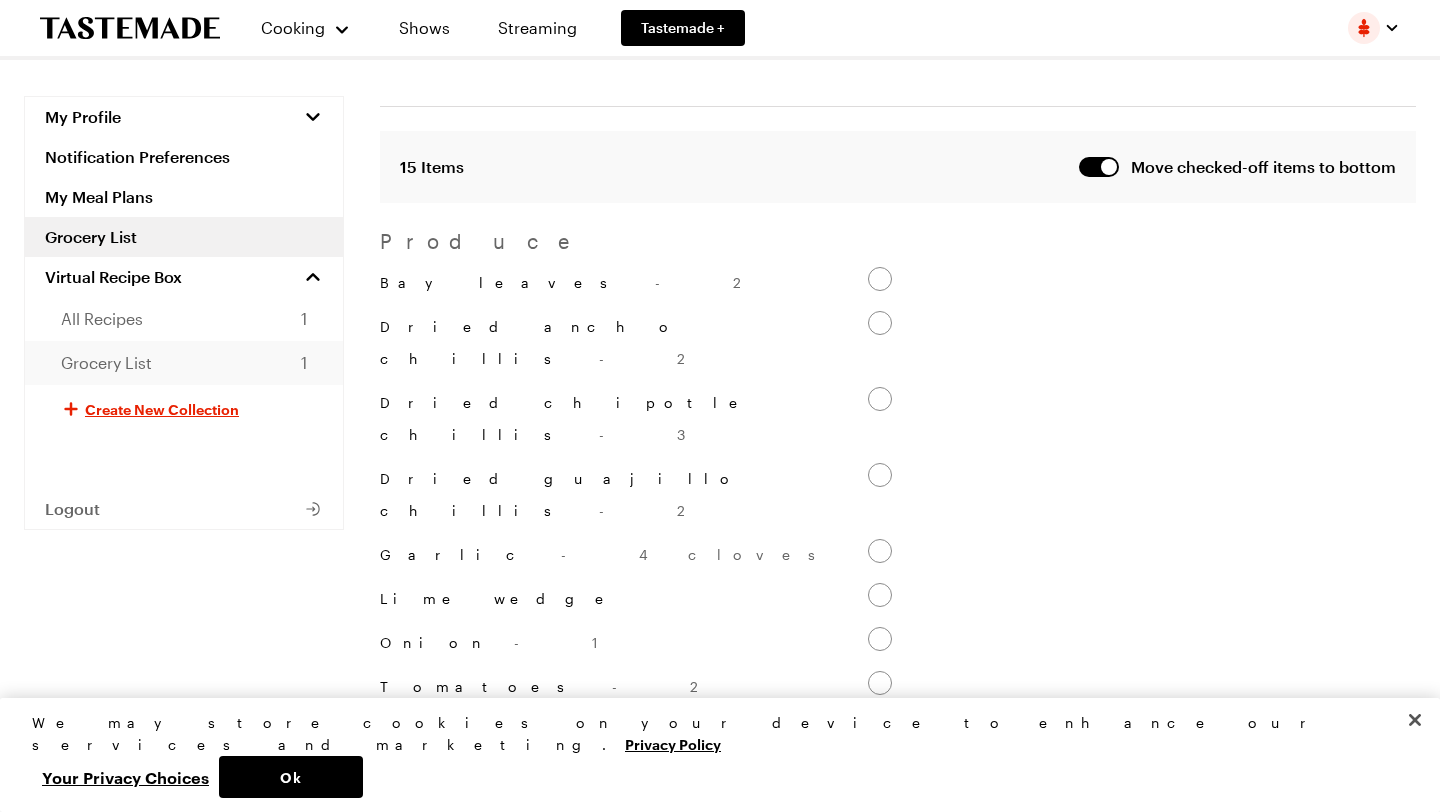 click on "Grocery List 1" at bounding box center (184, 363) 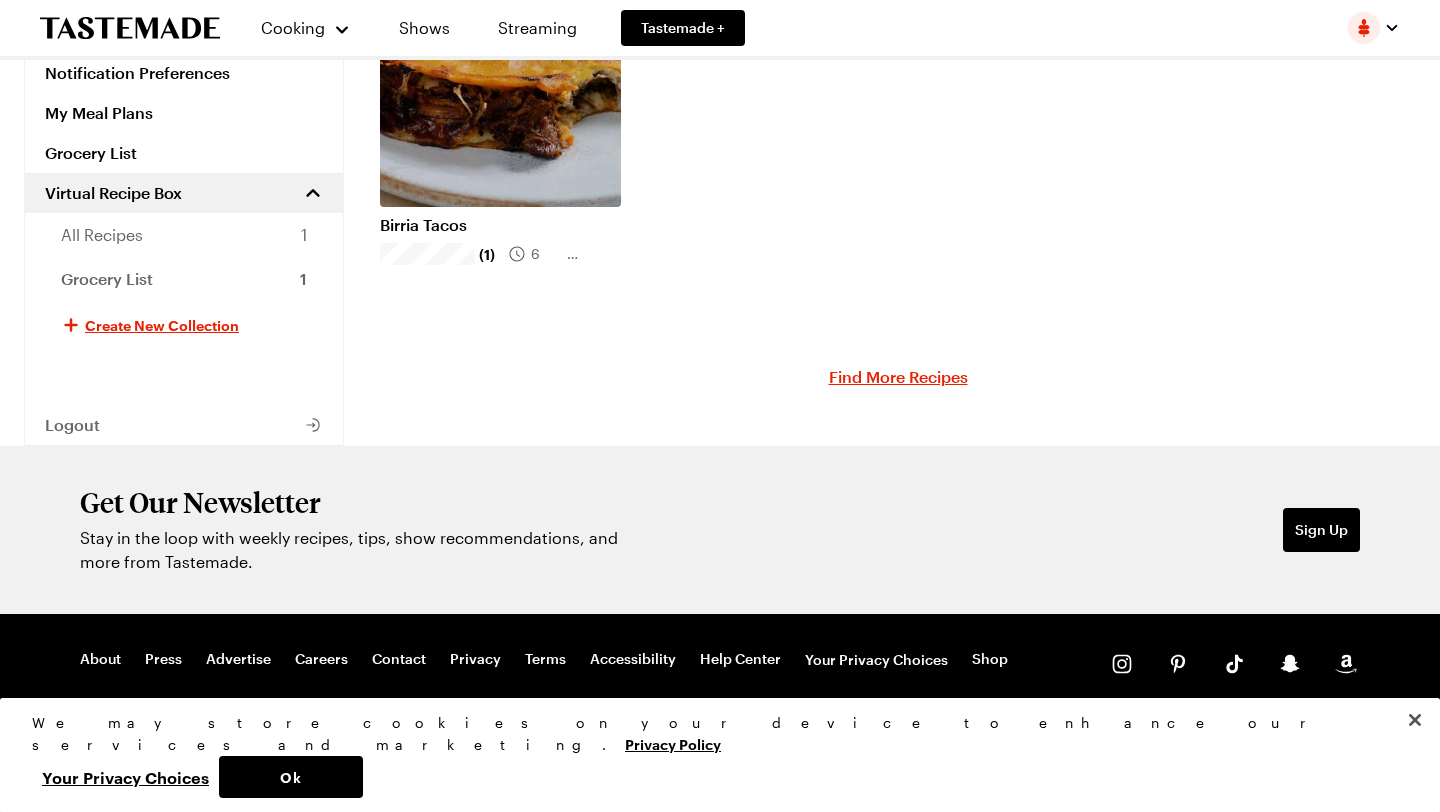 scroll, scrollTop: 0, scrollLeft: 0, axis: both 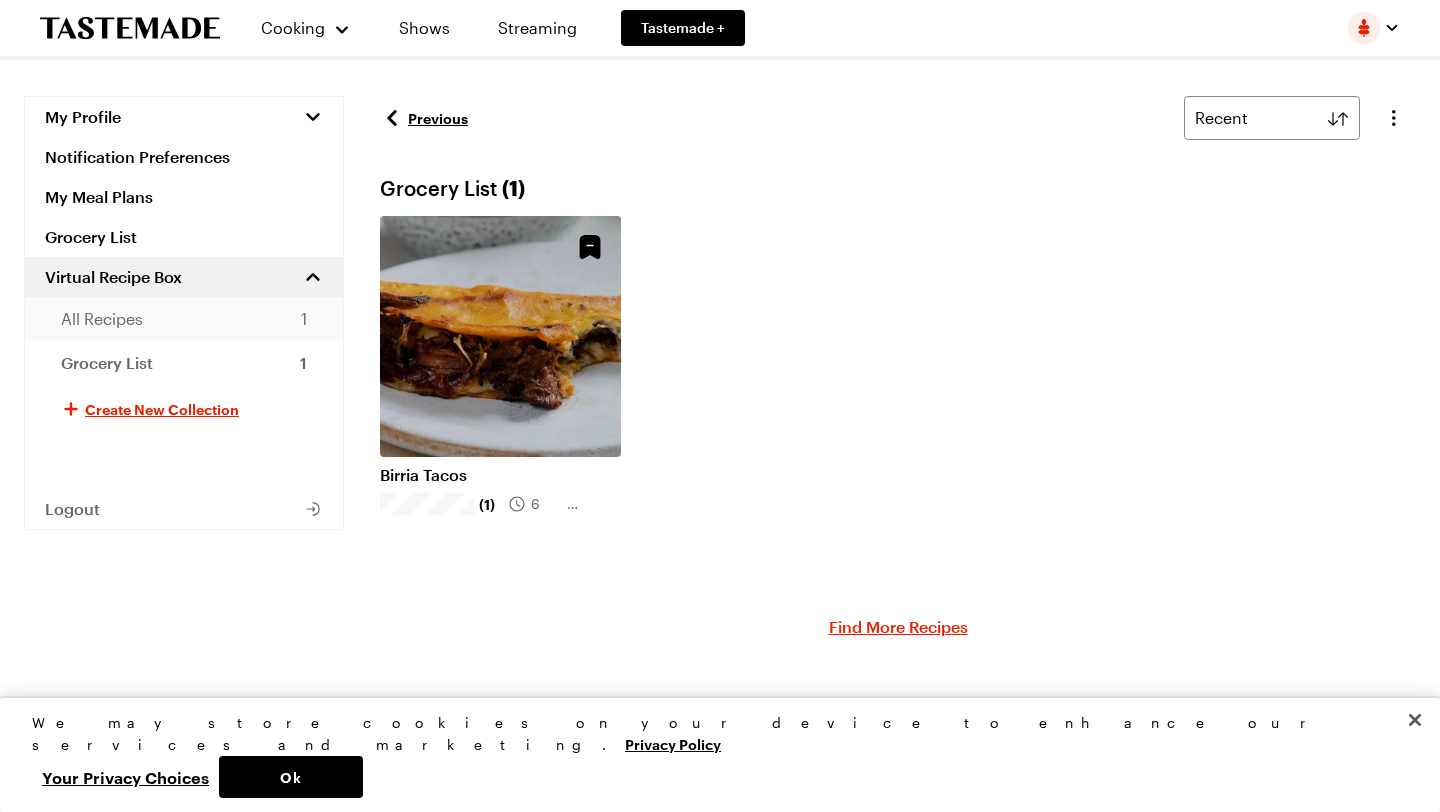 click on "All Recipes 1" at bounding box center [184, 319] 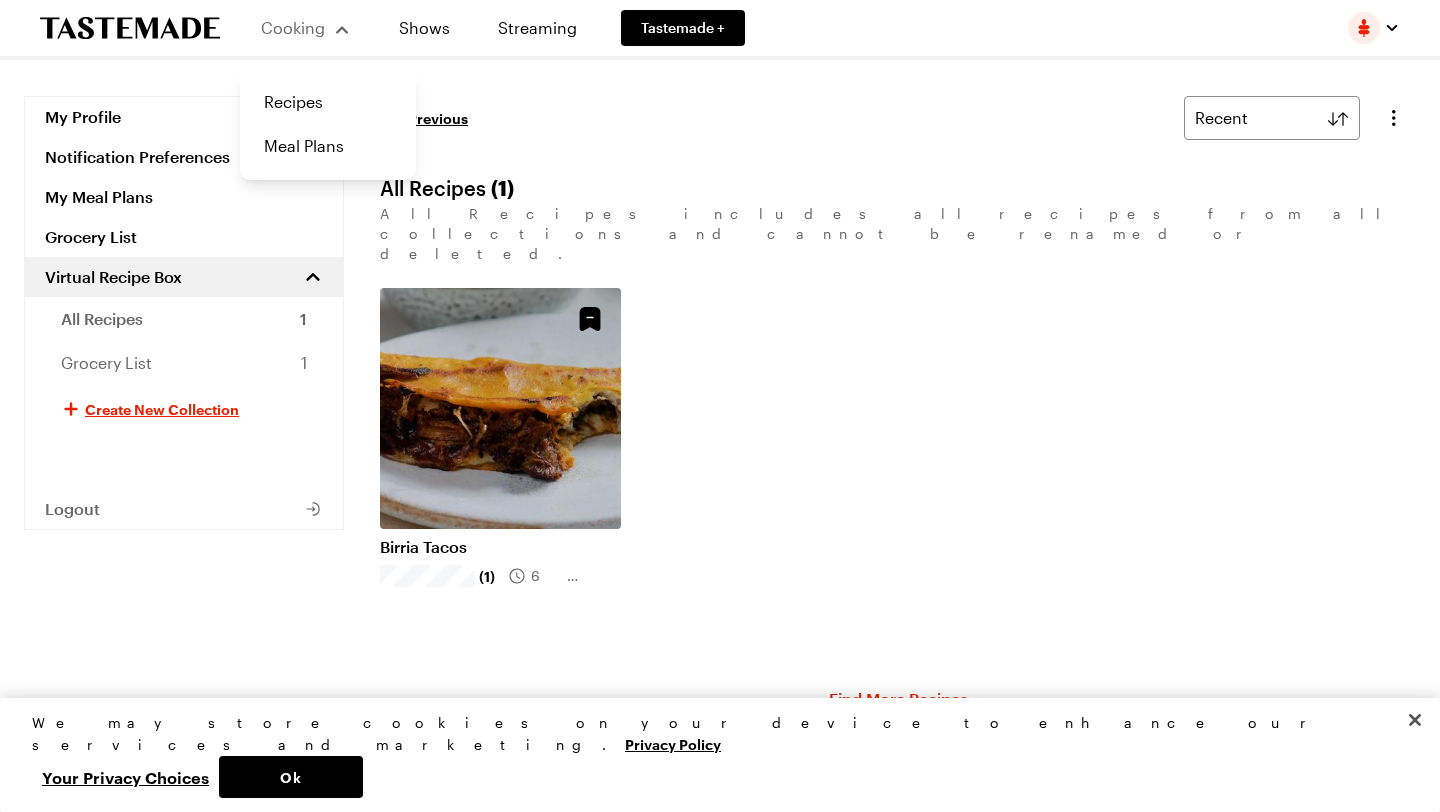 click on "Cooking" at bounding box center (305, 28) 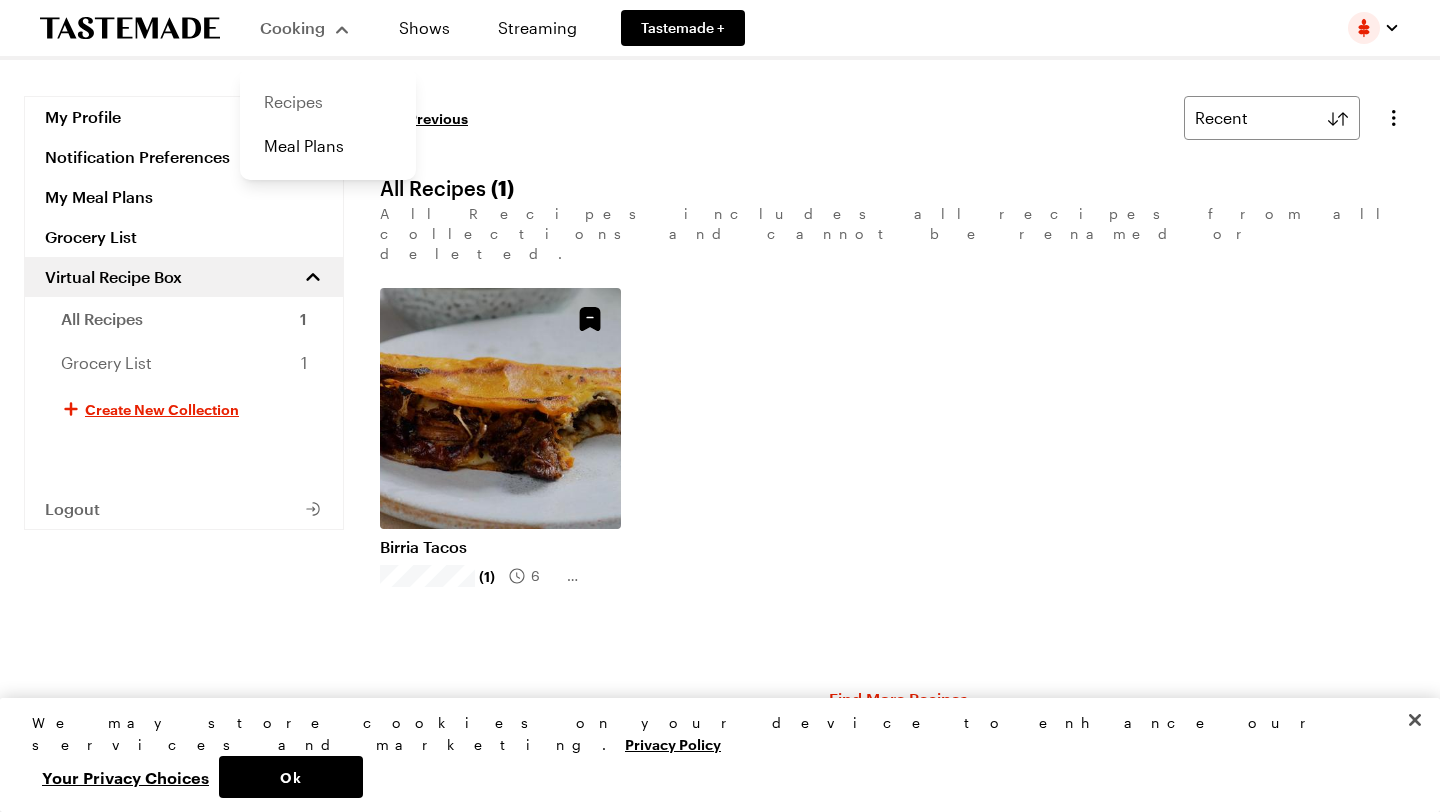 click on "Recipes" at bounding box center (328, 102) 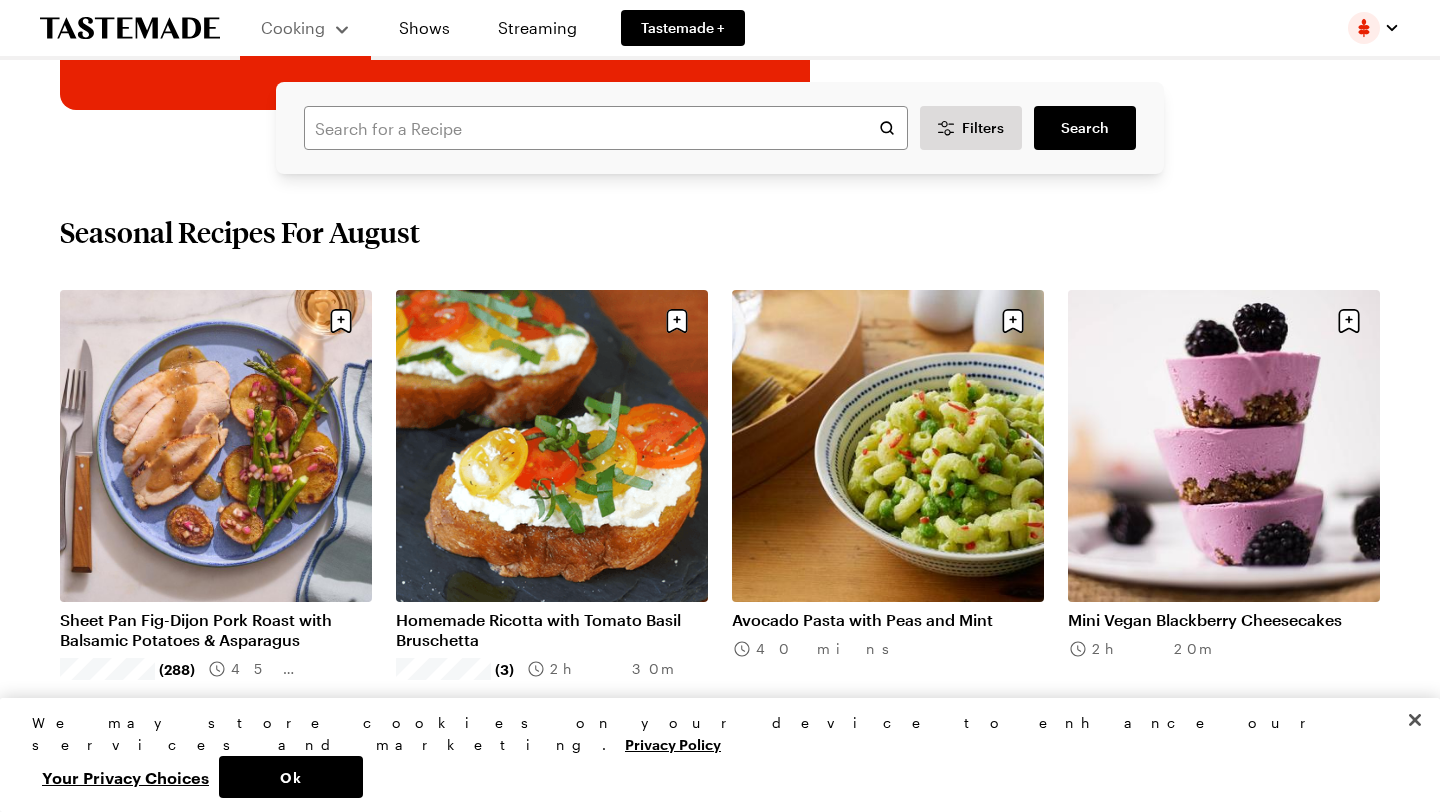 scroll, scrollTop: 534, scrollLeft: 0, axis: vertical 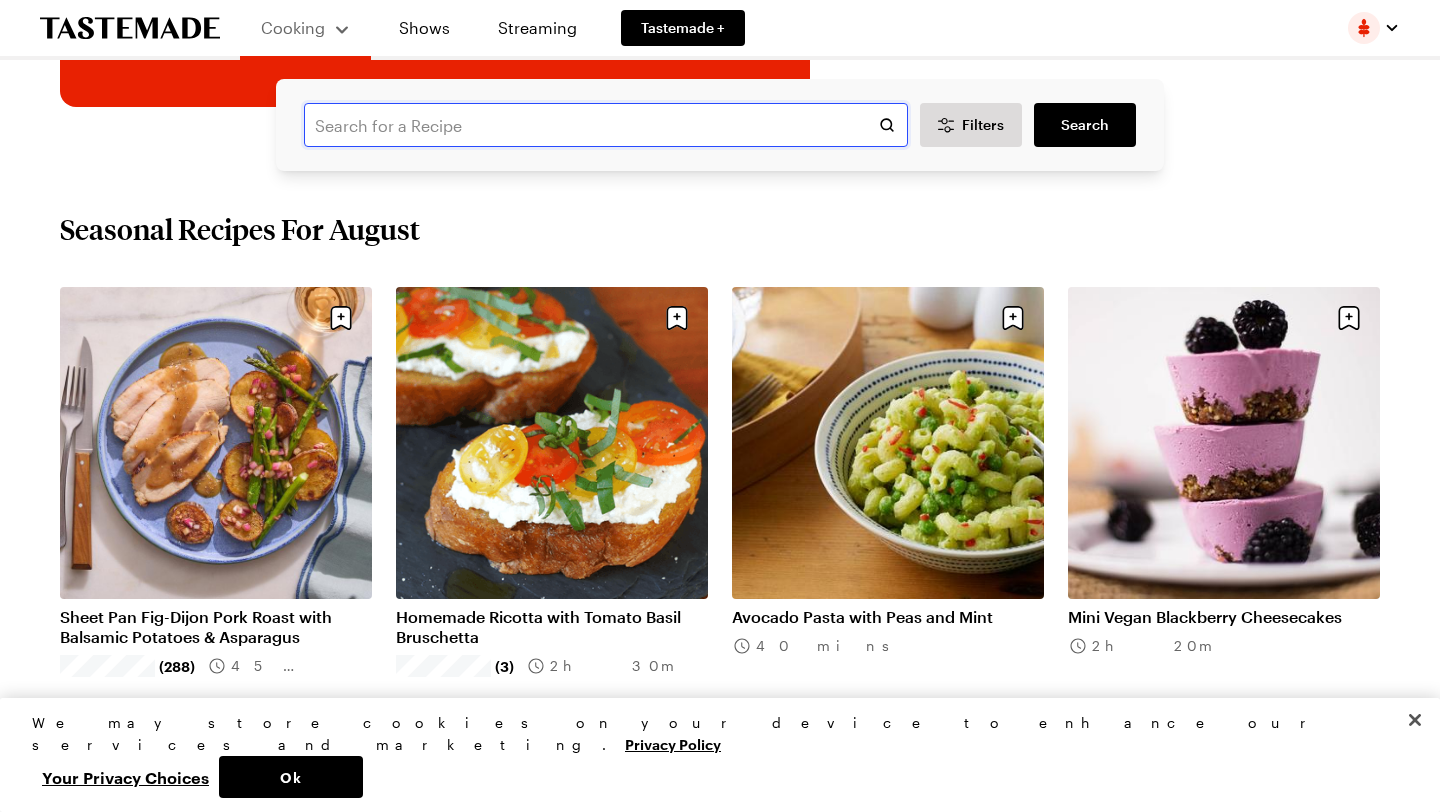 click at bounding box center (606, 125) 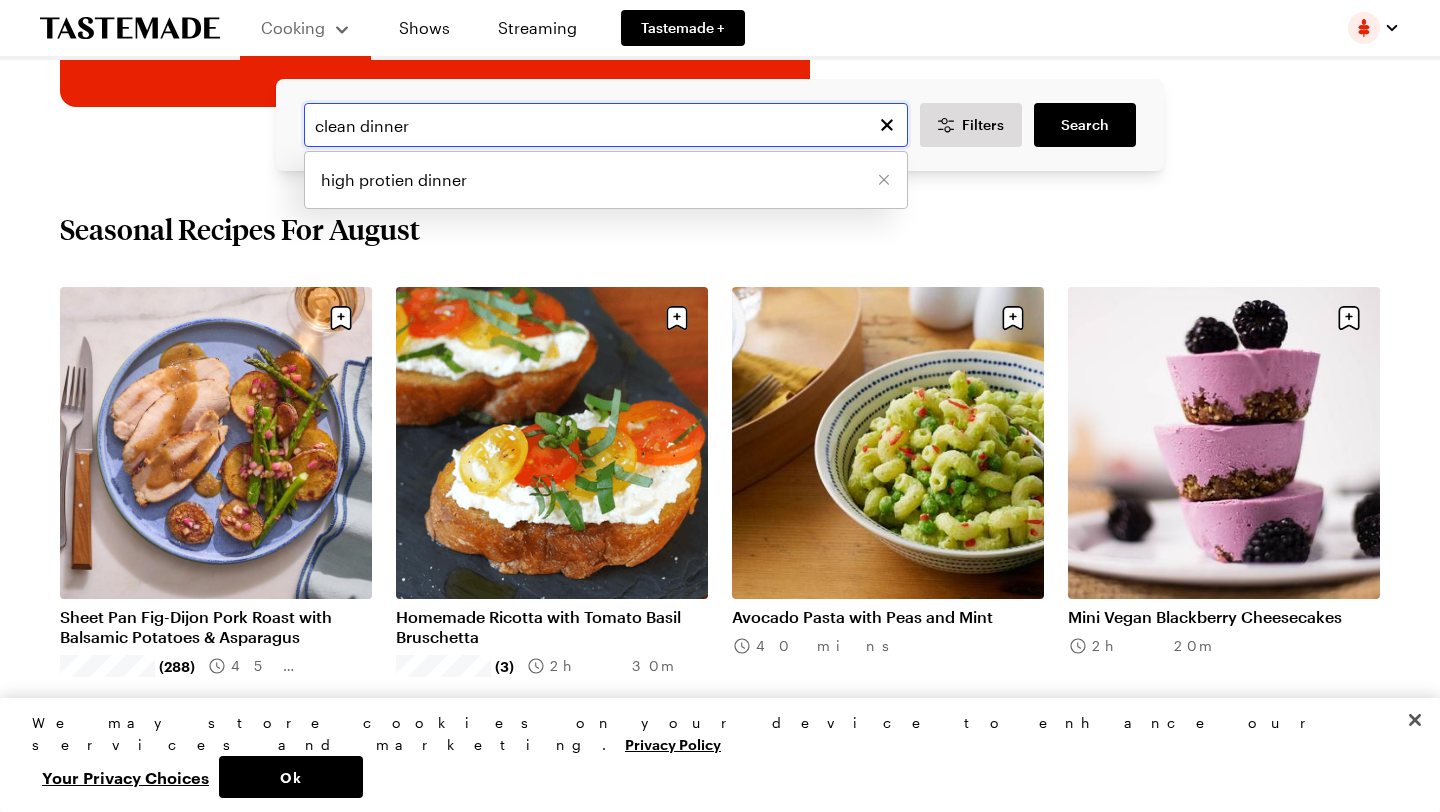 type on "clean dinner" 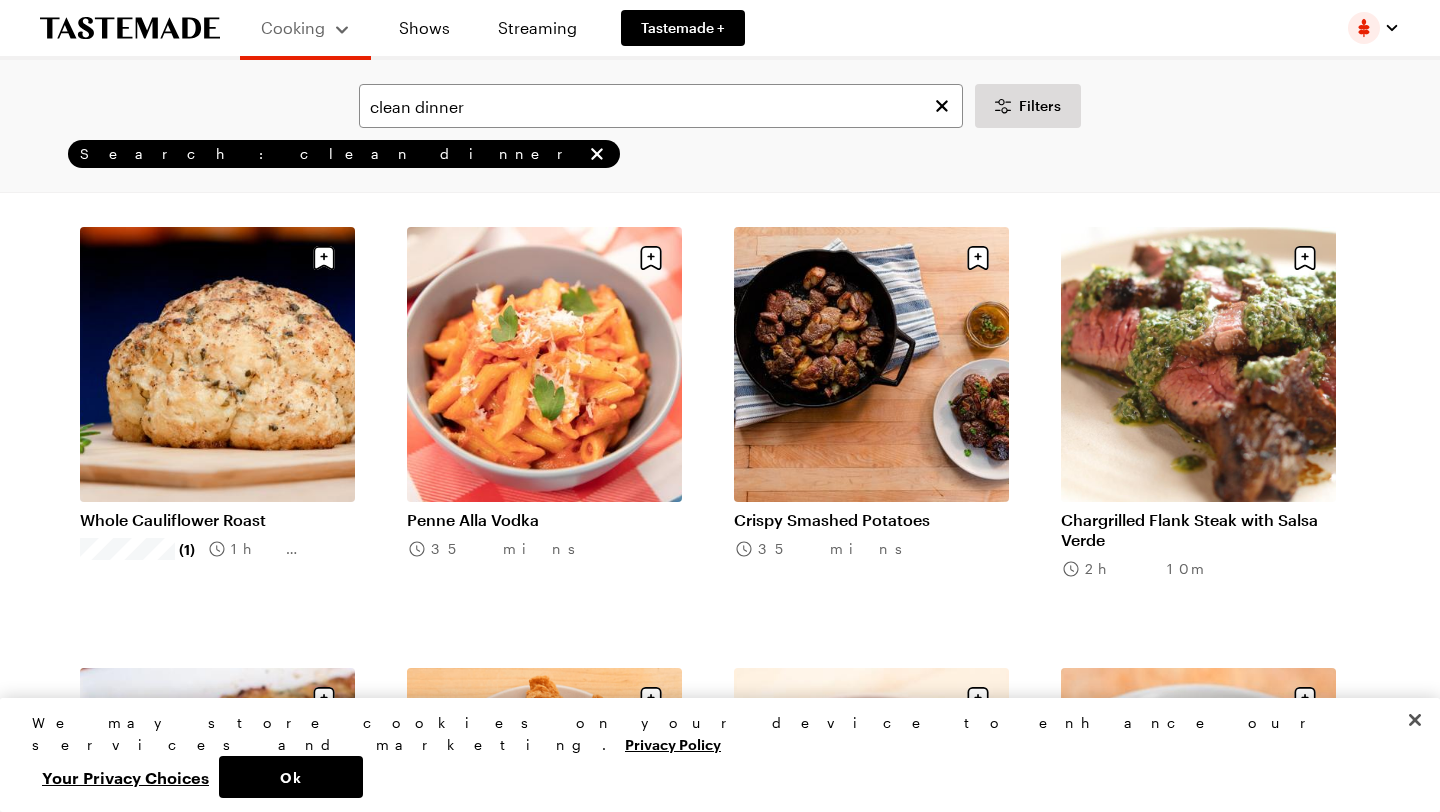 scroll, scrollTop: 1872, scrollLeft: 0, axis: vertical 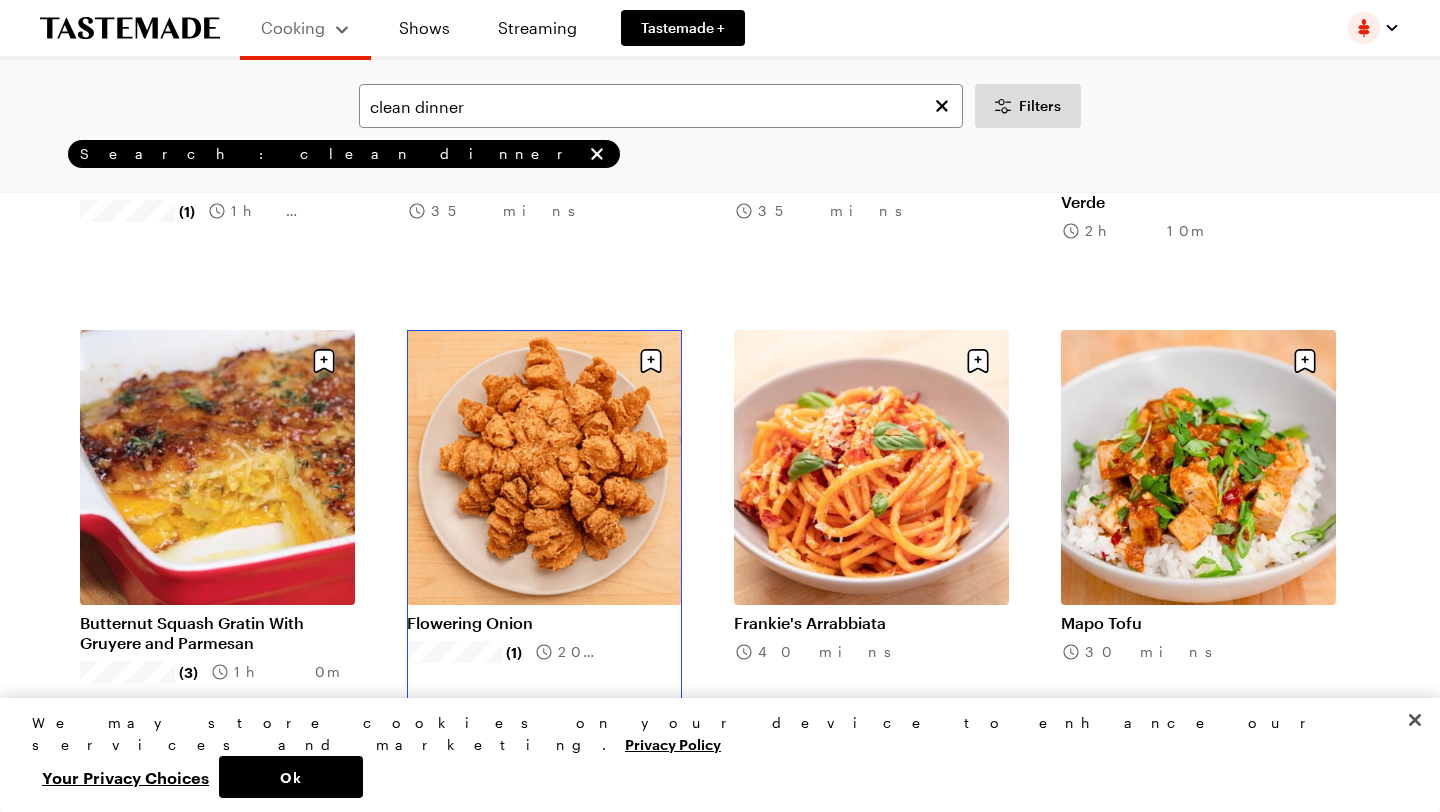 click on "Flowering Onion" at bounding box center [544, 623] 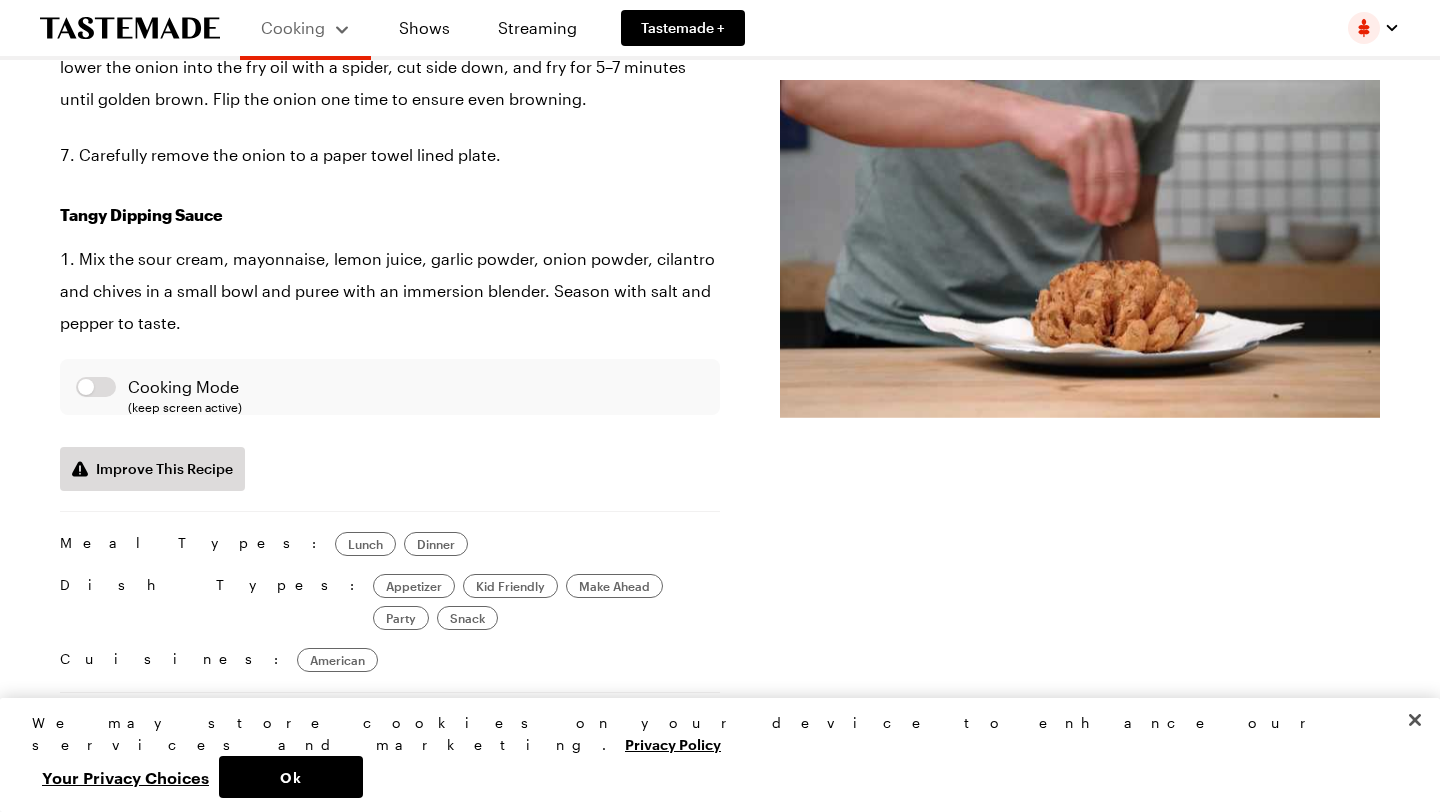 scroll, scrollTop: 0, scrollLeft: 0, axis: both 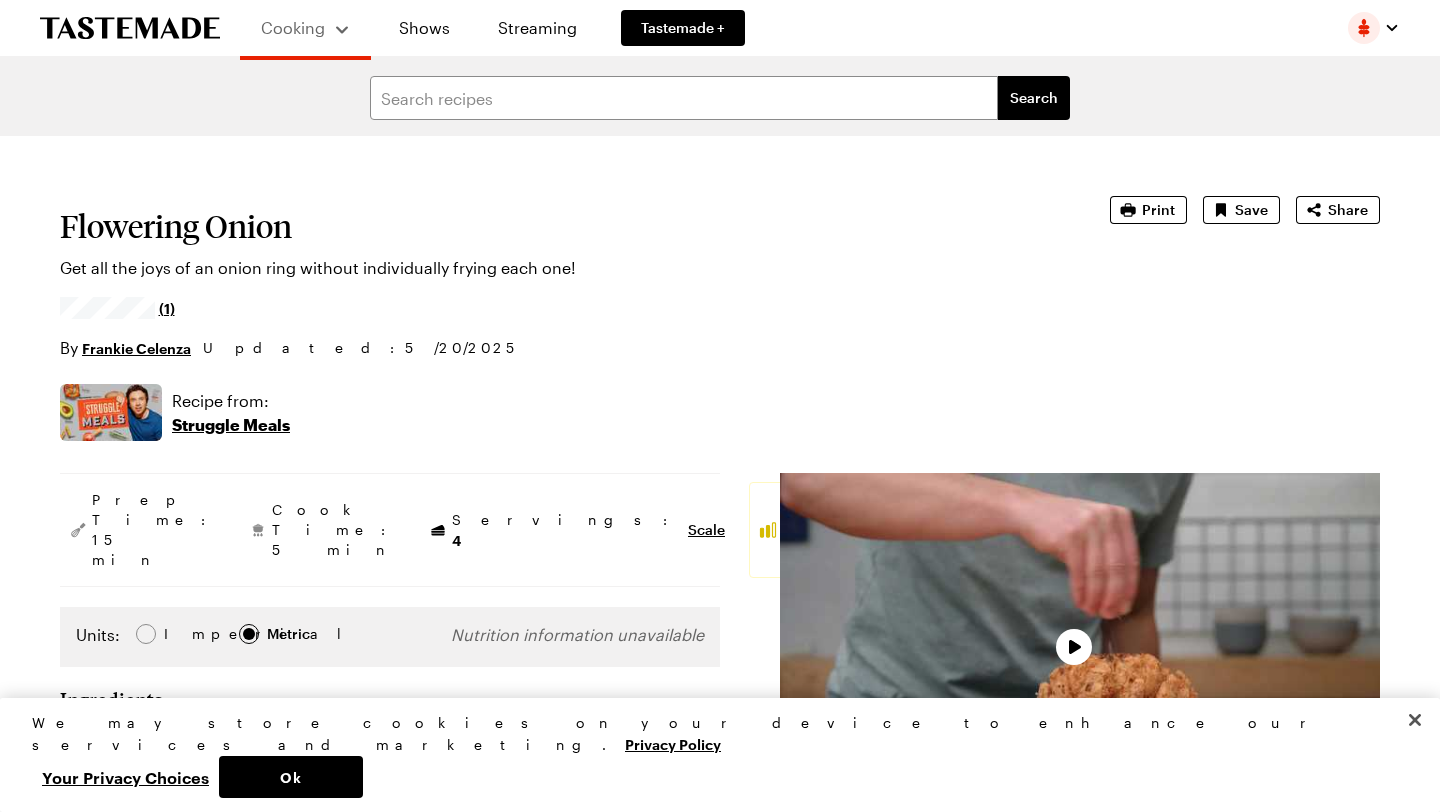 type on "x" 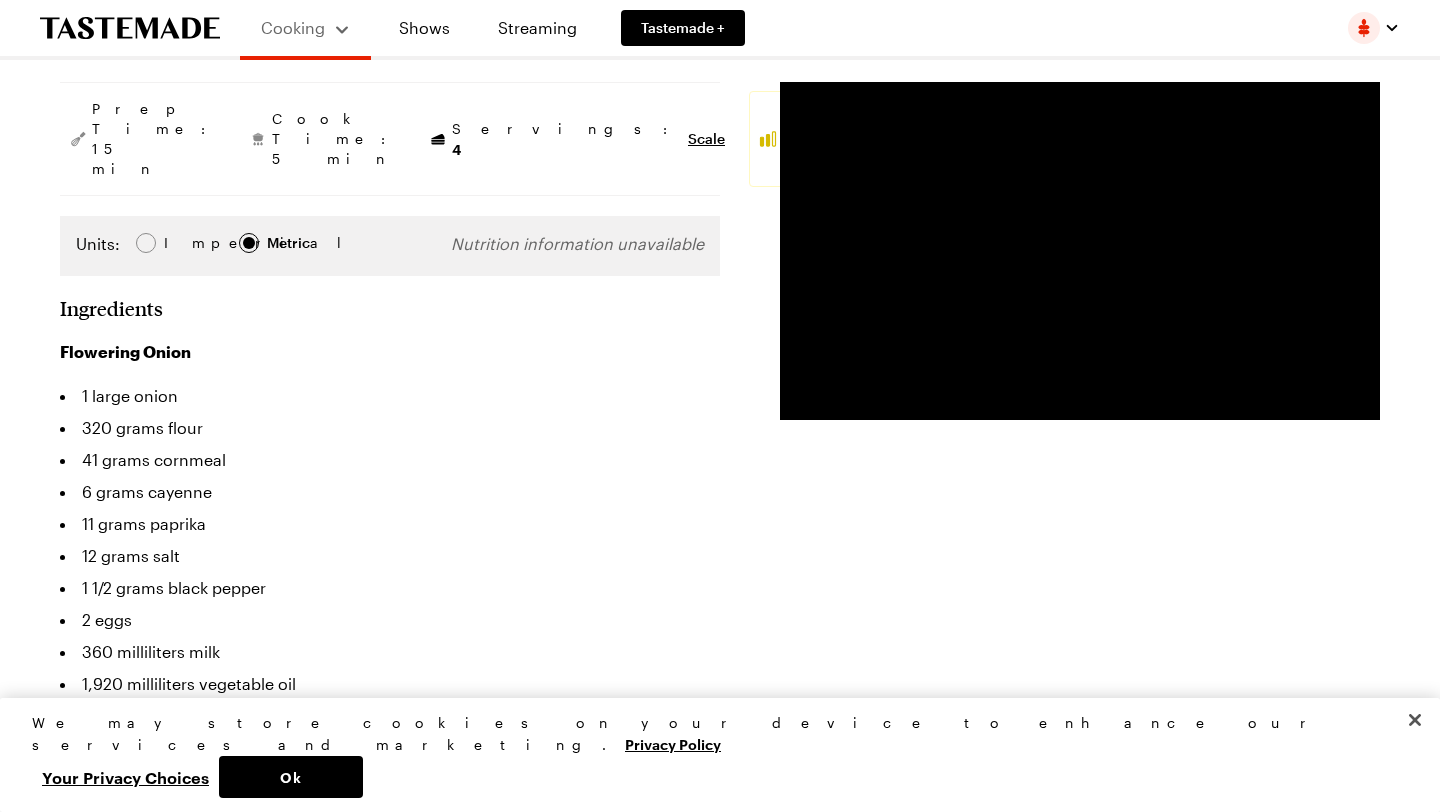 scroll, scrollTop: 0, scrollLeft: 0, axis: both 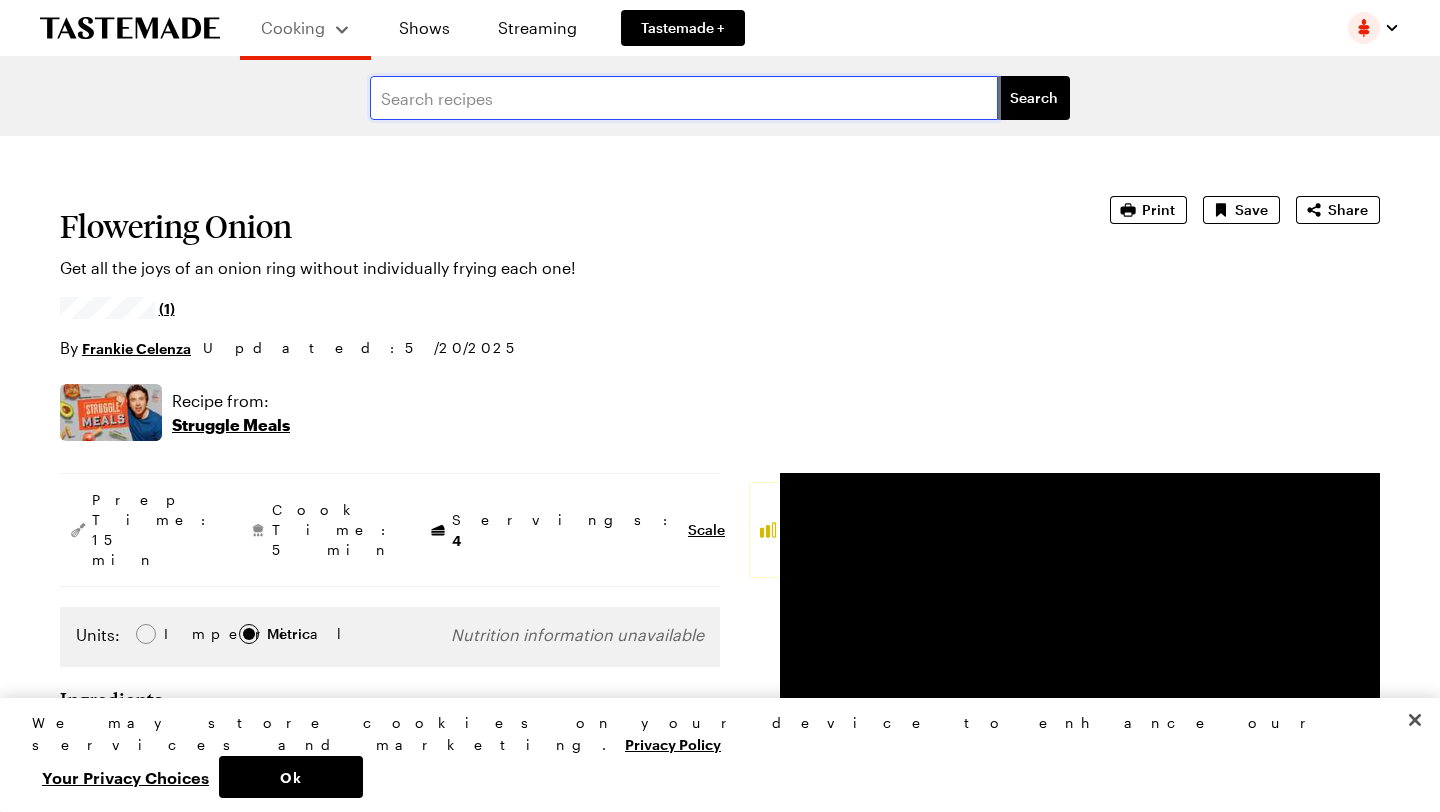 click at bounding box center [684, 98] 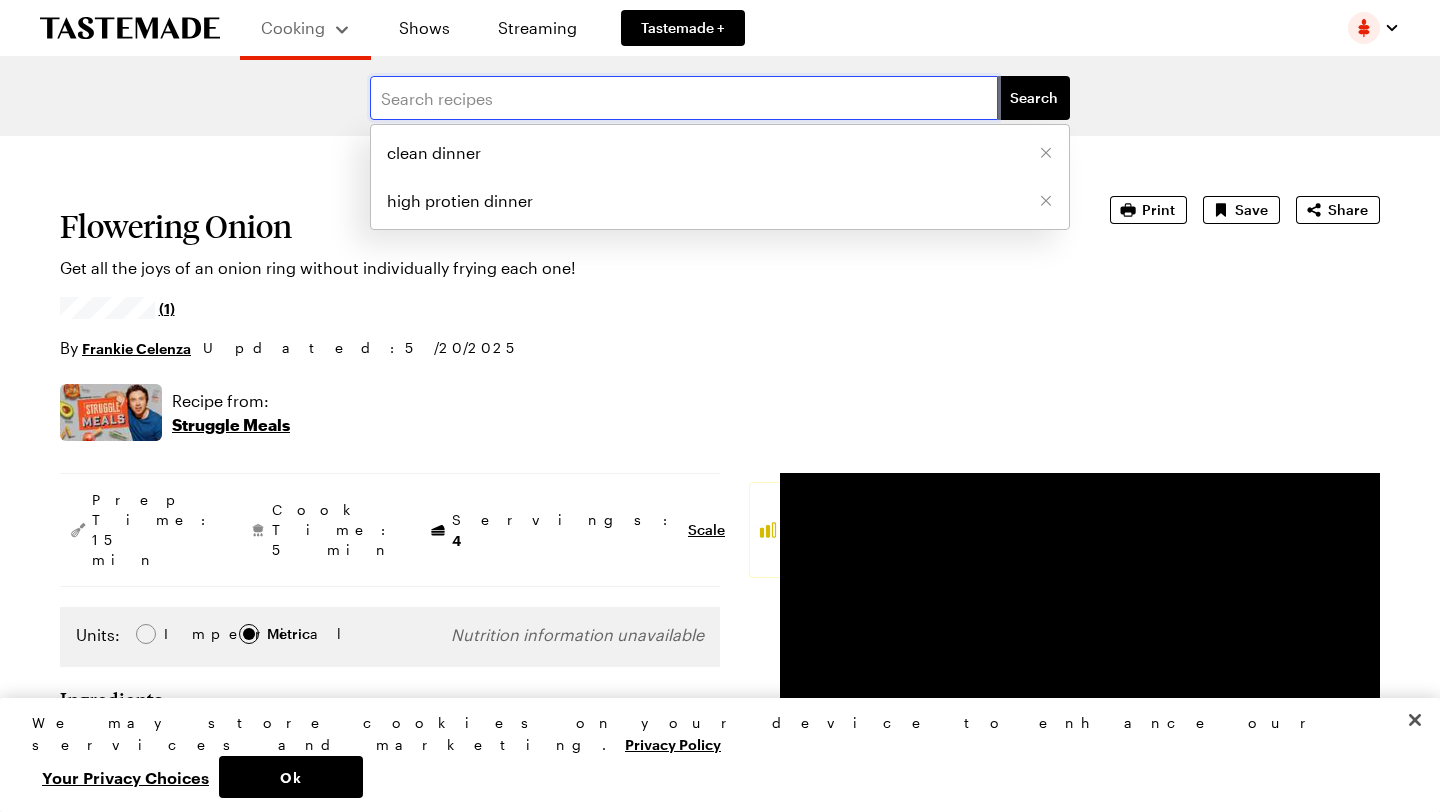click at bounding box center [684, 98] 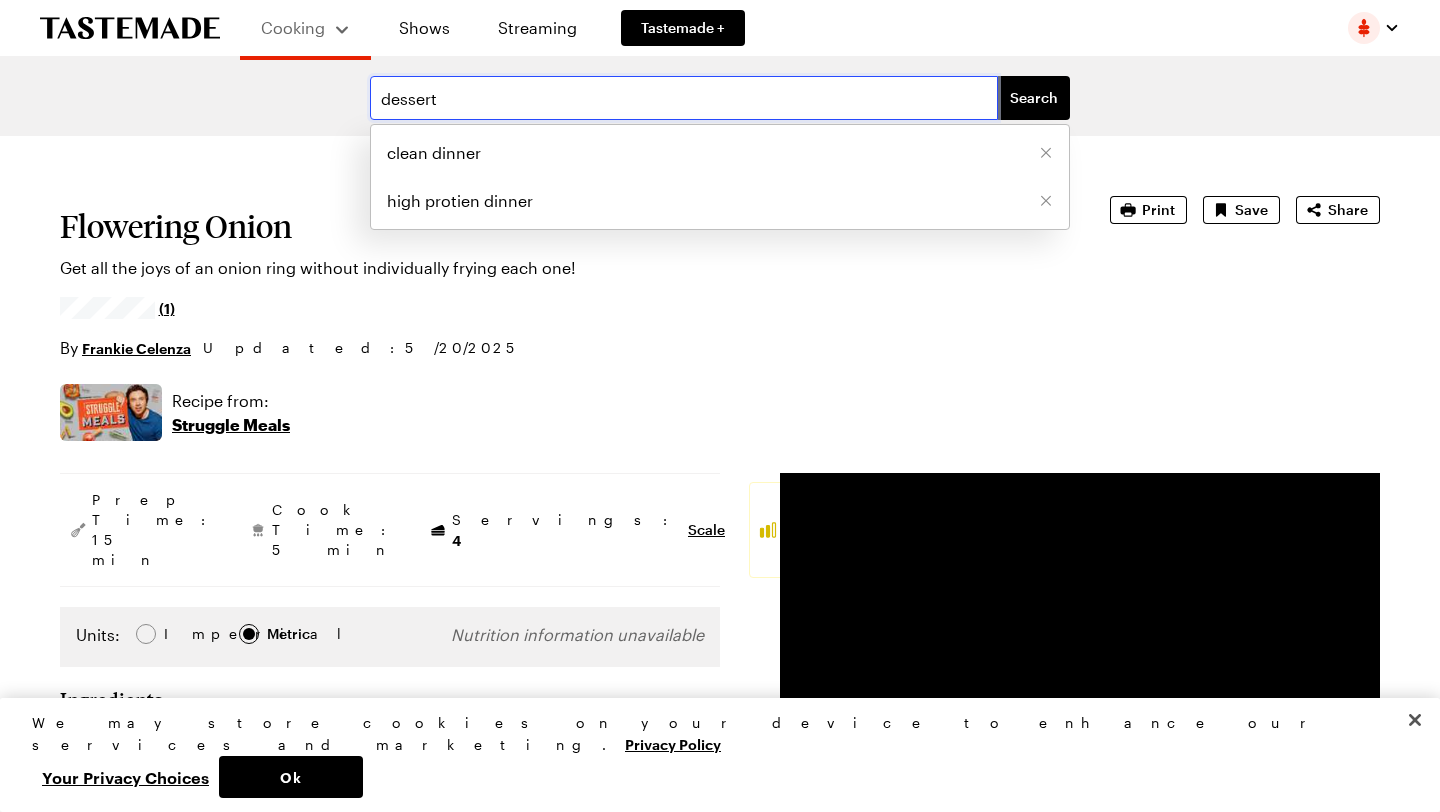 type on "dessert" 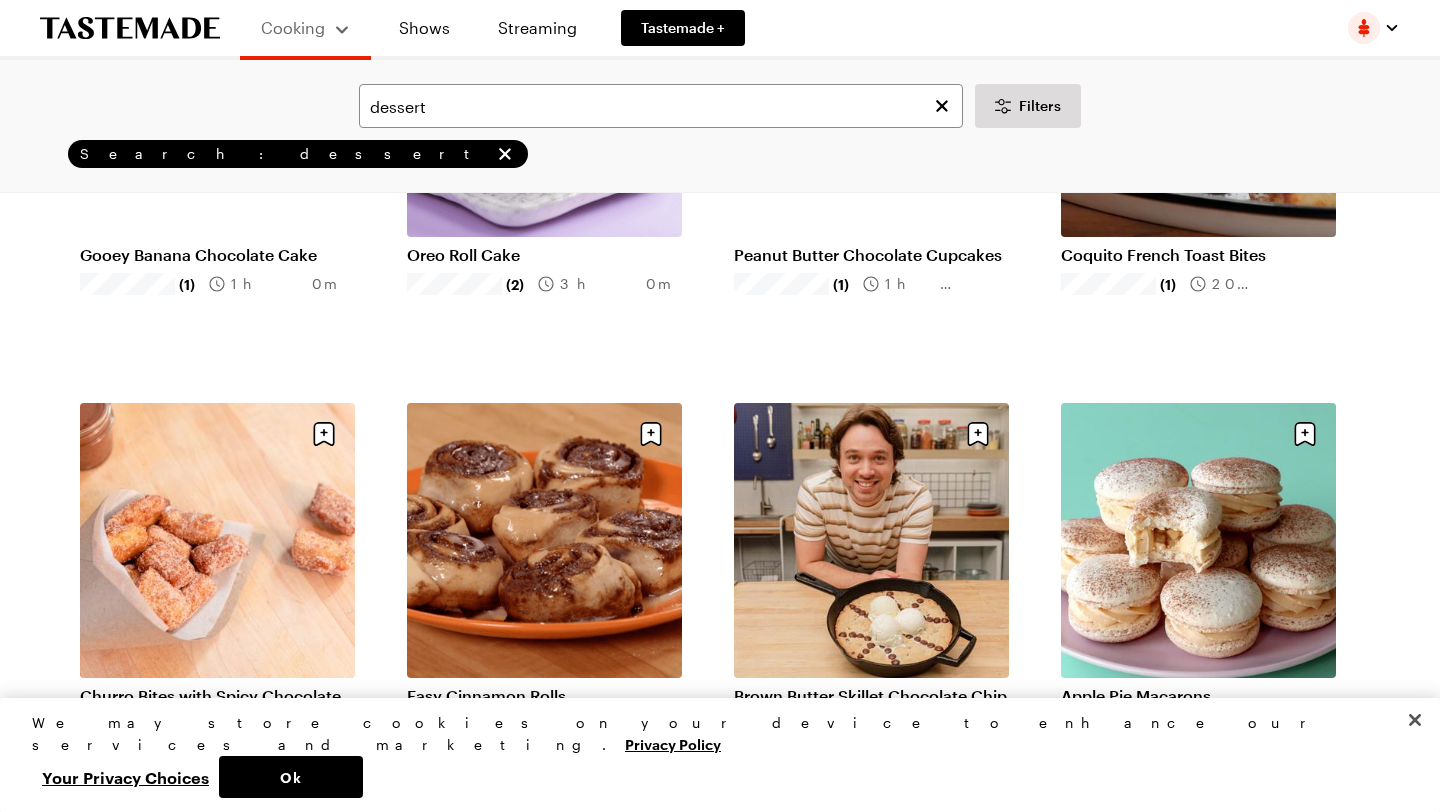 scroll, scrollTop: 2140, scrollLeft: 0, axis: vertical 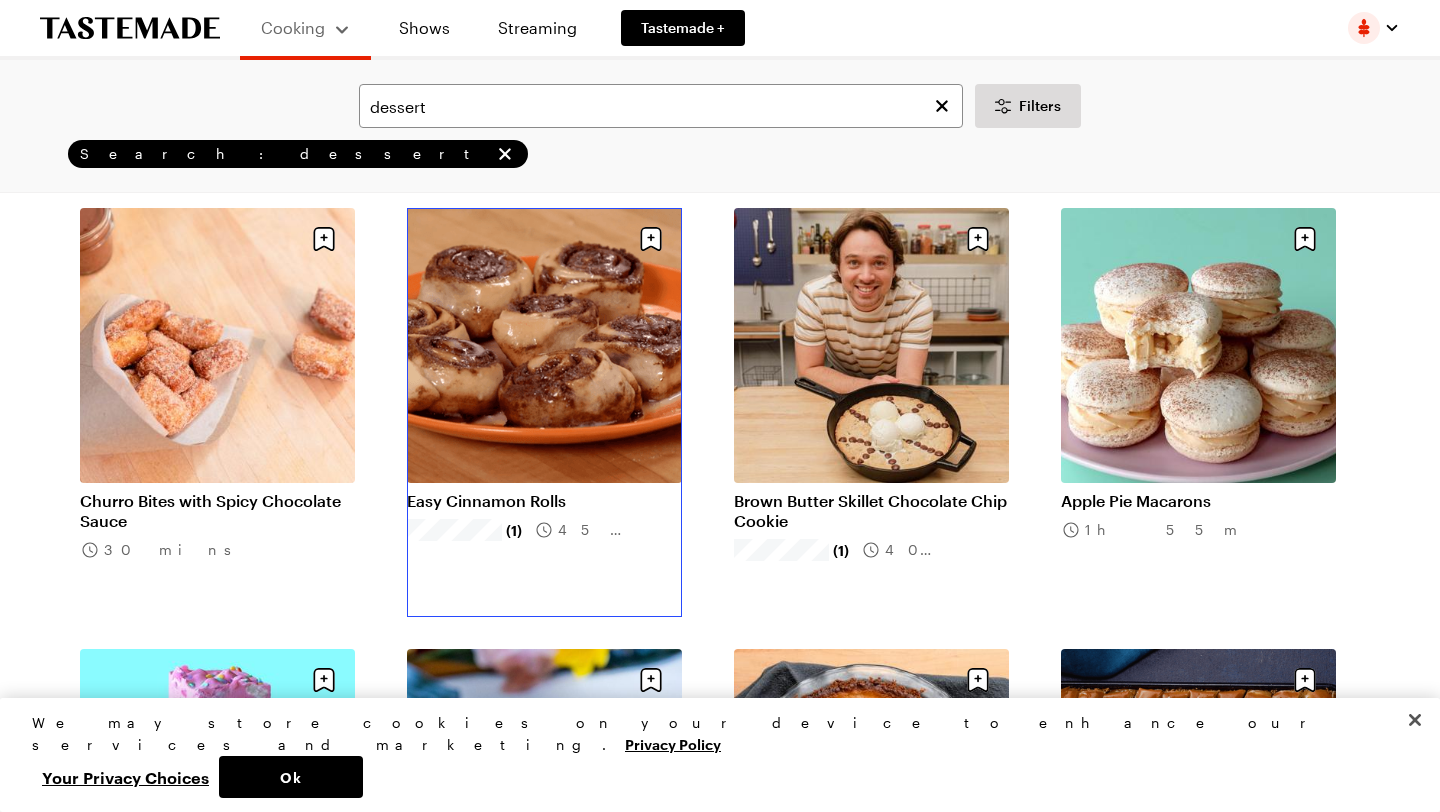 click on "Easy Cinnamon Rolls" at bounding box center [544, 501] 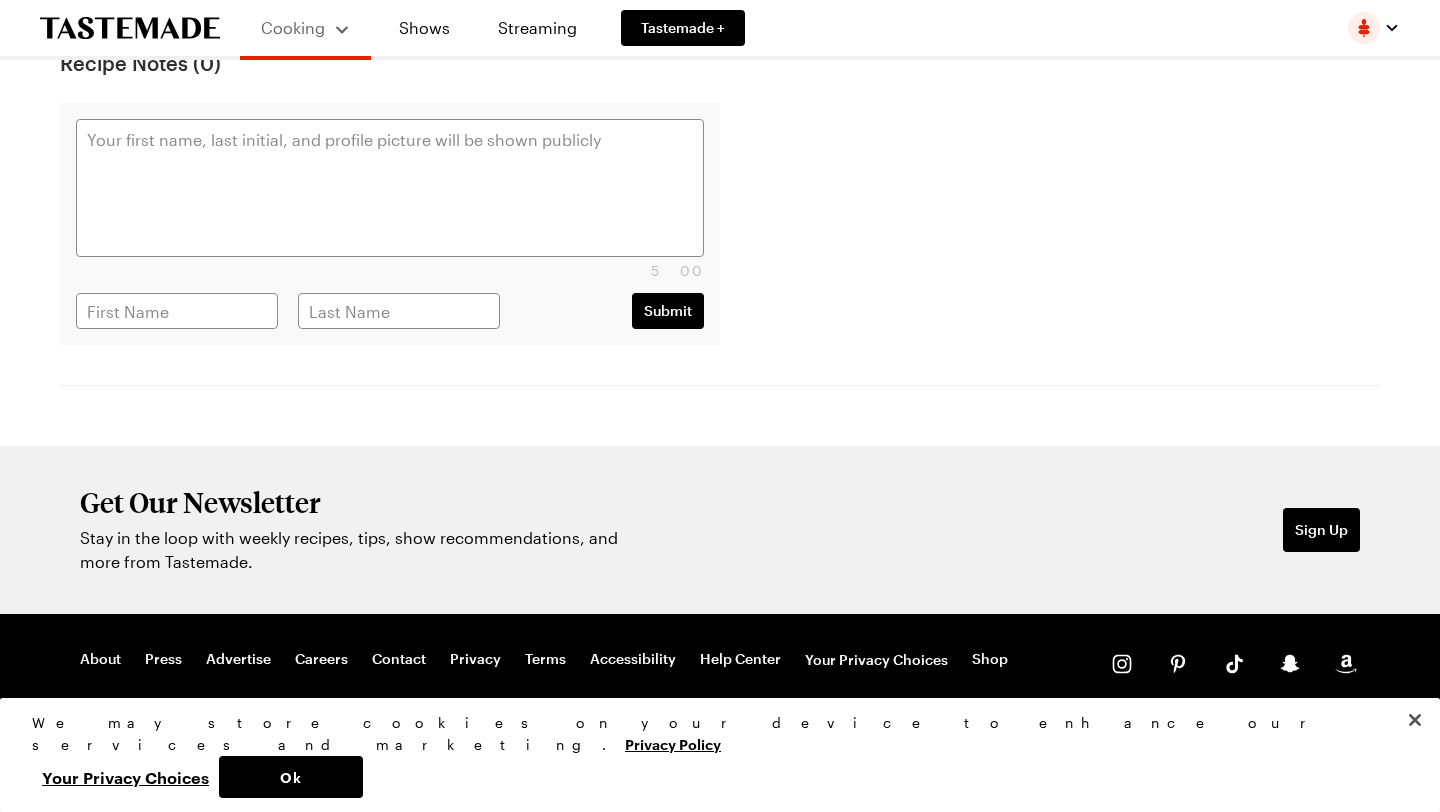 scroll, scrollTop: 0, scrollLeft: 0, axis: both 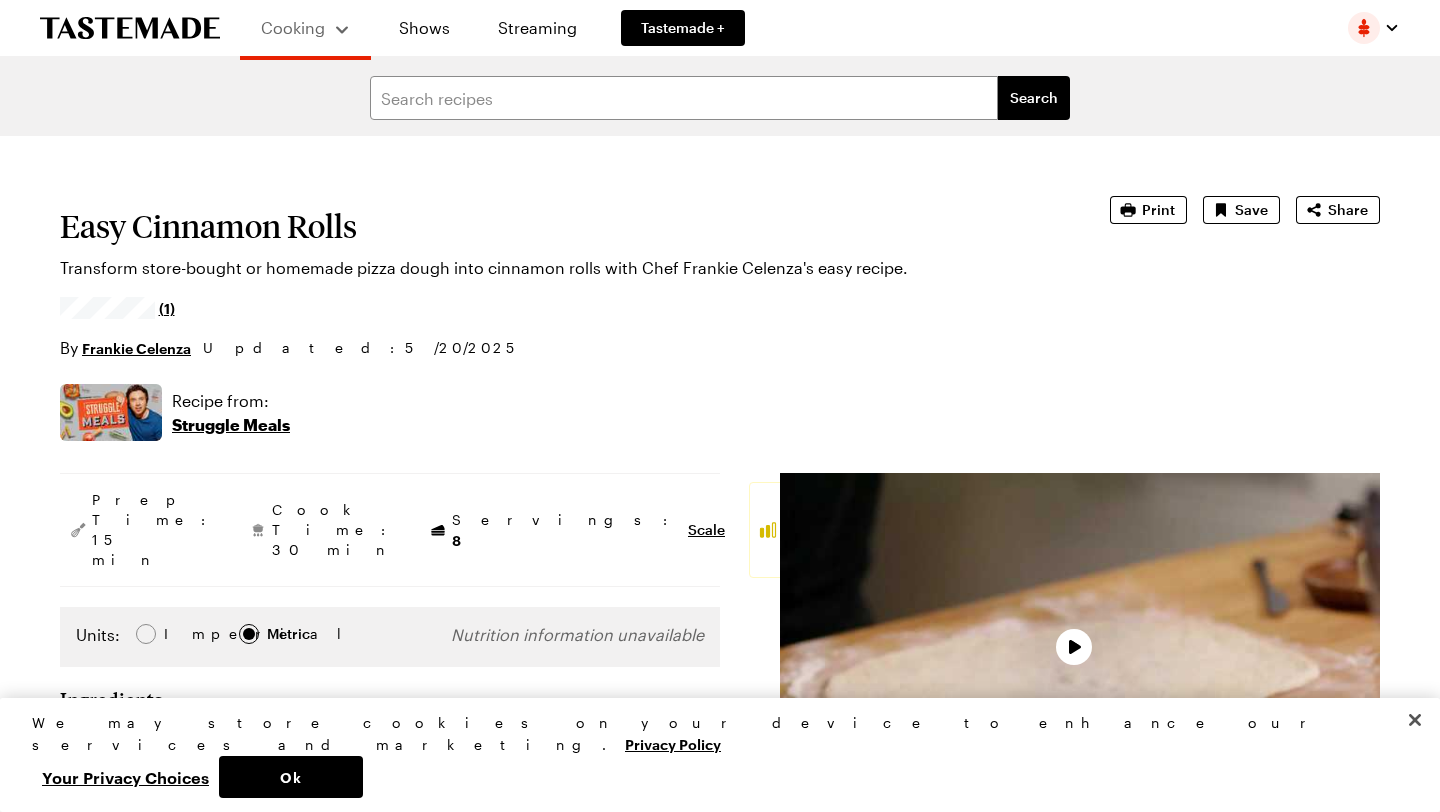 type on "x" 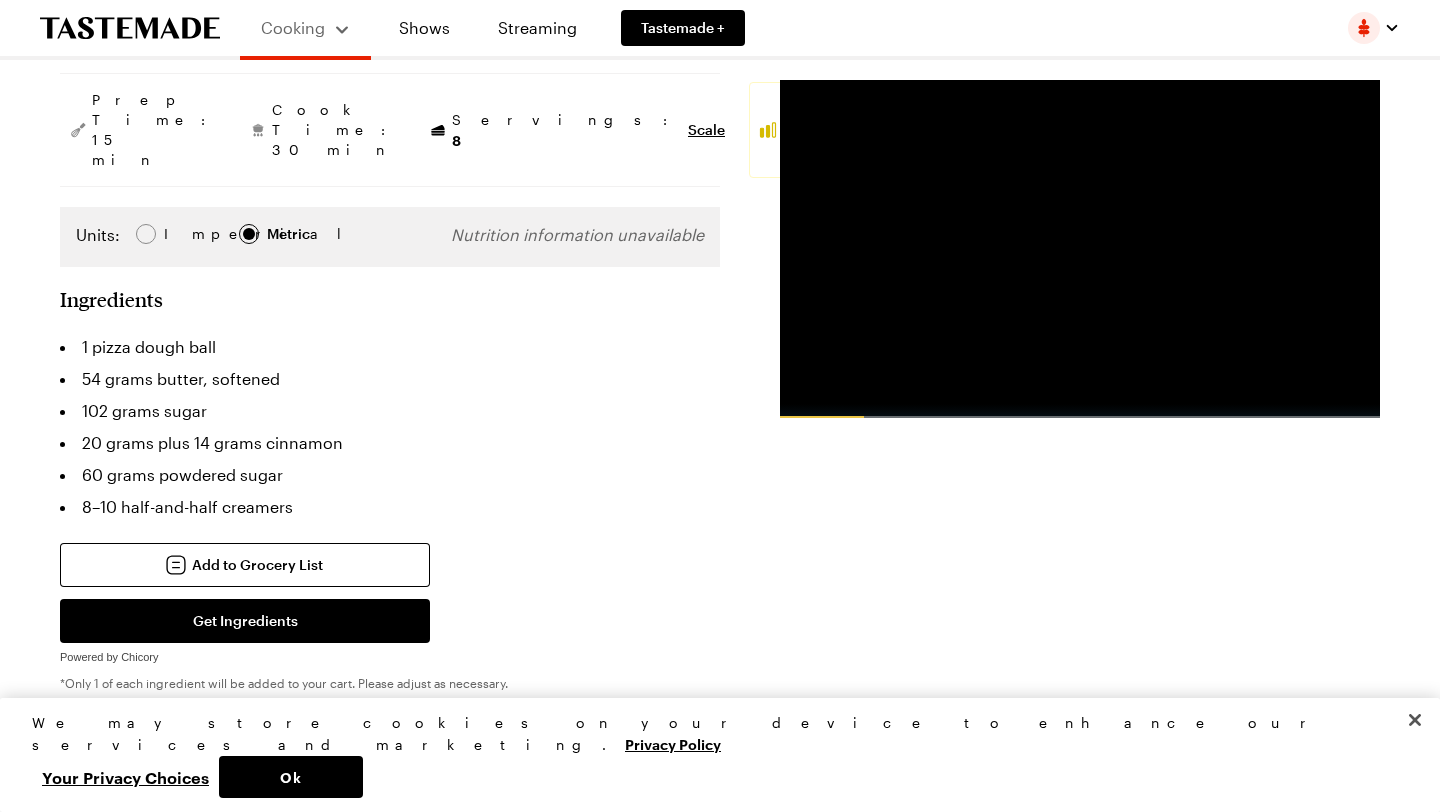 scroll, scrollTop: 0, scrollLeft: 0, axis: both 